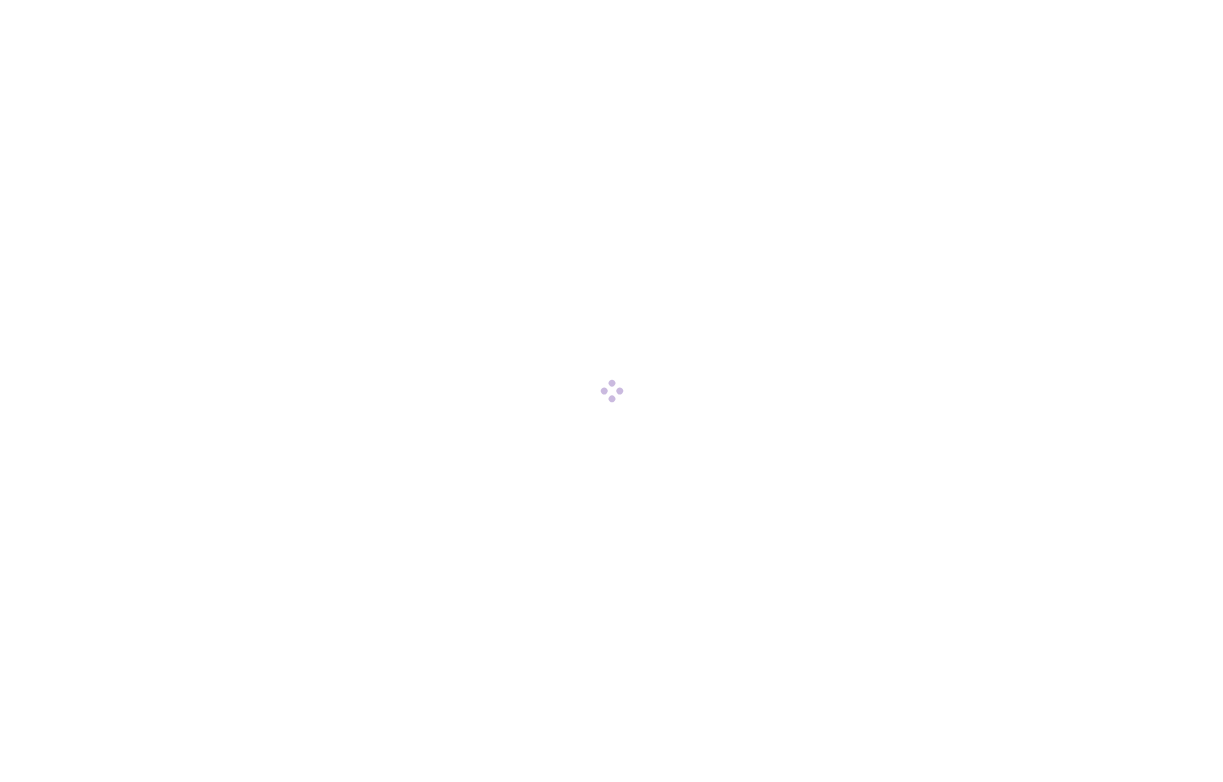 scroll, scrollTop: 0, scrollLeft: 0, axis: both 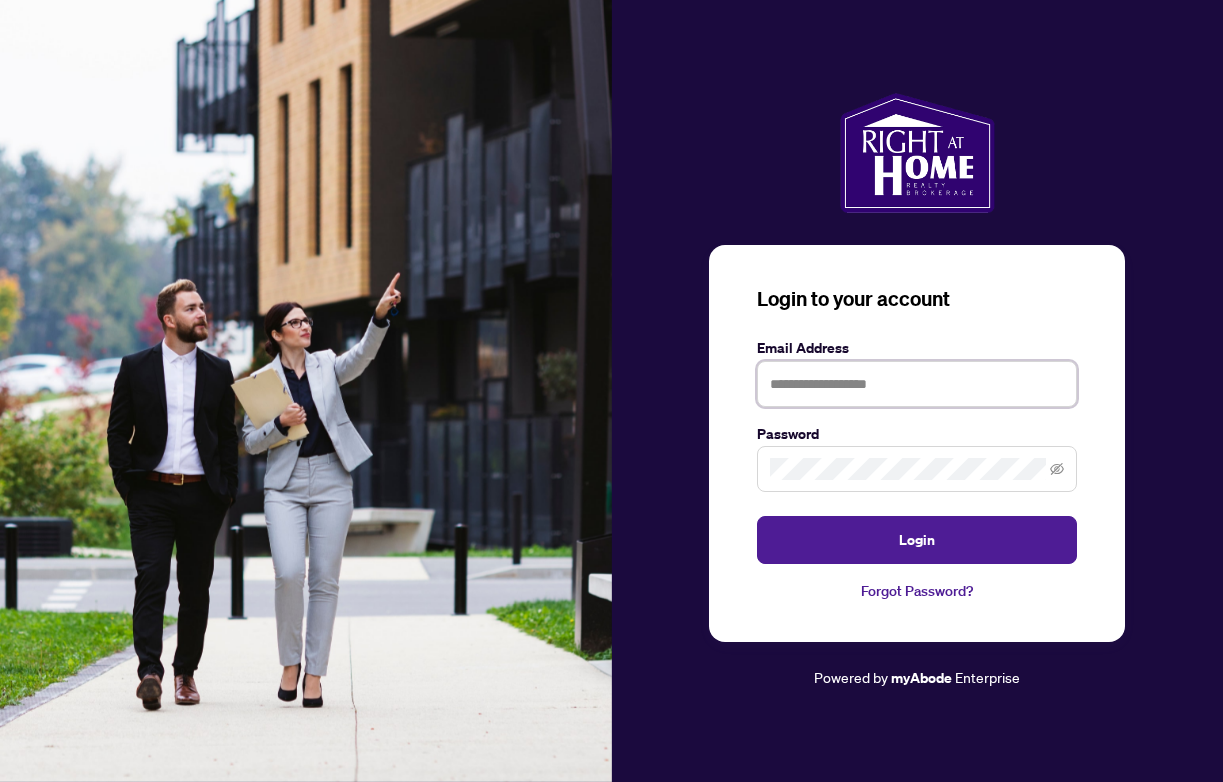 type on "**********" 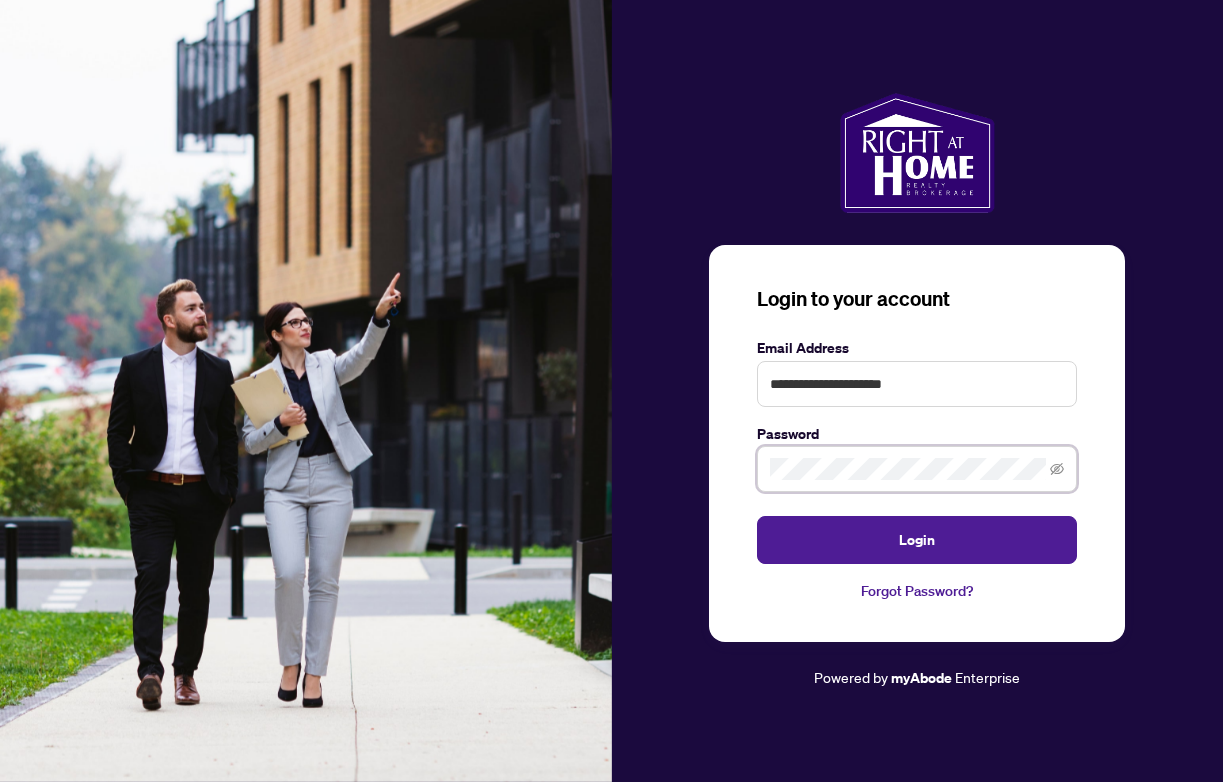 click on "Login" at bounding box center [917, 540] 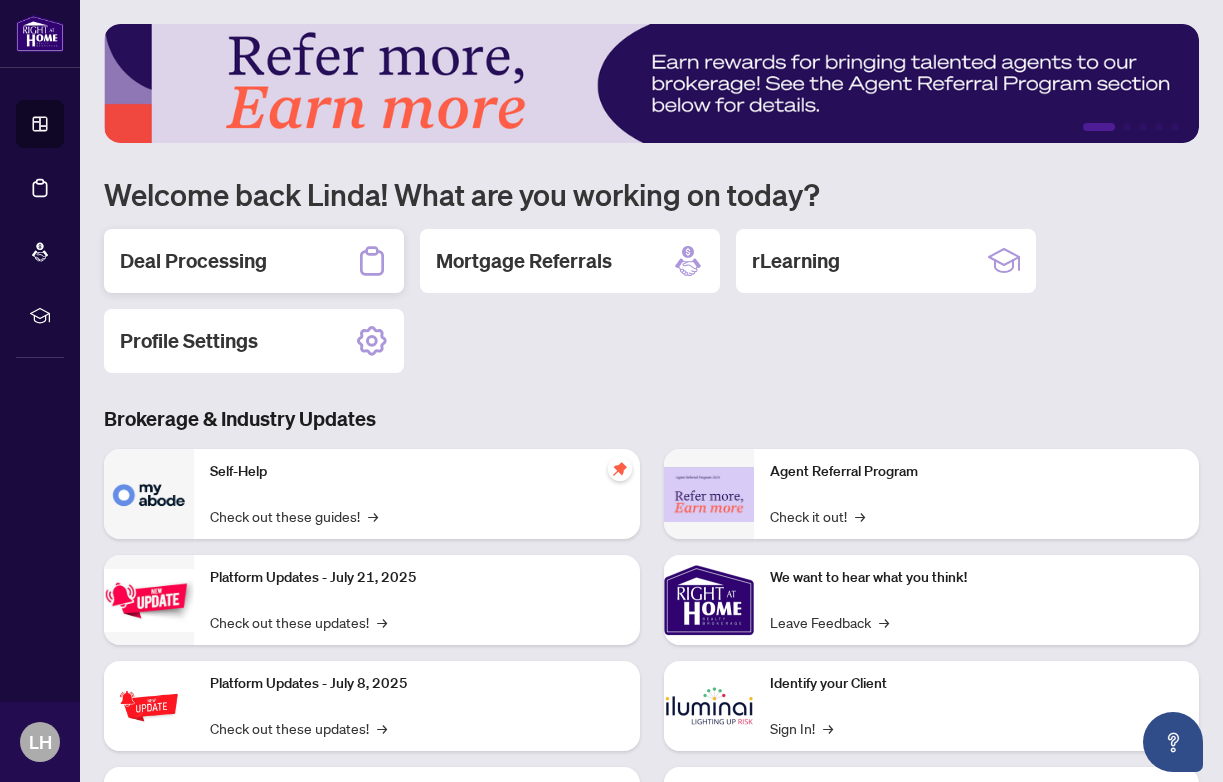 click on "Deal Processing" at bounding box center (193, 261) 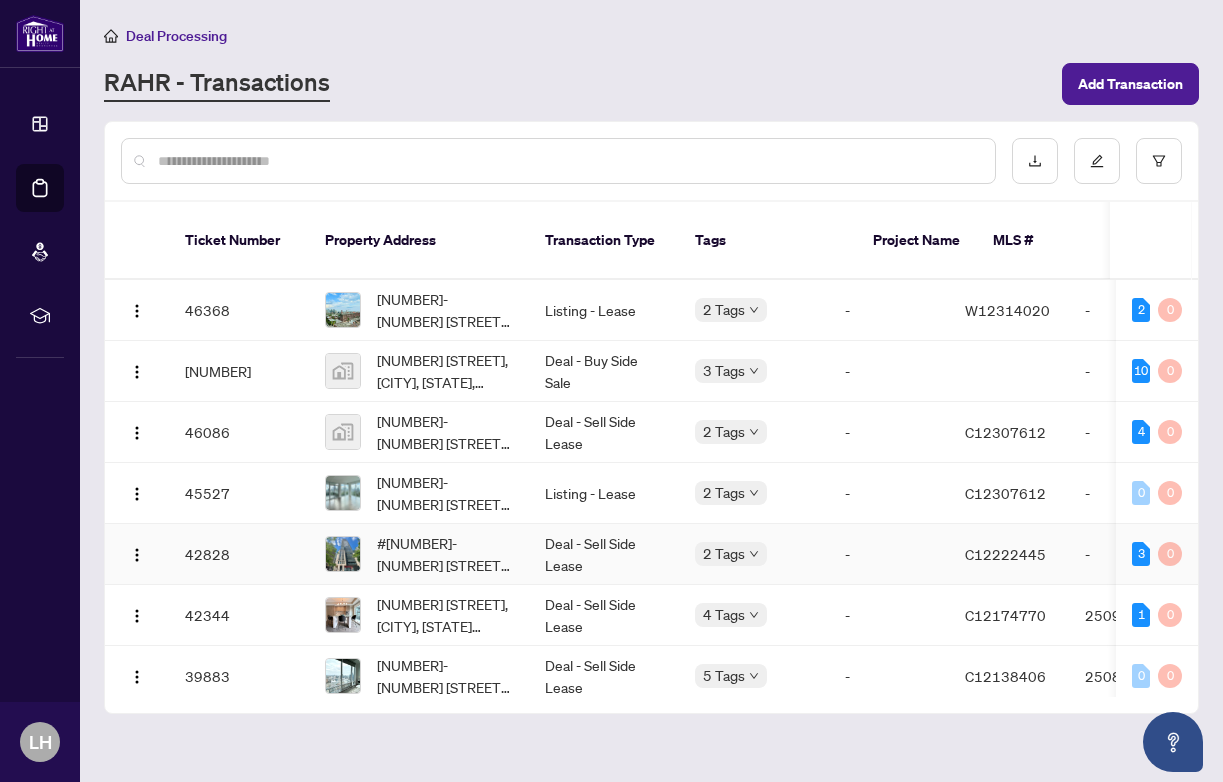 scroll, scrollTop: 0, scrollLeft: 0, axis: both 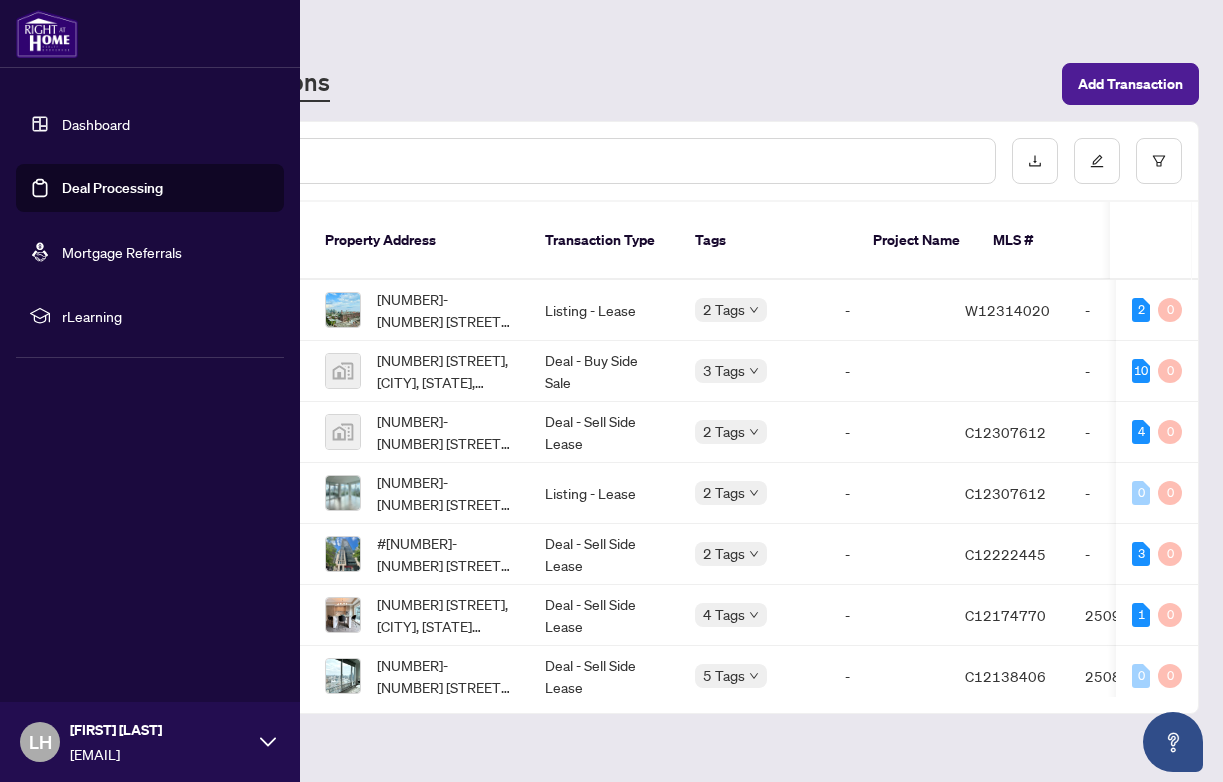 click on "Dashboard" at bounding box center (96, 124) 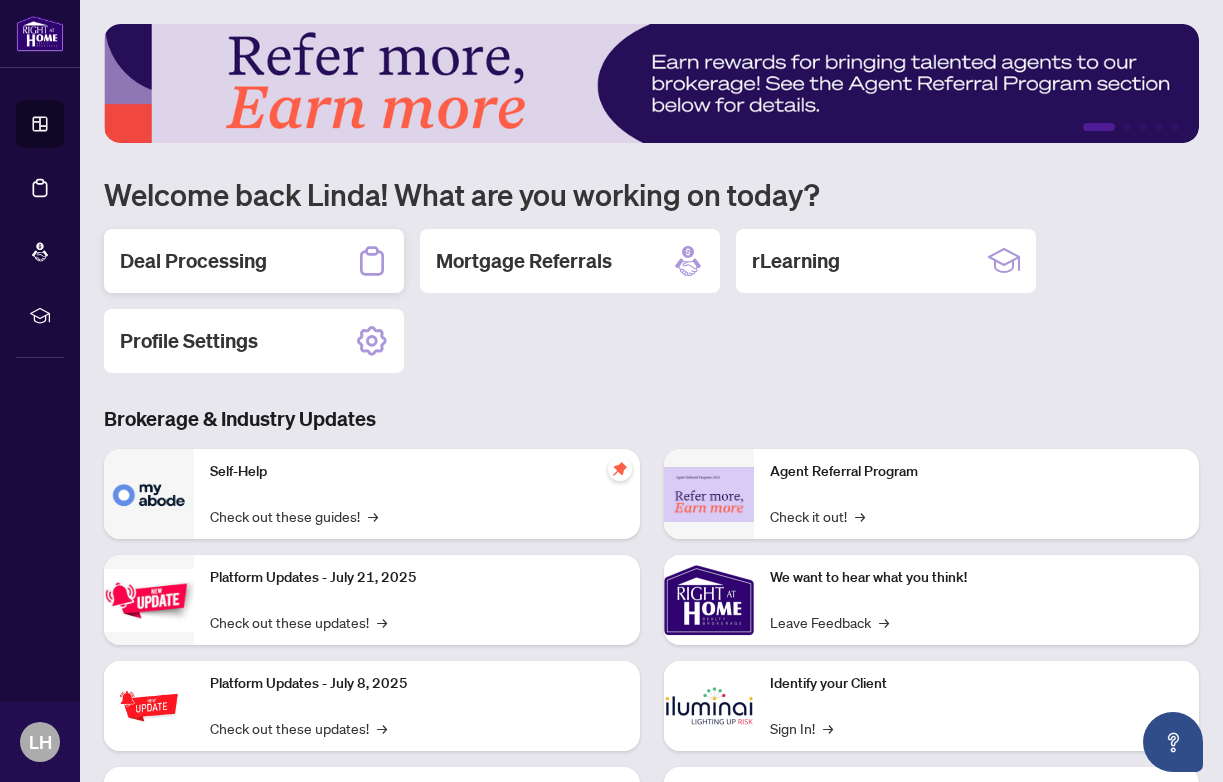 click on "Deal Processing" at bounding box center [193, 261] 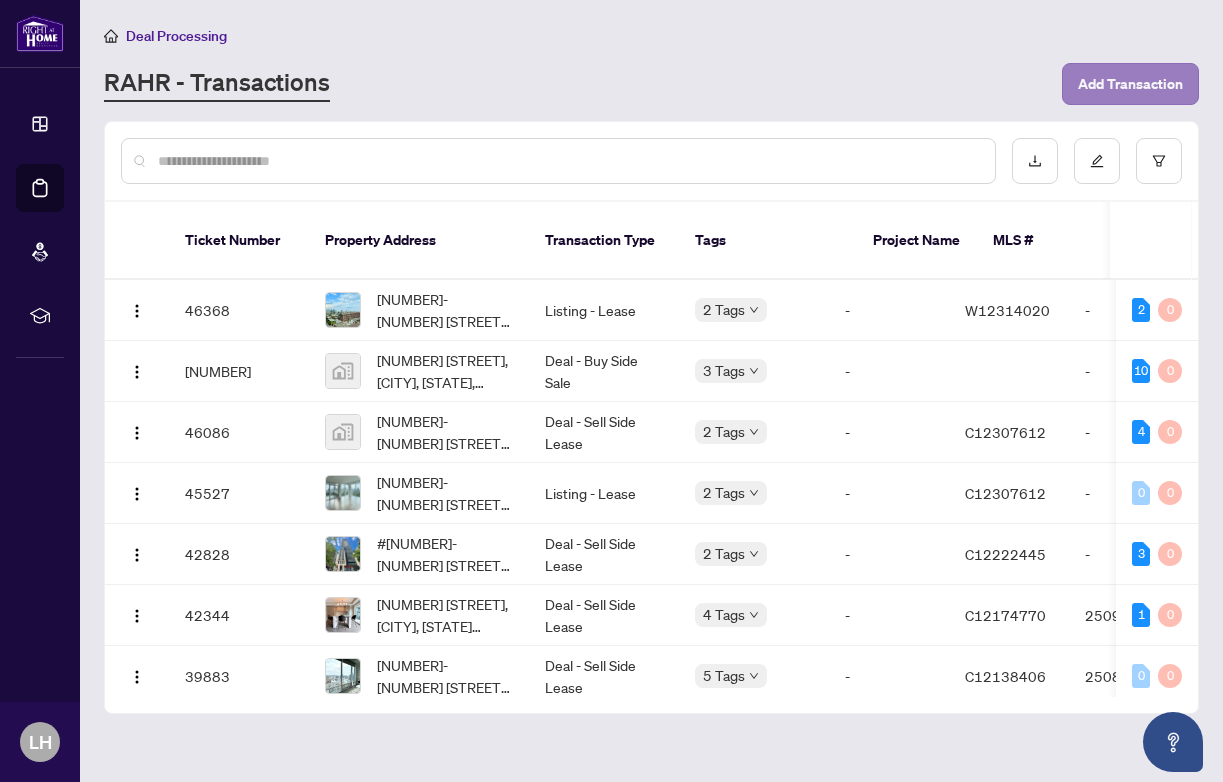 click on "Add Transaction" at bounding box center (1130, 84) 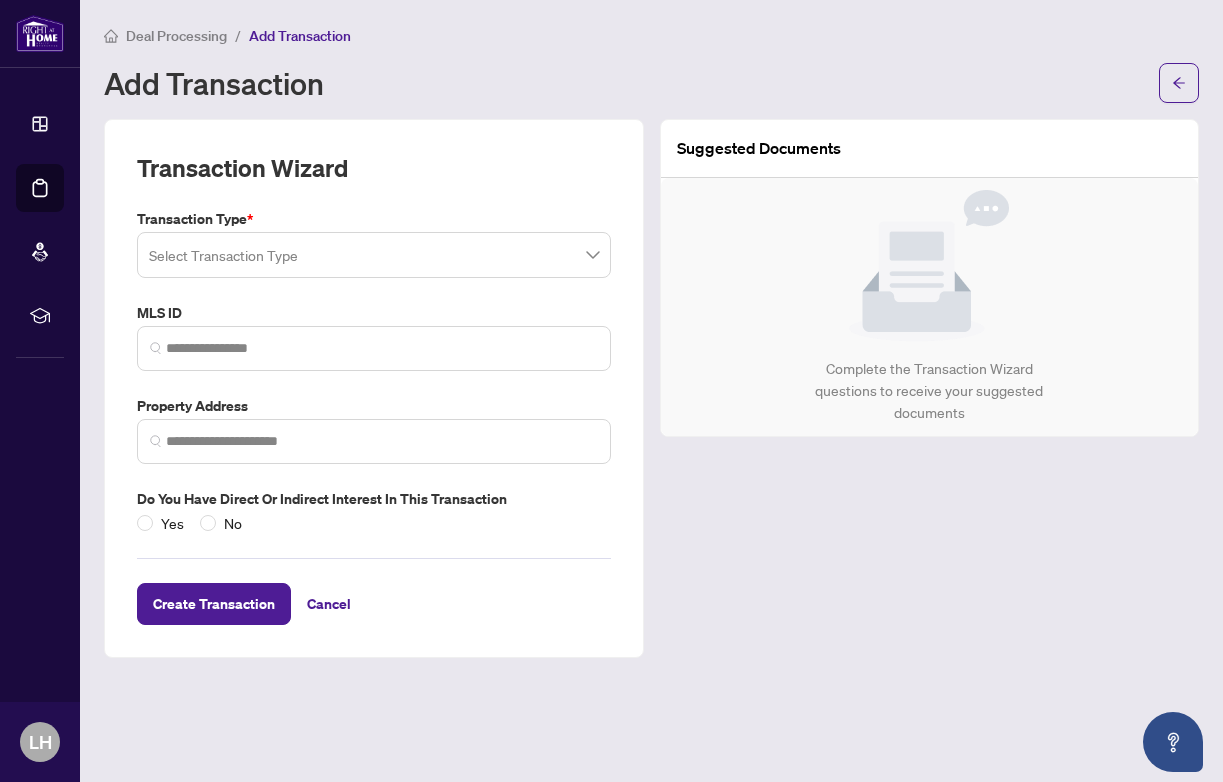 click at bounding box center [374, 255] 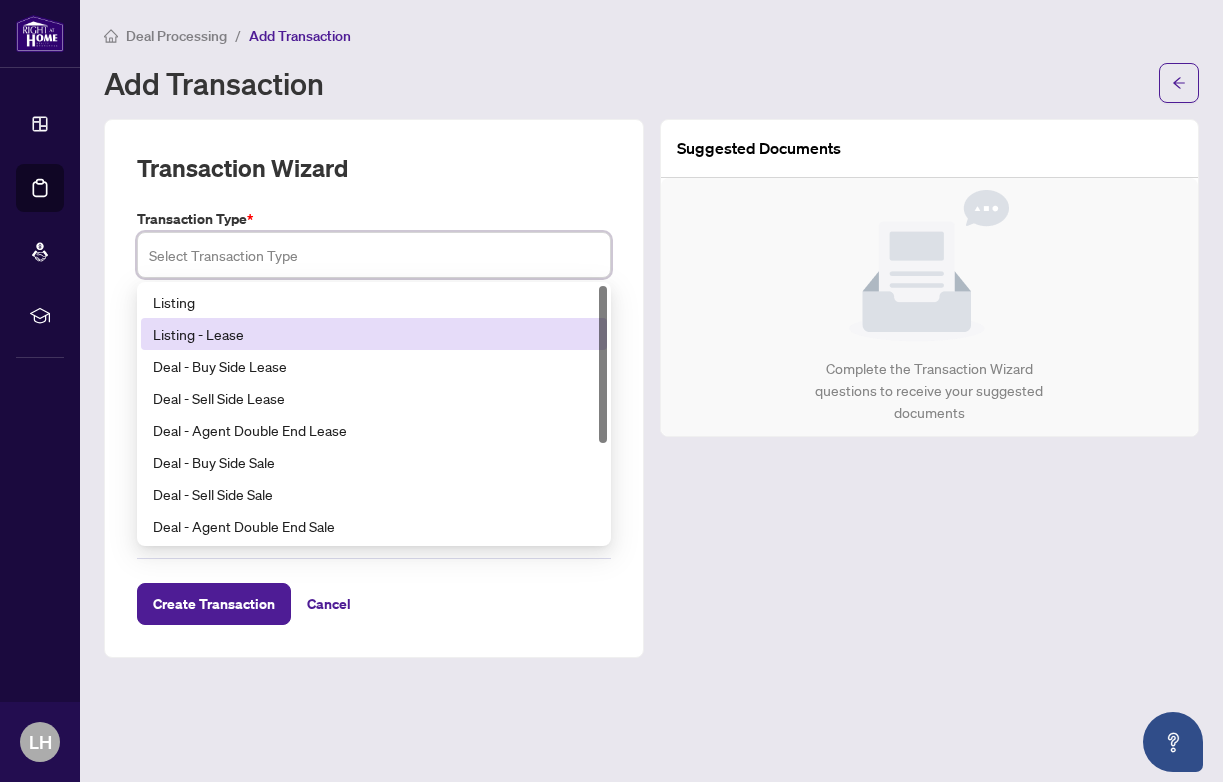 click on "Listing - Lease" at bounding box center (374, 334) 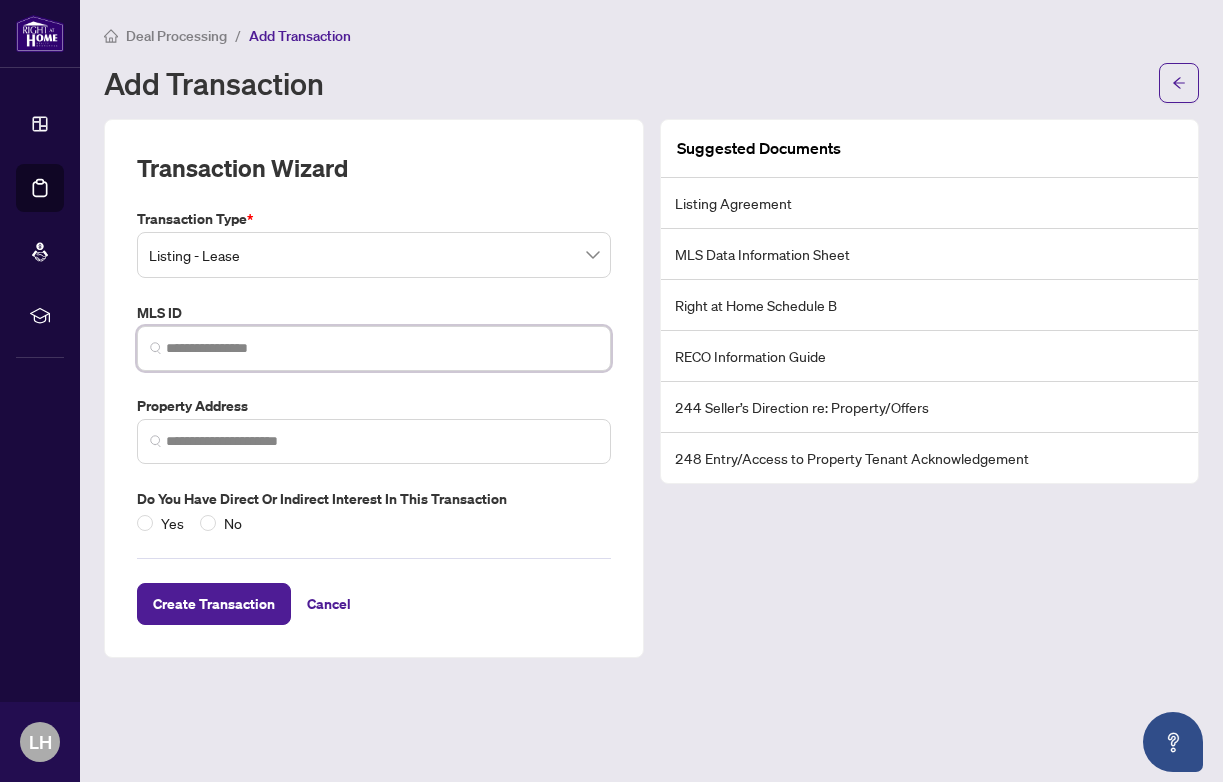click at bounding box center [382, 348] 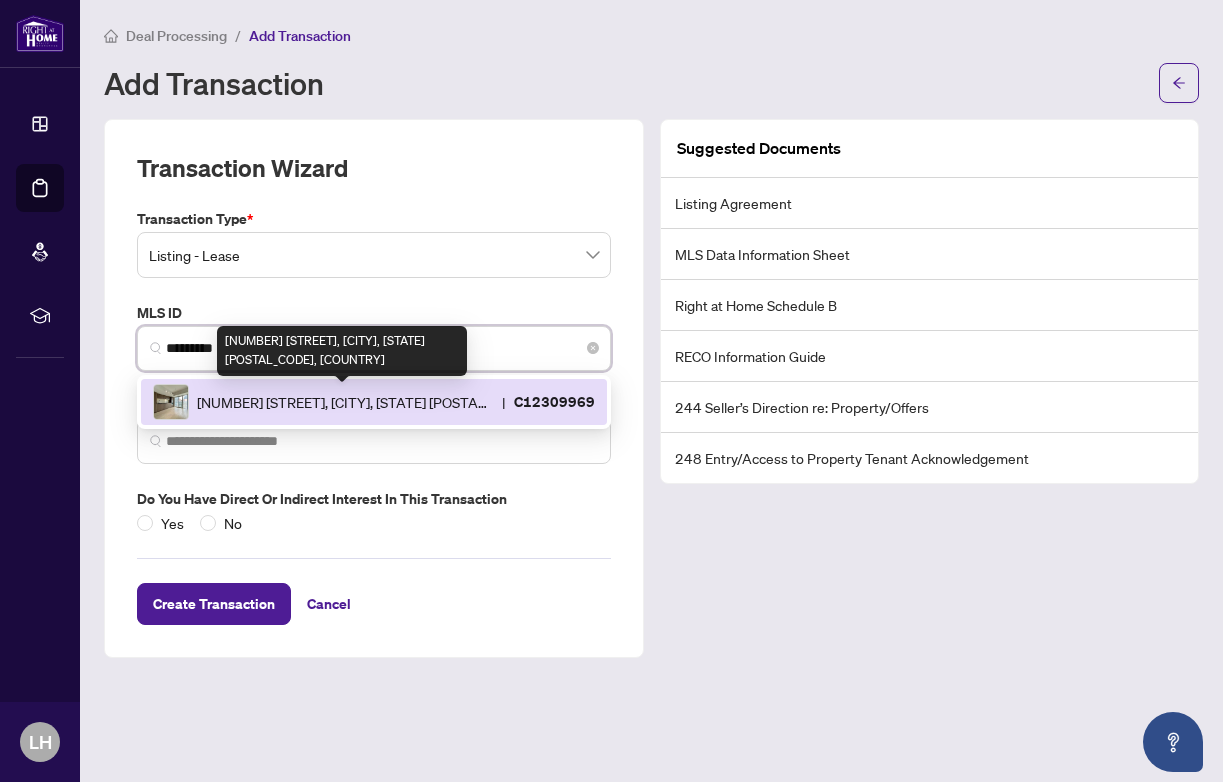 click on "[NUMBER] [STREET], [CITY], [STATE] [POSTAL_CODE], [COUNTRY]" at bounding box center (345, 402) 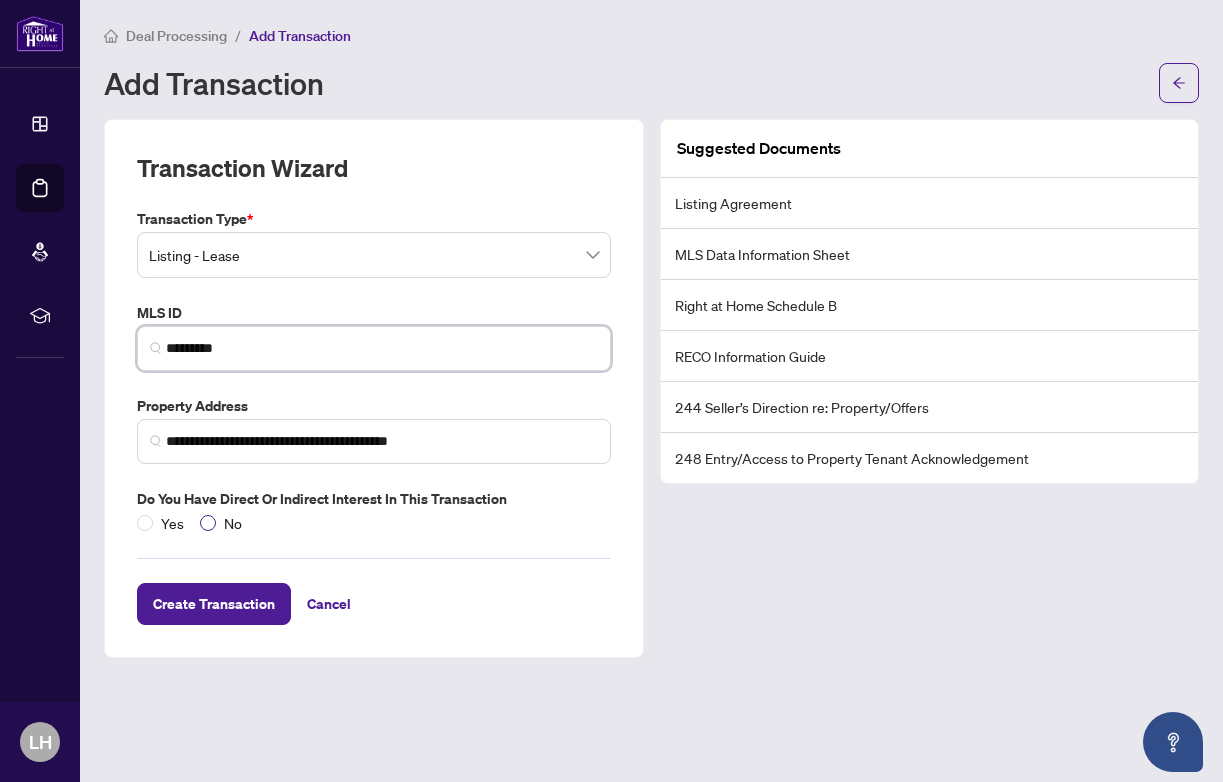 type on "*********" 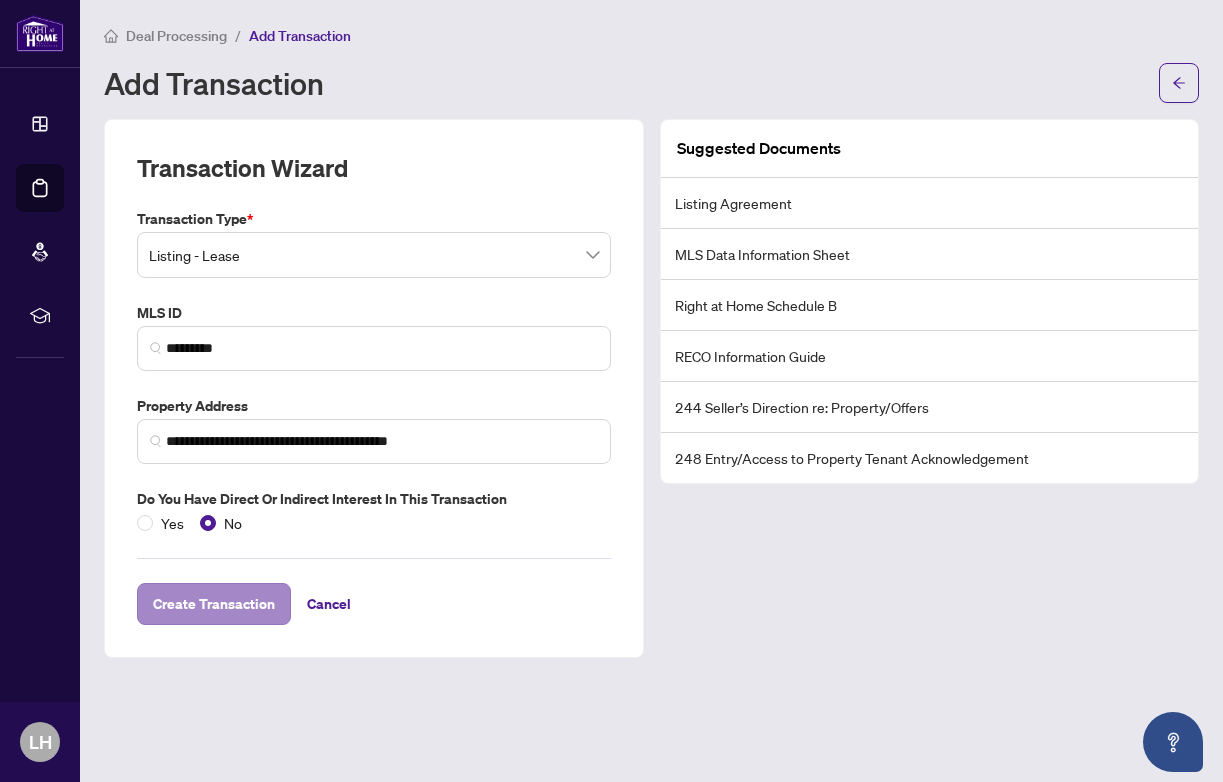 click on "Create Transaction" at bounding box center (214, 604) 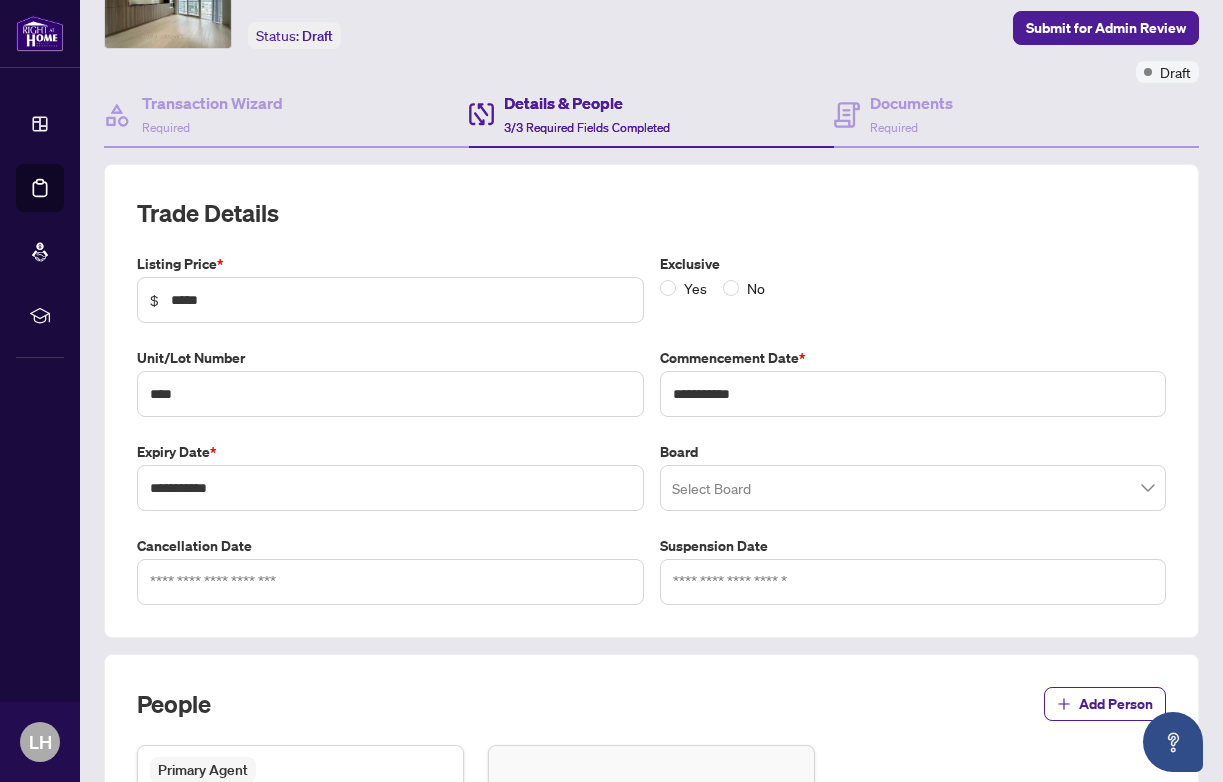 scroll, scrollTop: 144, scrollLeft: 0, axis: vertical 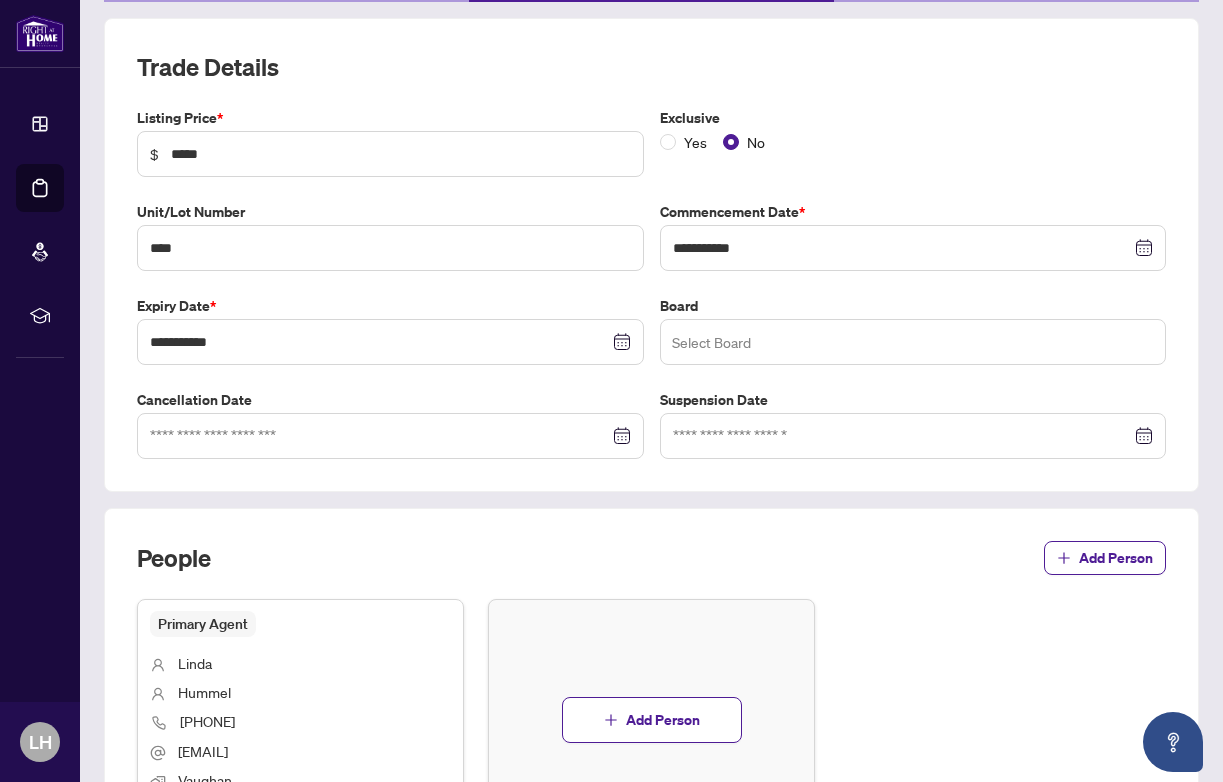 click at bounding box center (913, 342) 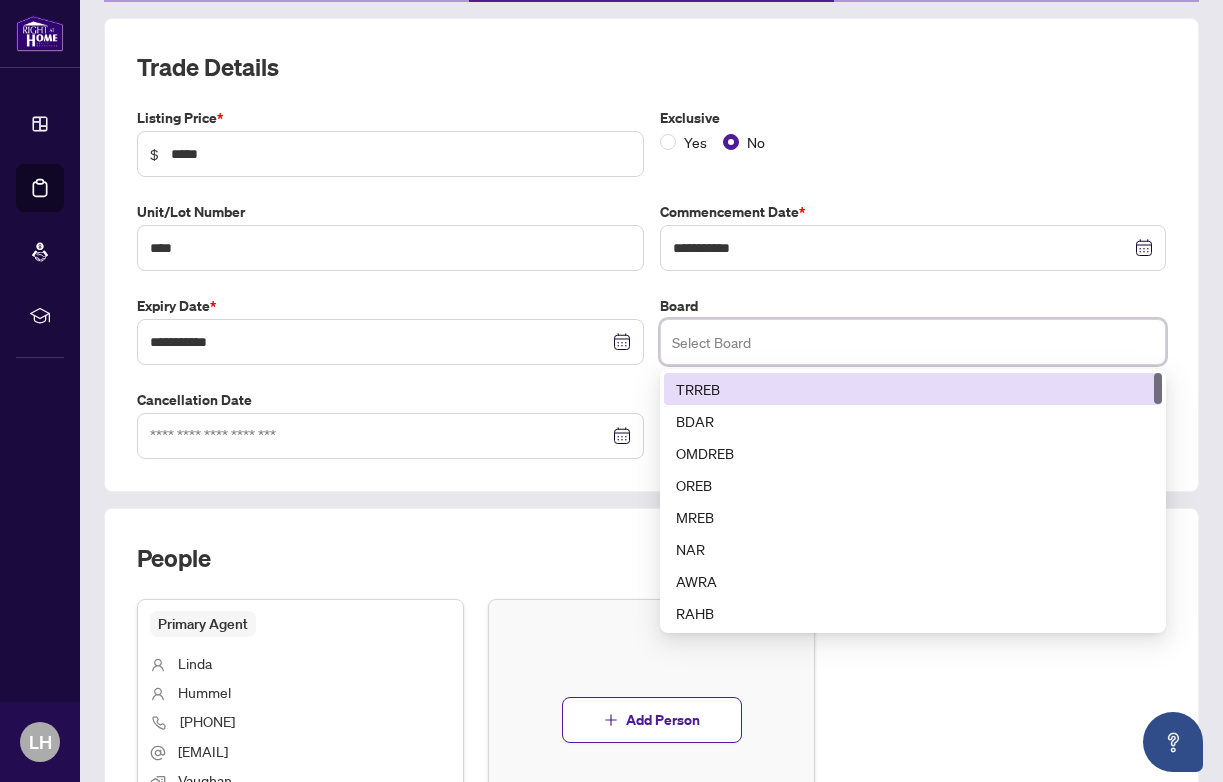 click on "TRREB" at bounding box center (913, 389) 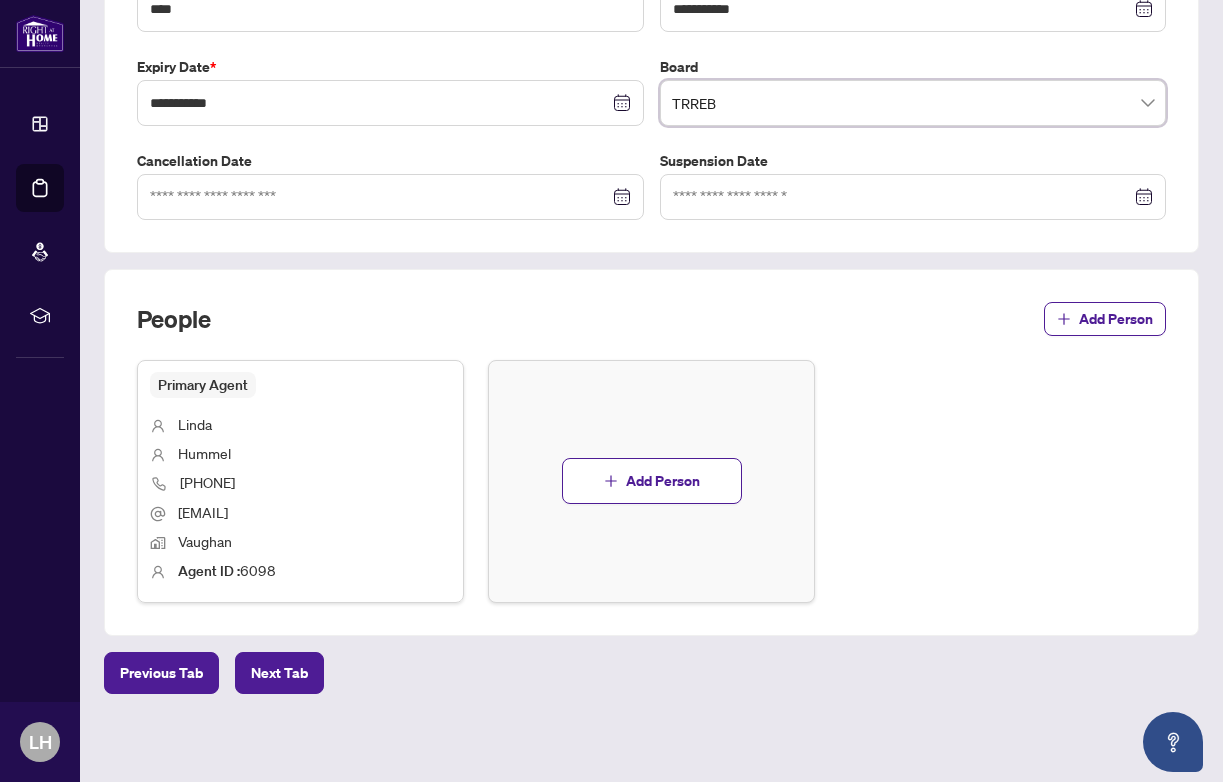 scroll, scrollTop: 494, scrollLeft: 0, axis: vertical 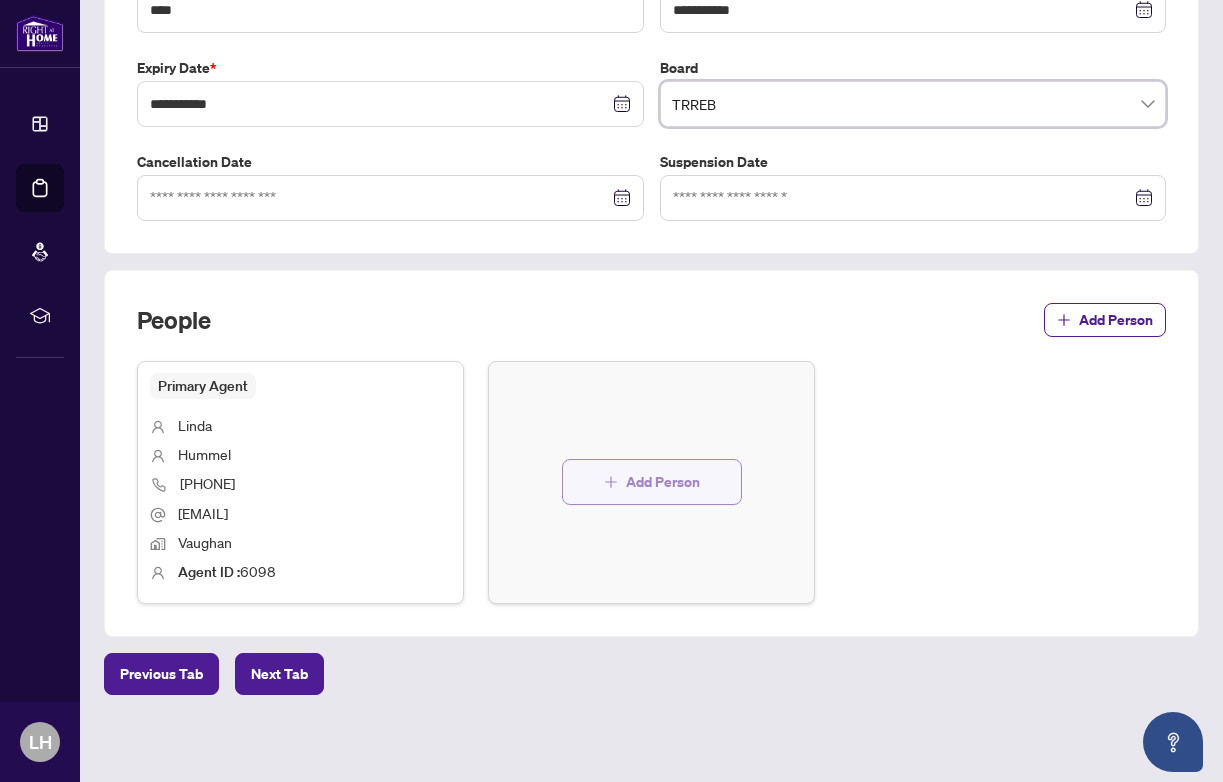 click on "Add Person" at bounding box center (663, 482) 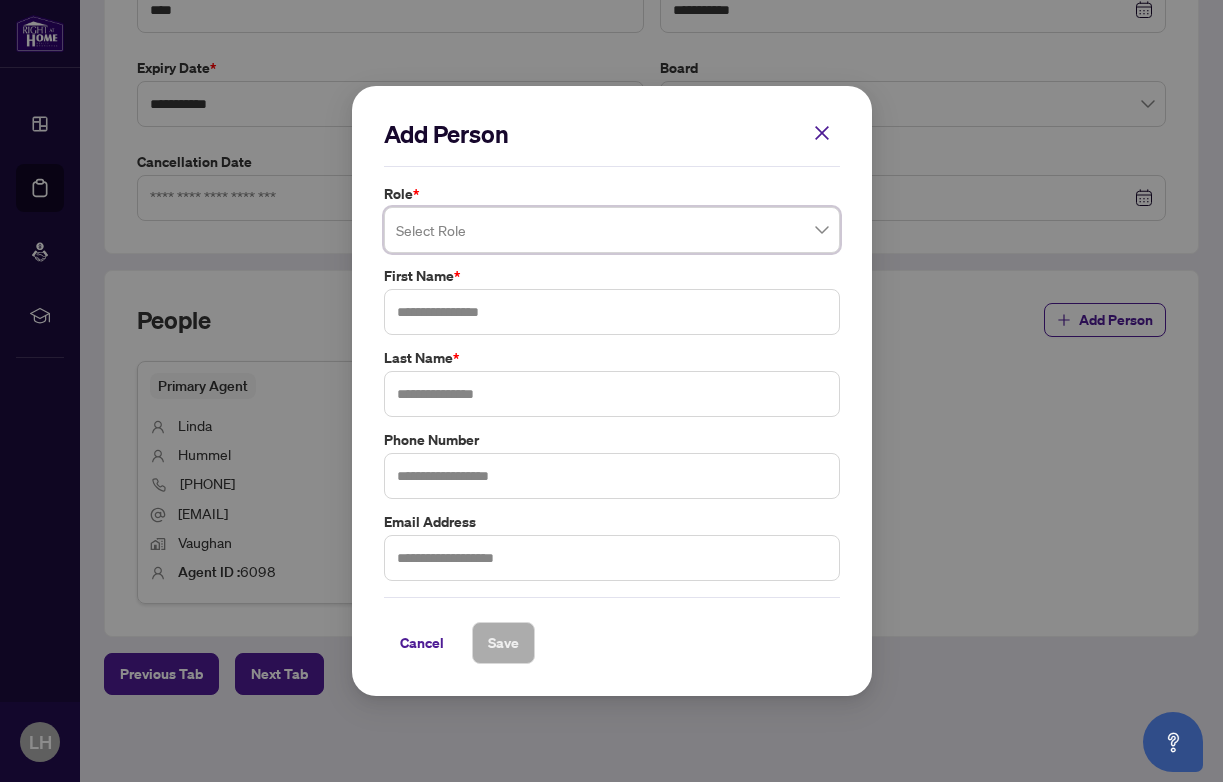 click at bounding box center [612, 230] 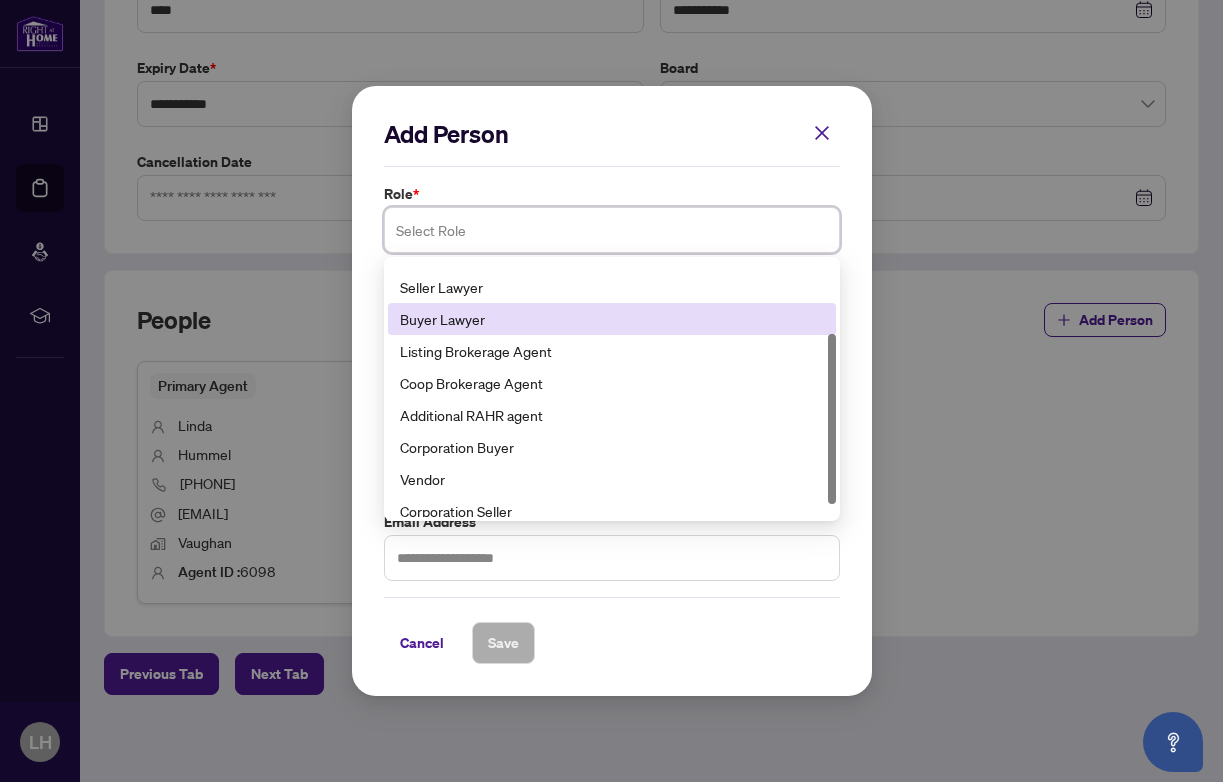 scroll, scrollTop: 128, scrollLeft: 0, axis: vertical 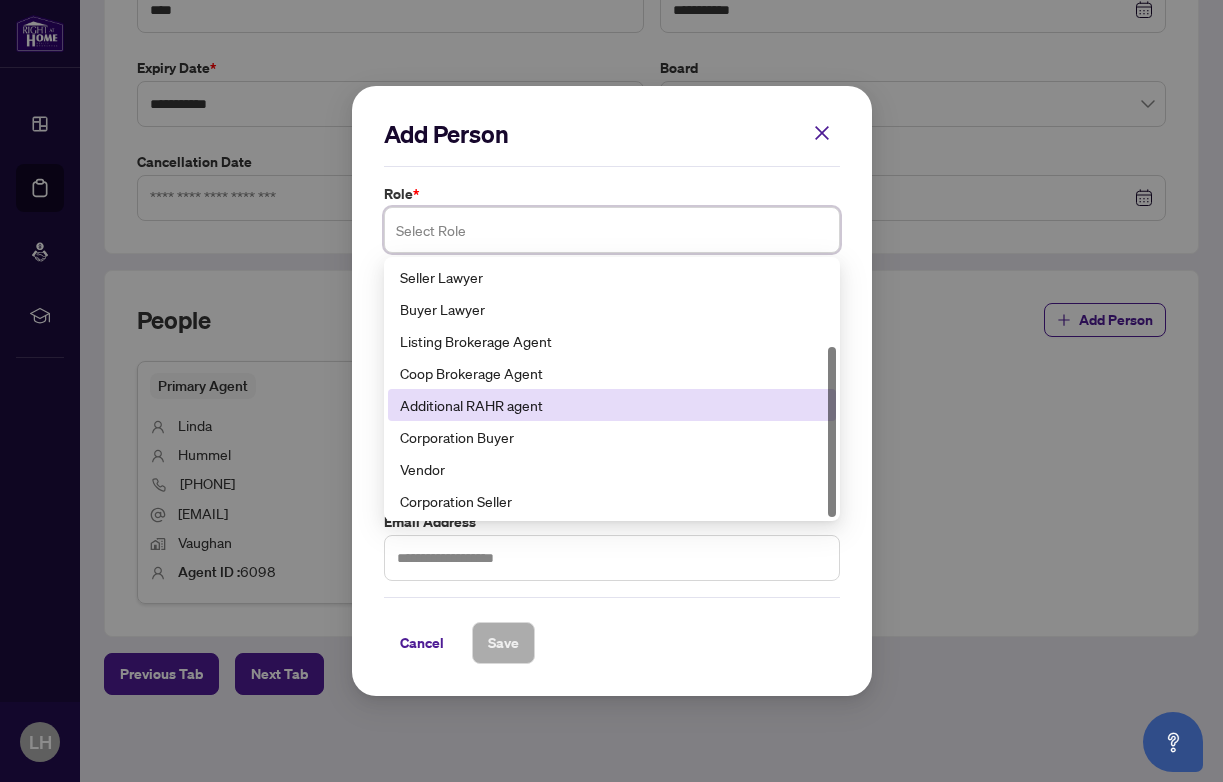 click on "Additional RAHR agent" at bounding box center [612, 405] 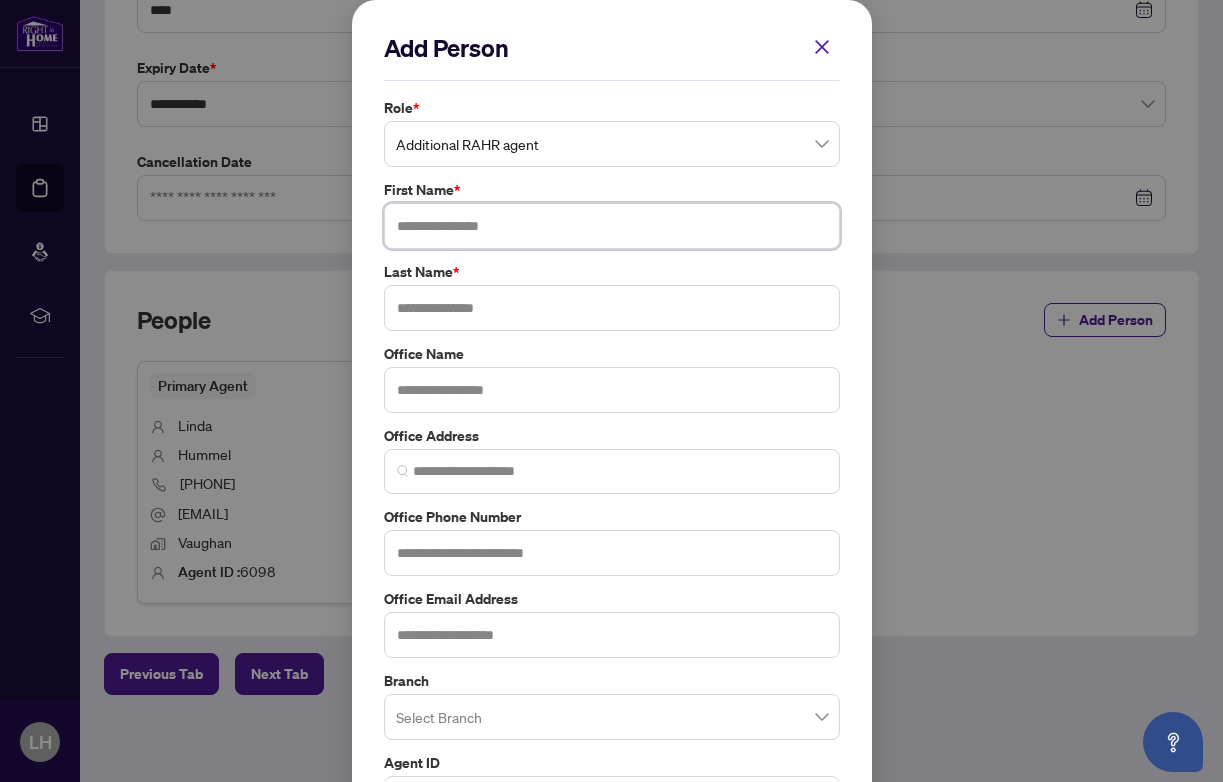 click at bounding box center (612, 226) 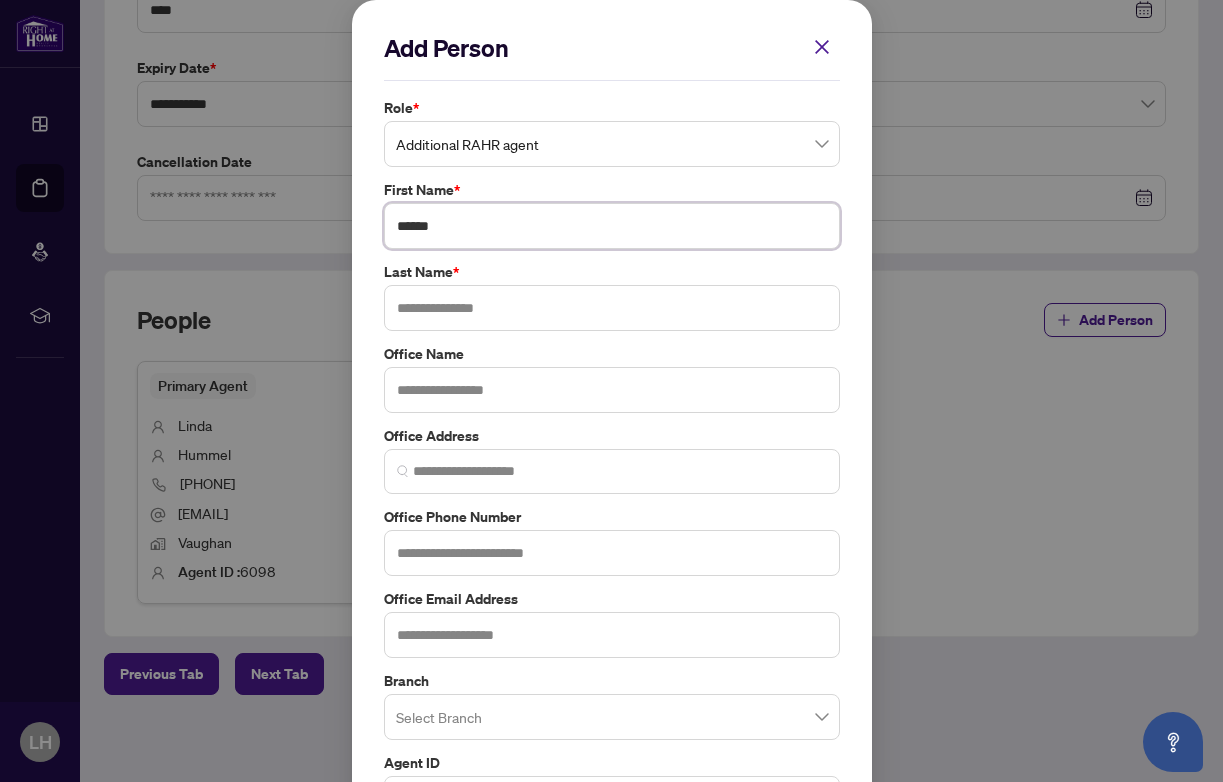 type on "******" 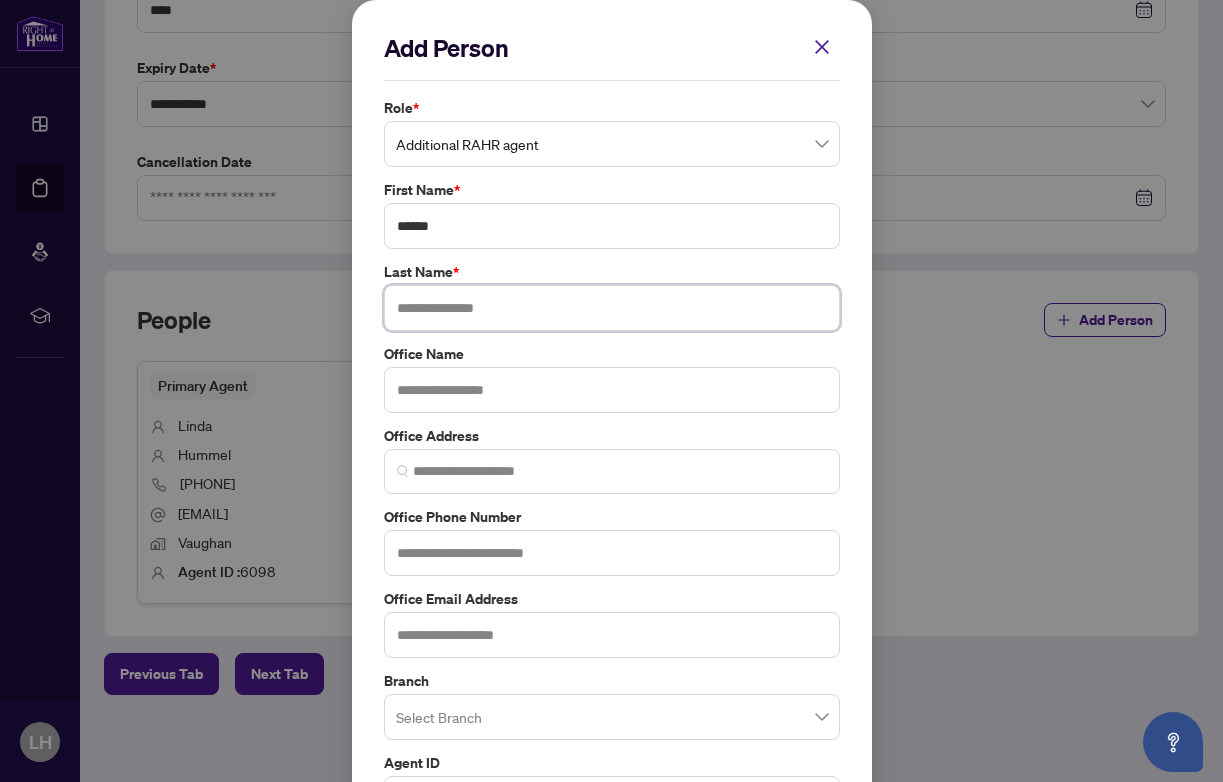 click at bounding box center (612, 308) 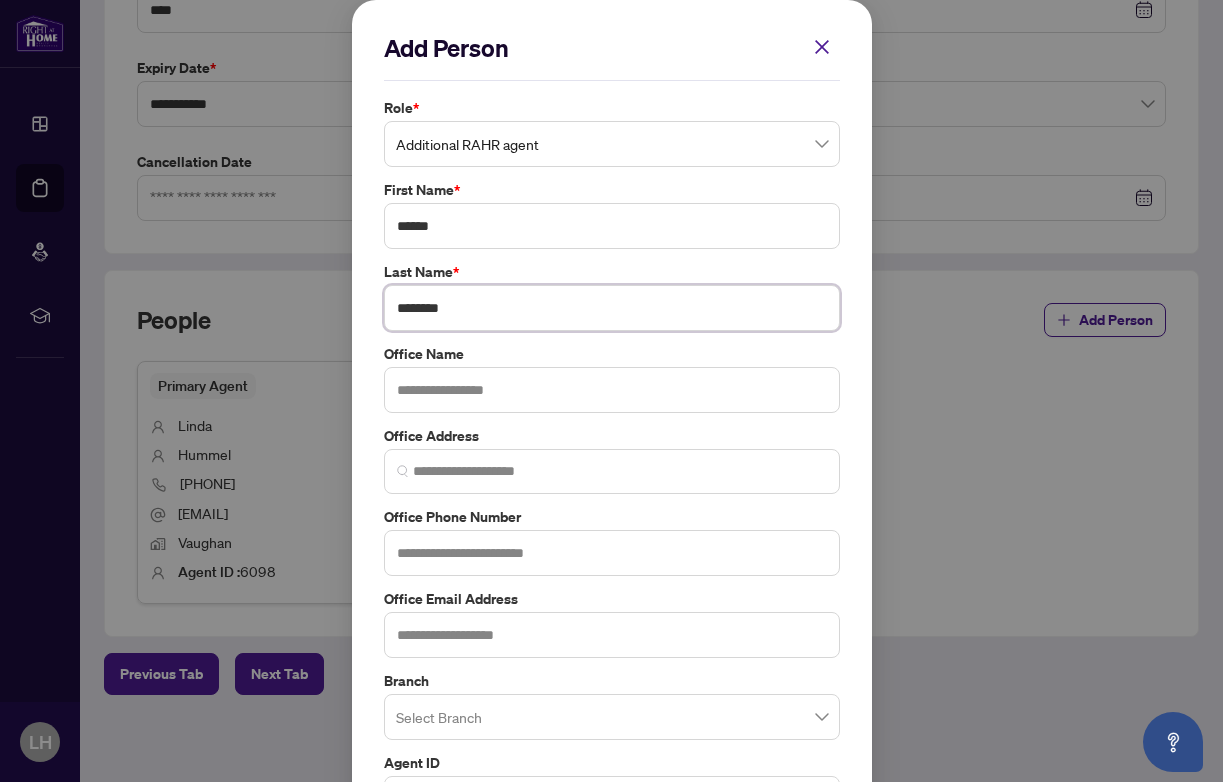 type on "********" 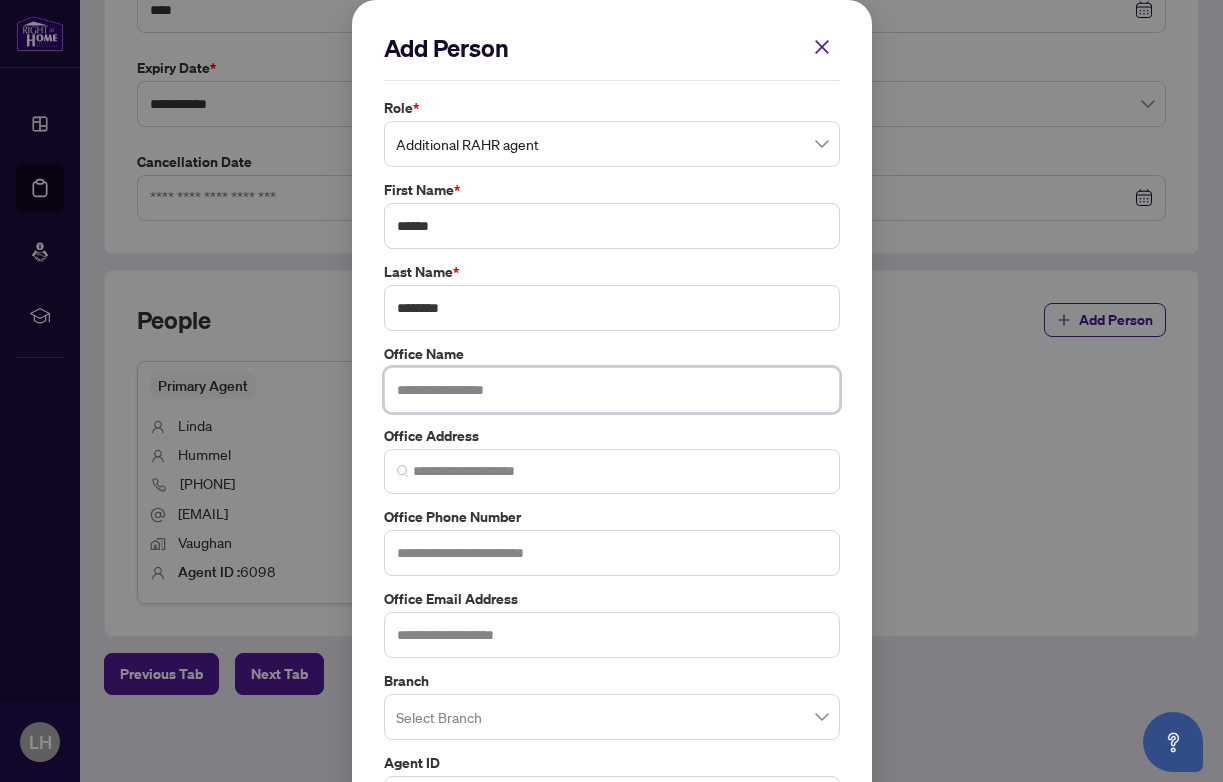 click at bounding box center (612, 390) 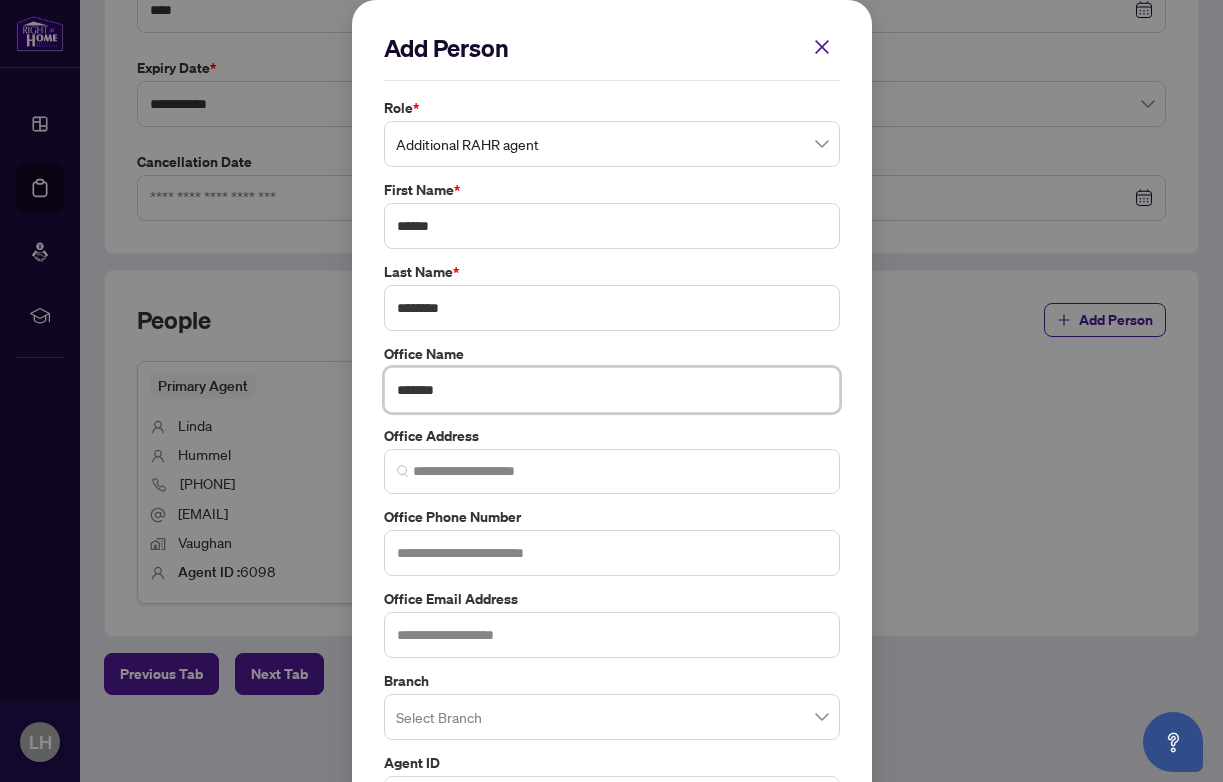type on "*******" 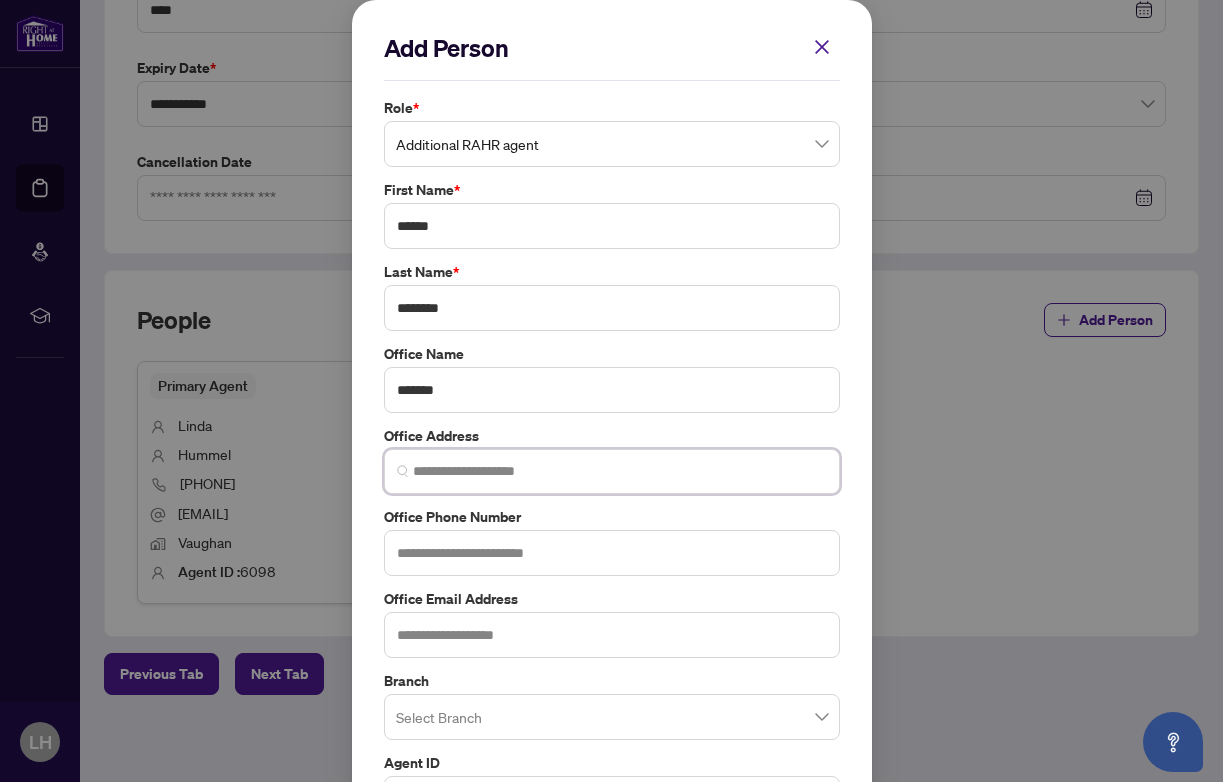 click at bounding box center [620, 471] 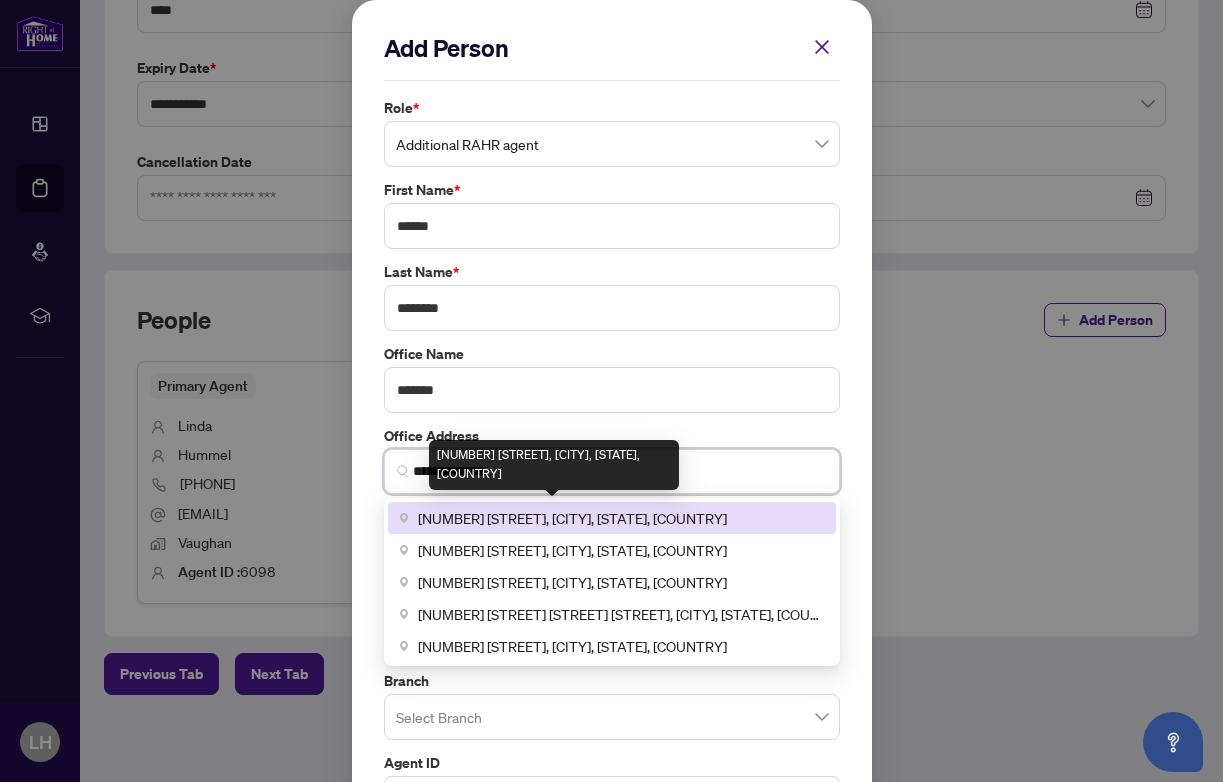 click on "[NUMBER] [STREET], [CITY], [STATE], [COUNTRY]" at bounding box center [572, 518] 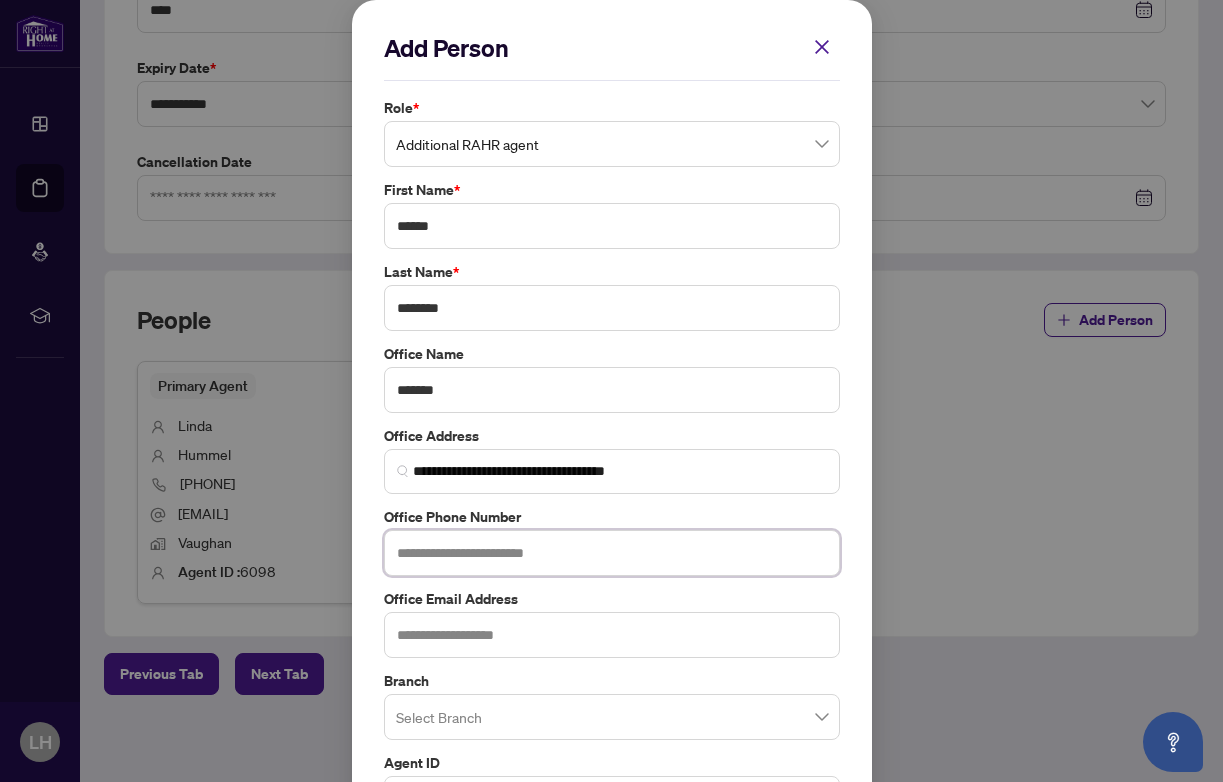 click at bounding box center (612, 553) 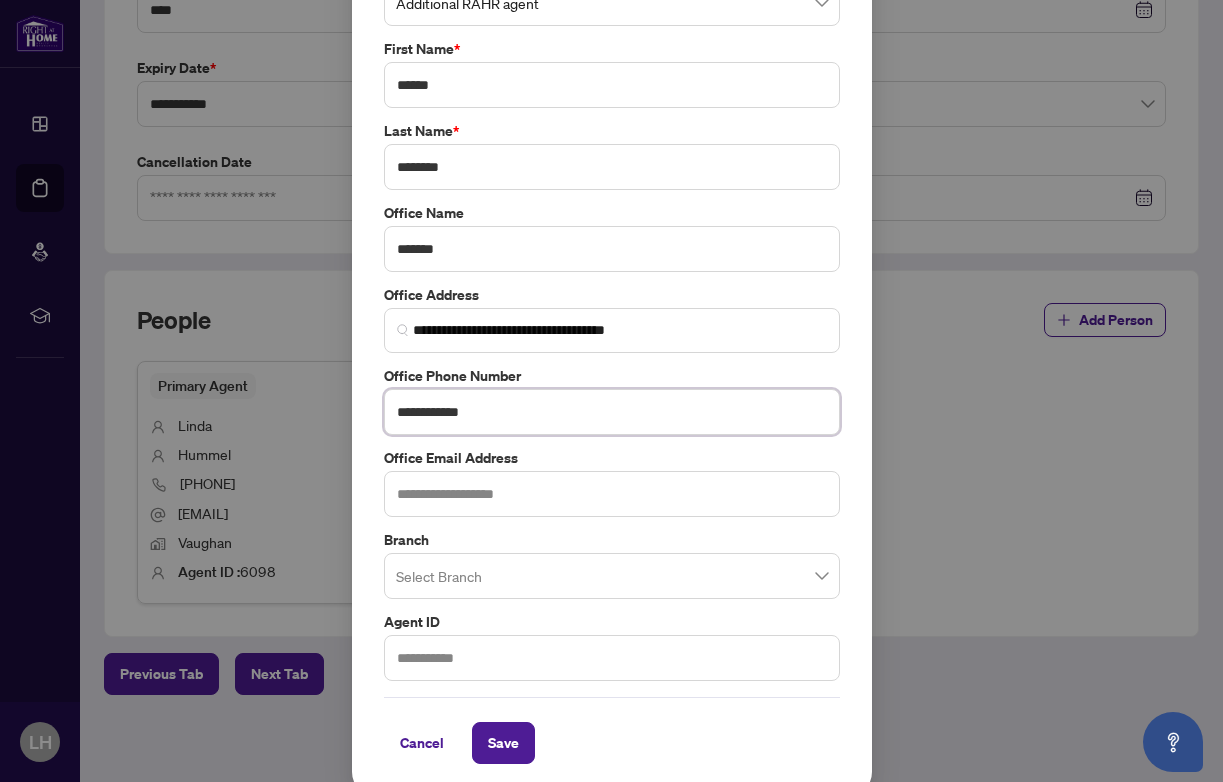 scroll, scrollTop: 146, scrollLeft: 0, axis: vertical 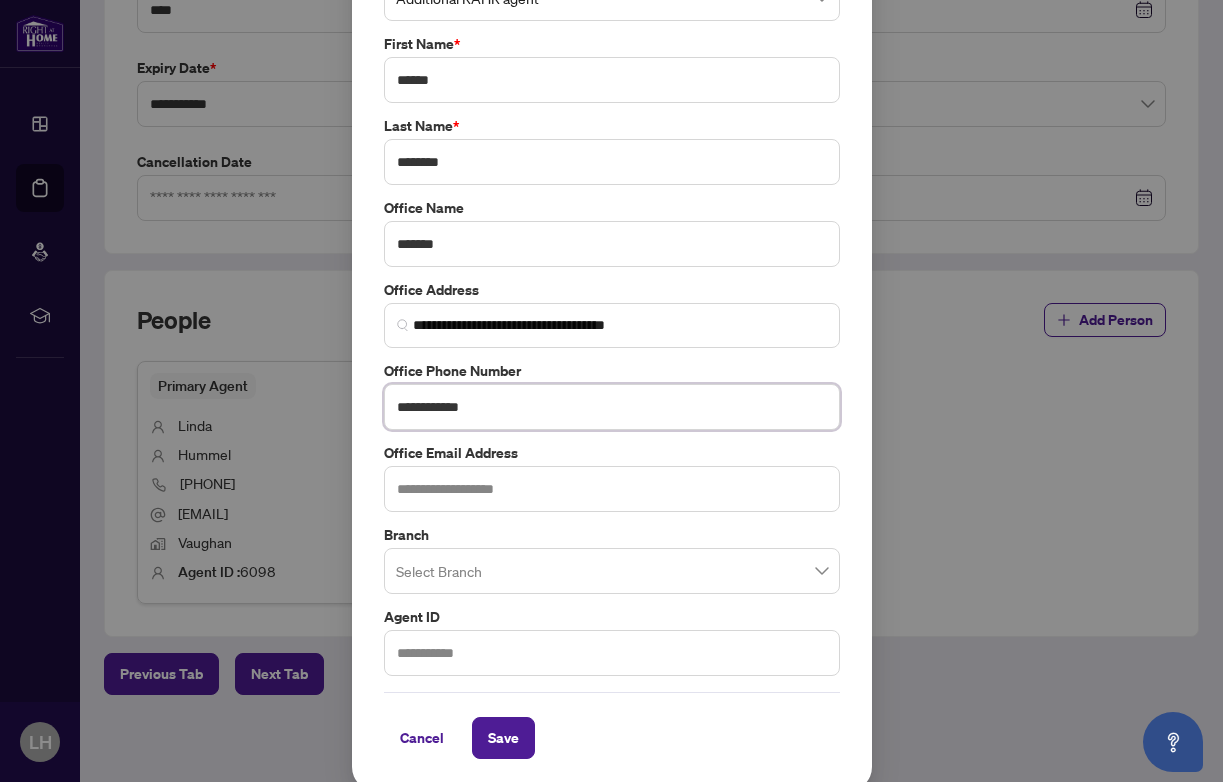 type on "**********" 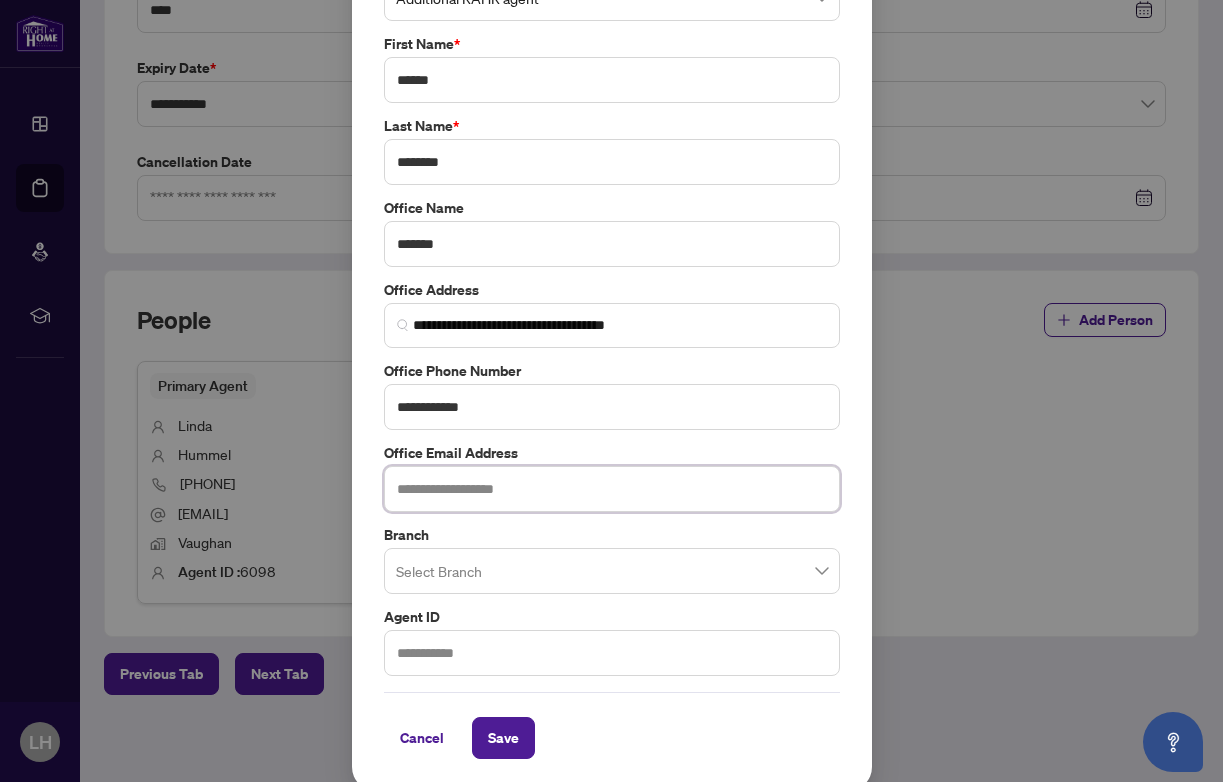 click at bounding box center [612, 489] 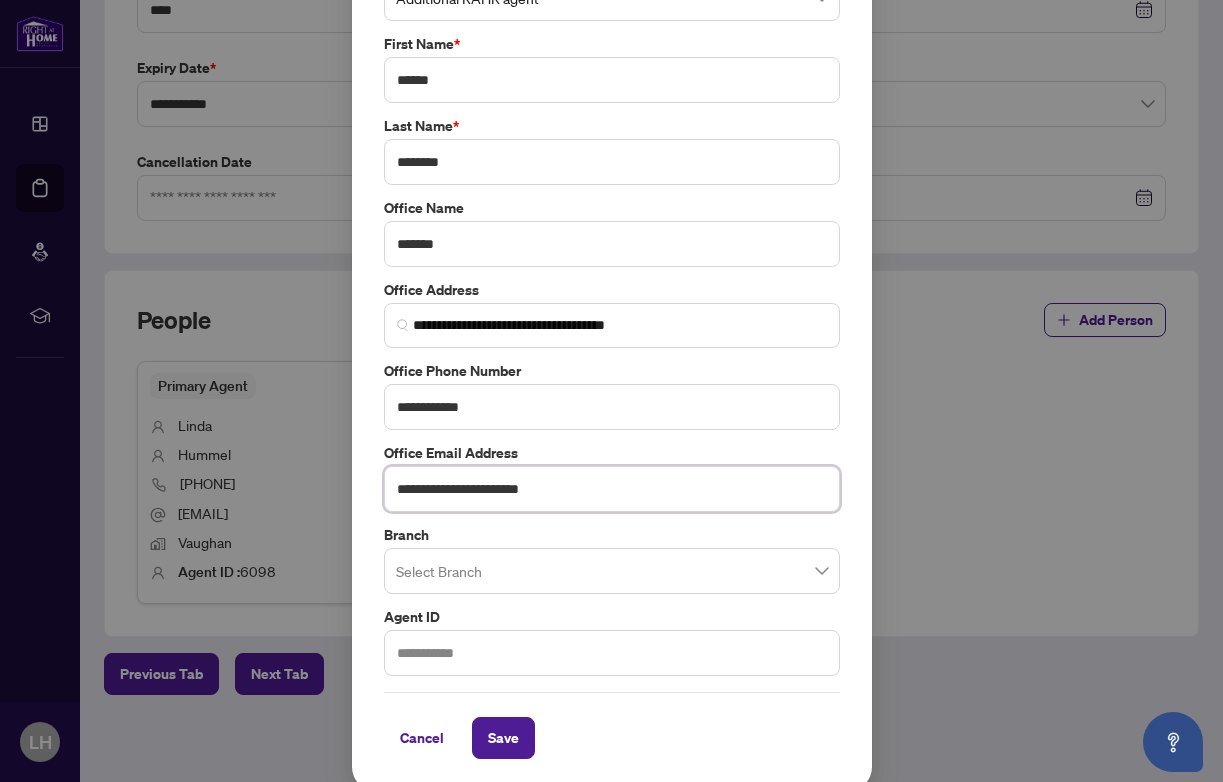 type on "**********" 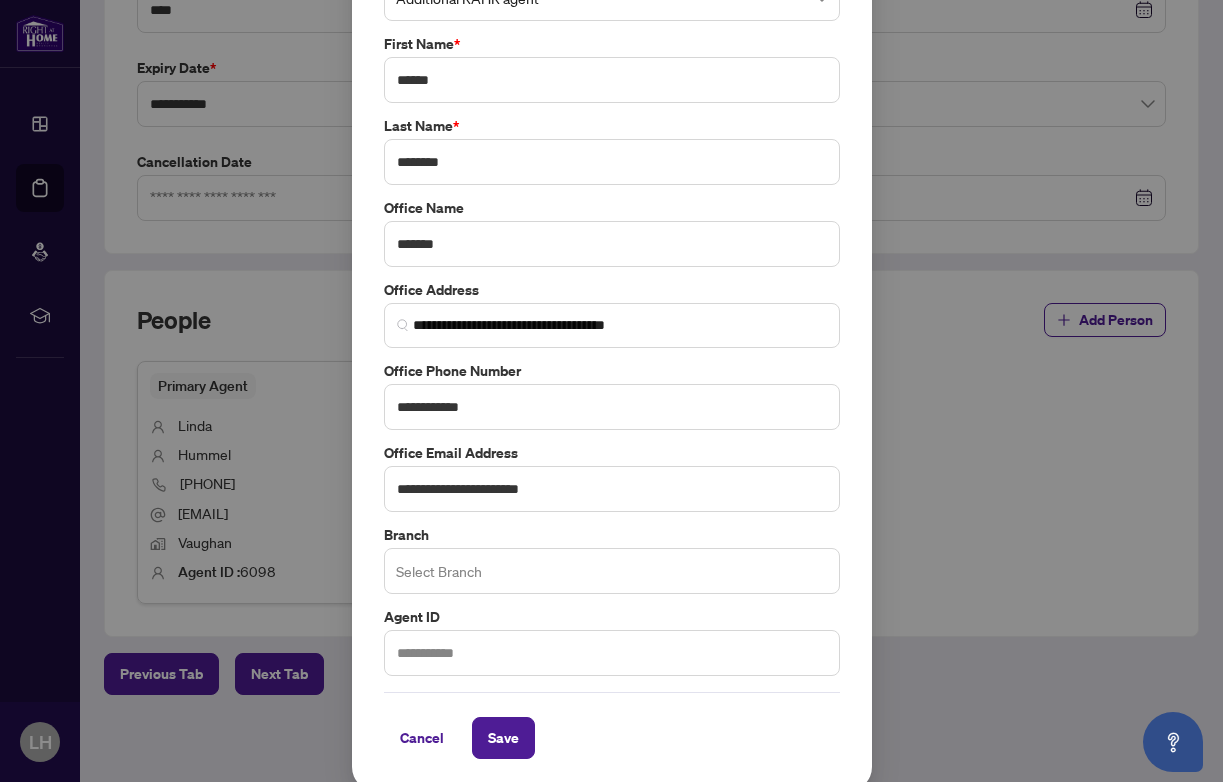 click at bounding box center (612, 571) 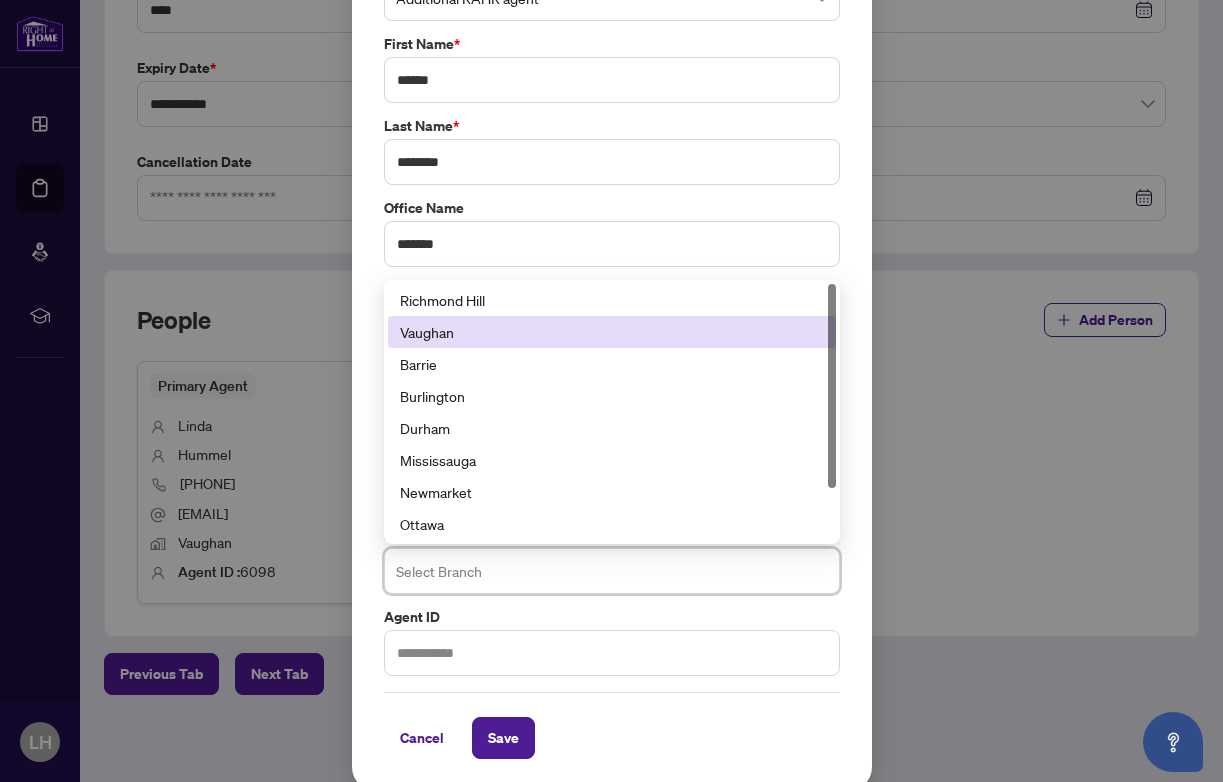 click on "Vaughan" at bounding box center (612, 332) 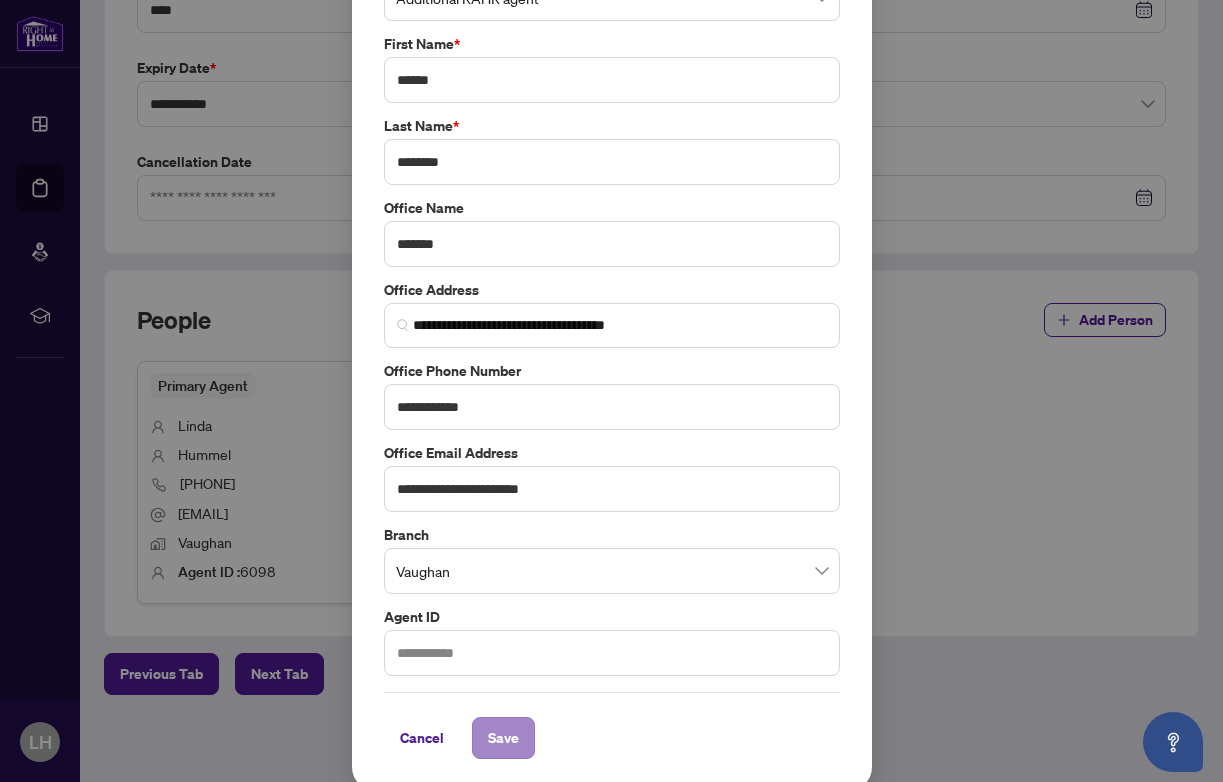 click on "Save" at bounding box center [503, 738] 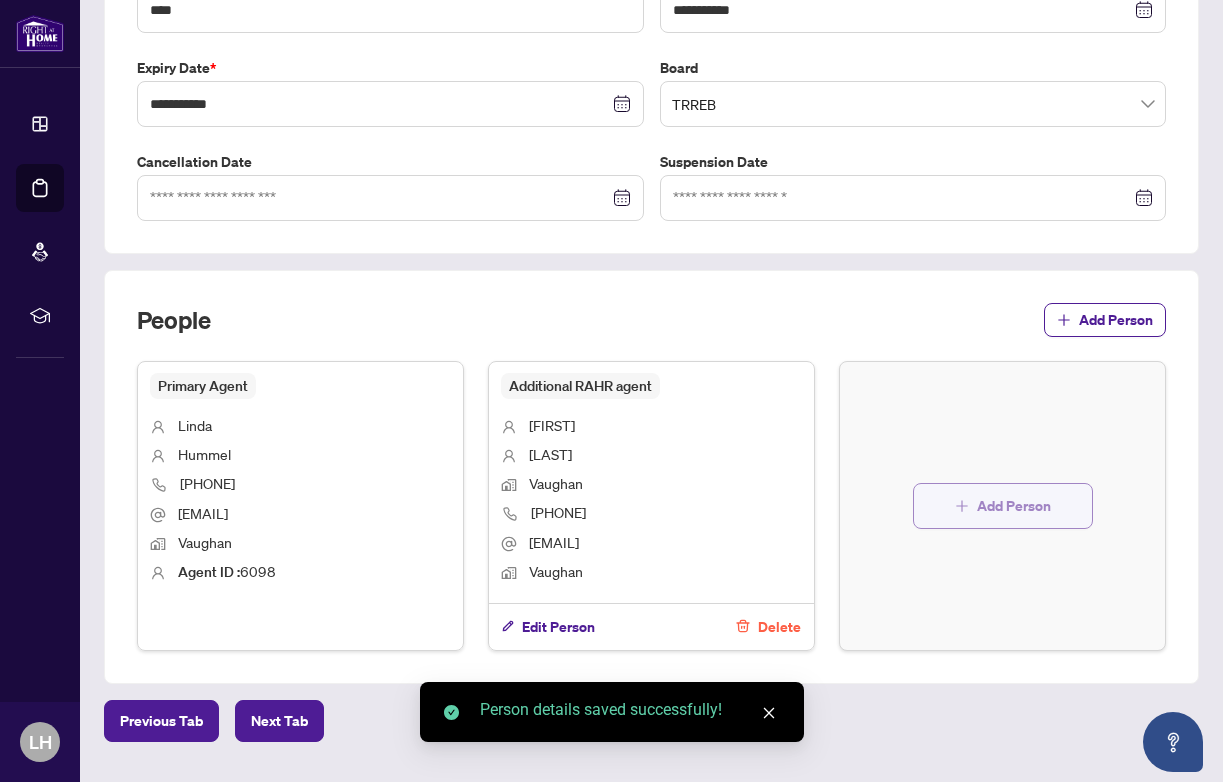 click on "Add Person" at bounding box center (1014, 506) 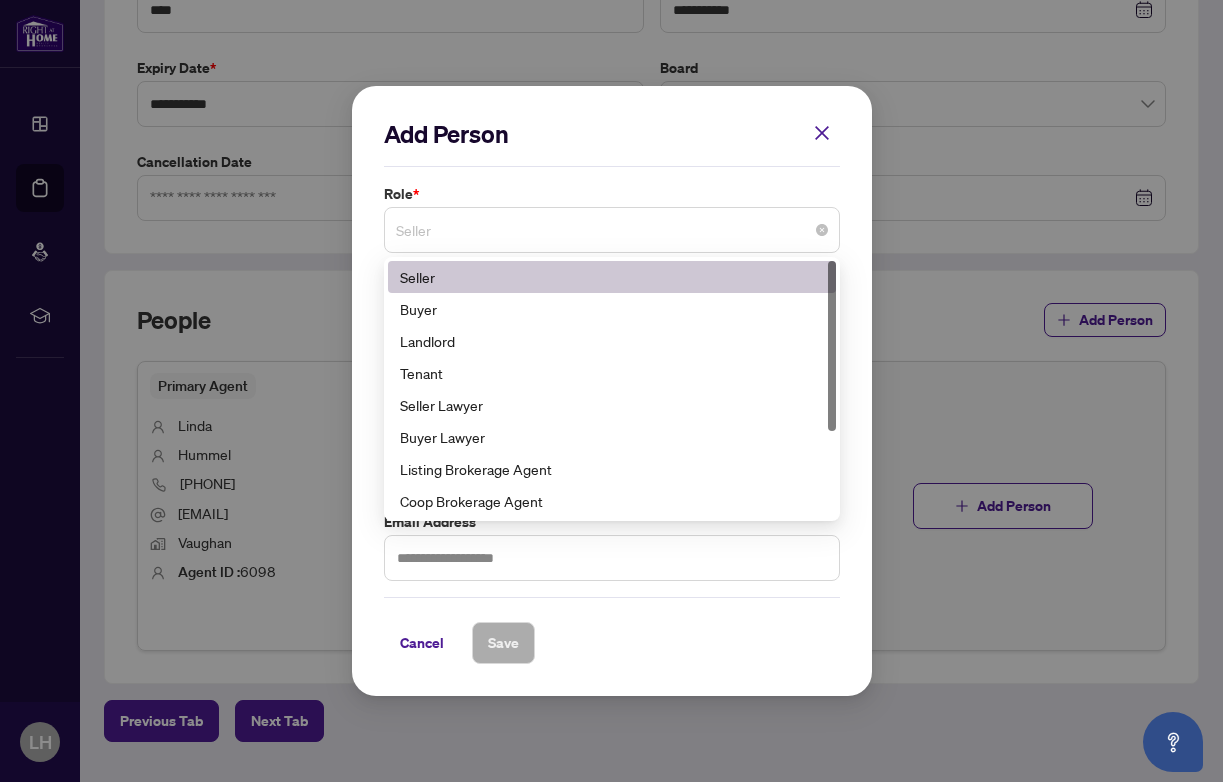 click on "Seller" at bounding box center [612, 230] 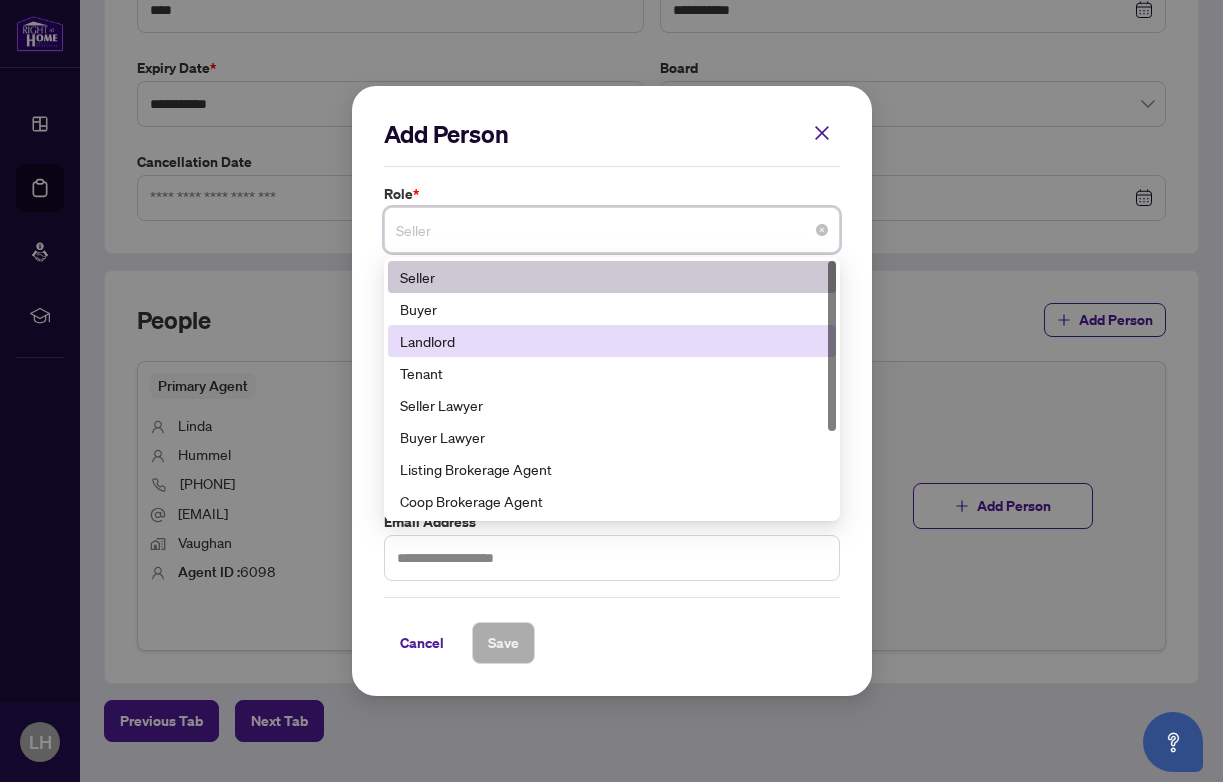 click on "Landlord" at bounding box center (612, 341) 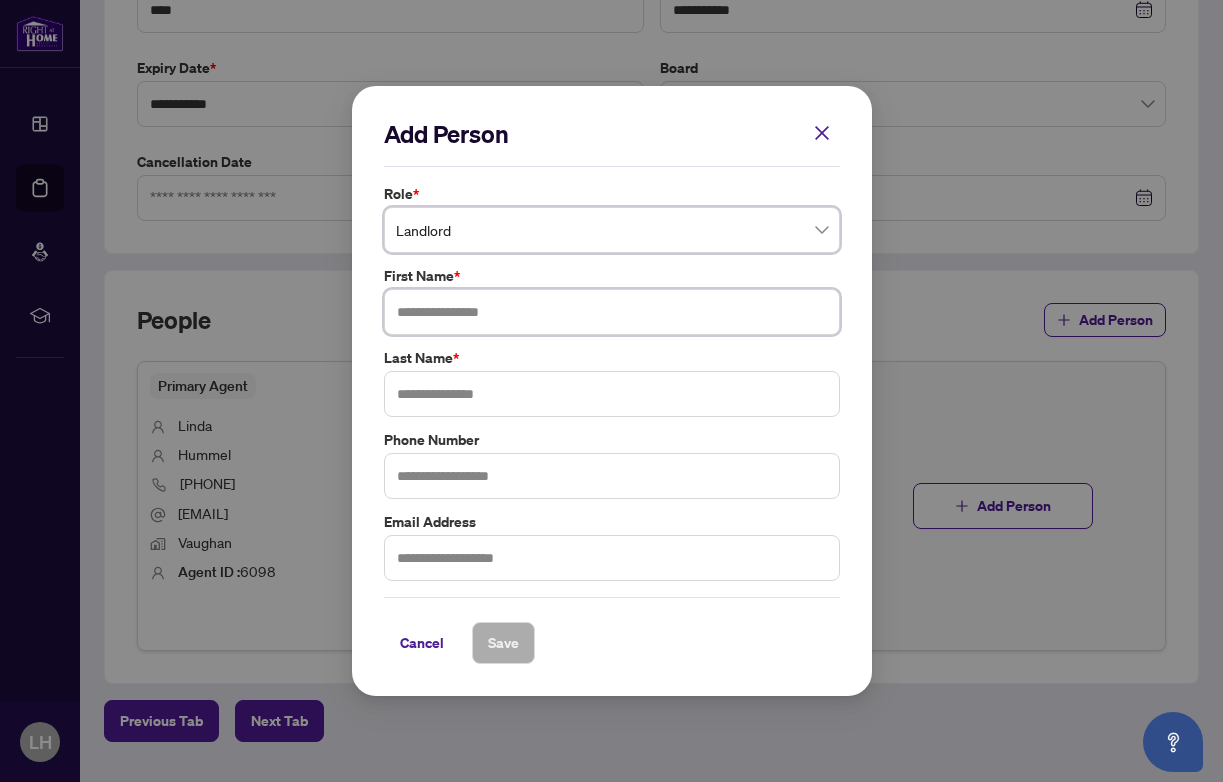 click at bounding box center (612, 312) 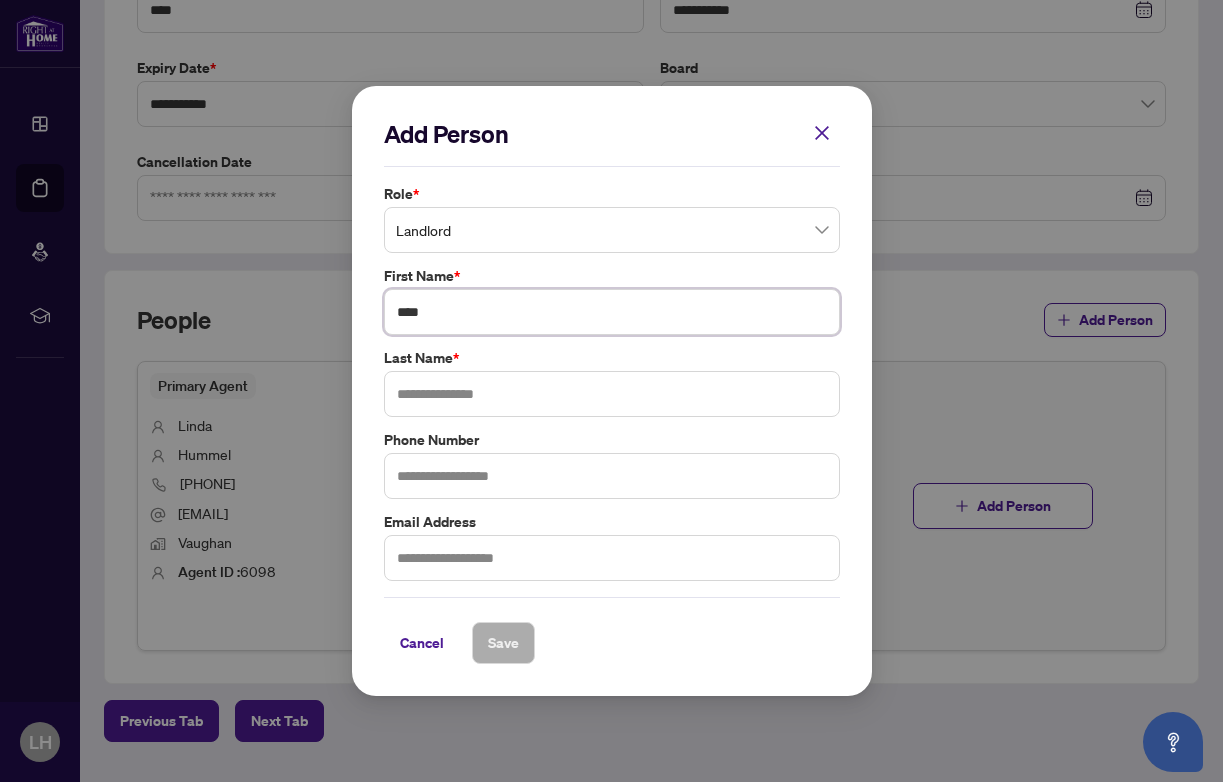 type on "****" 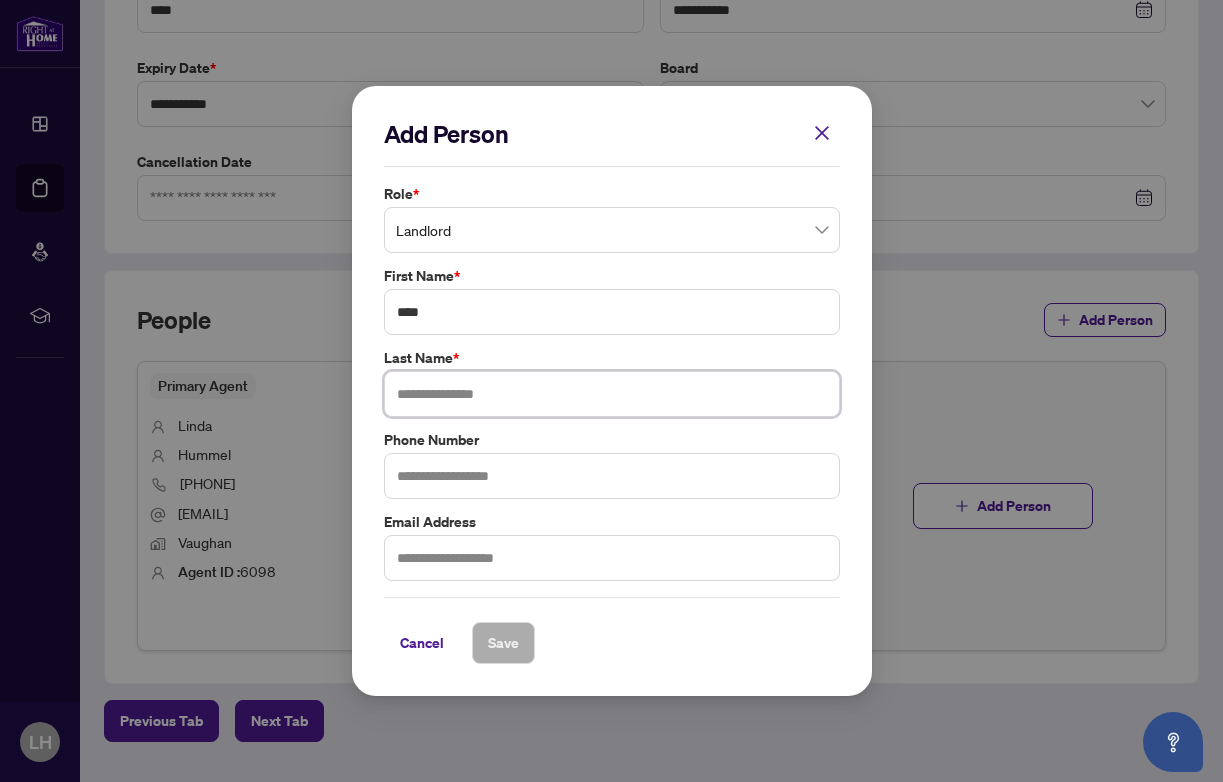 click at bounding box center [612, 394] 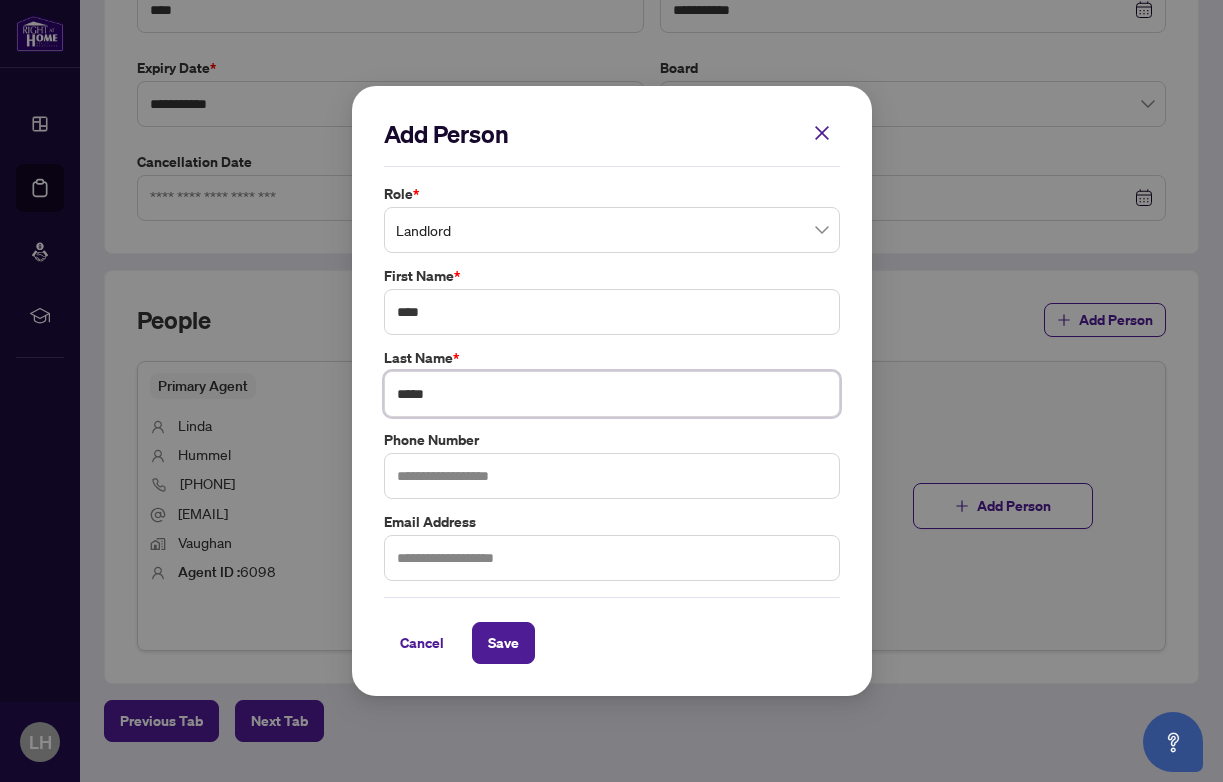 type on "*****" 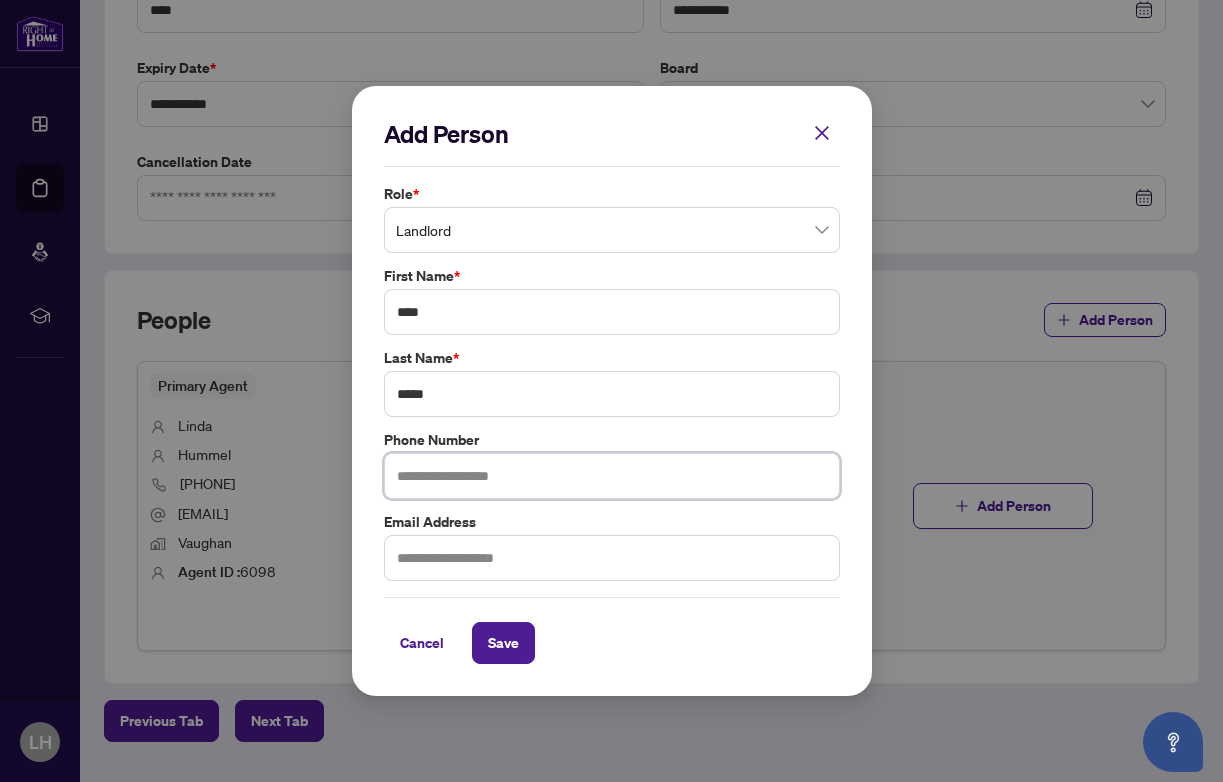 click at bounding box center [612, 476] 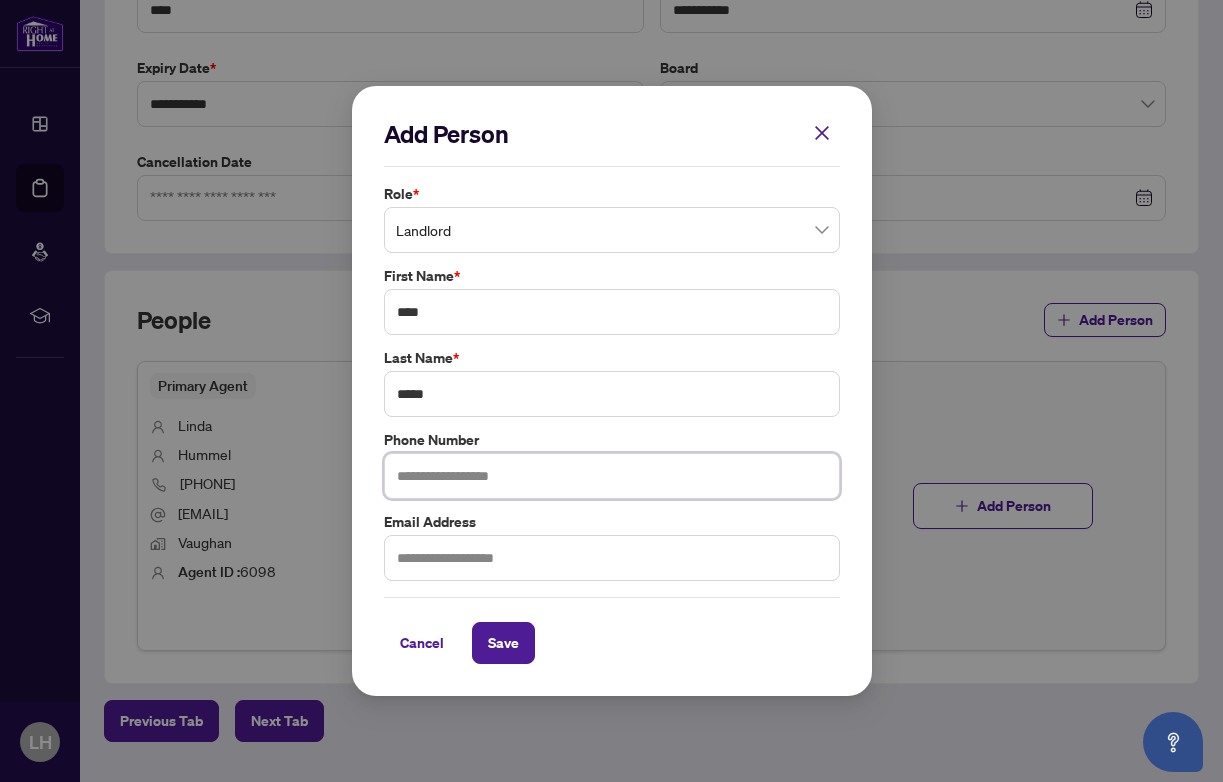 click at bounding box center [612, 476] 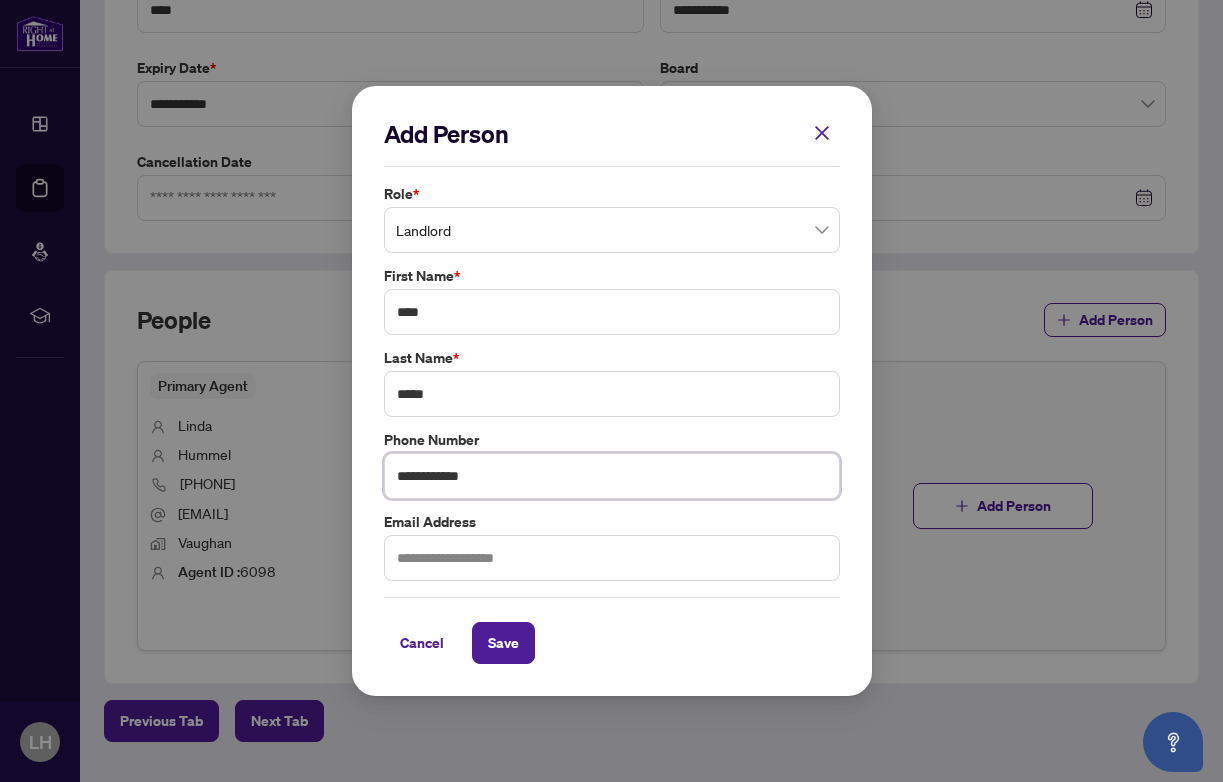 type on "**********" 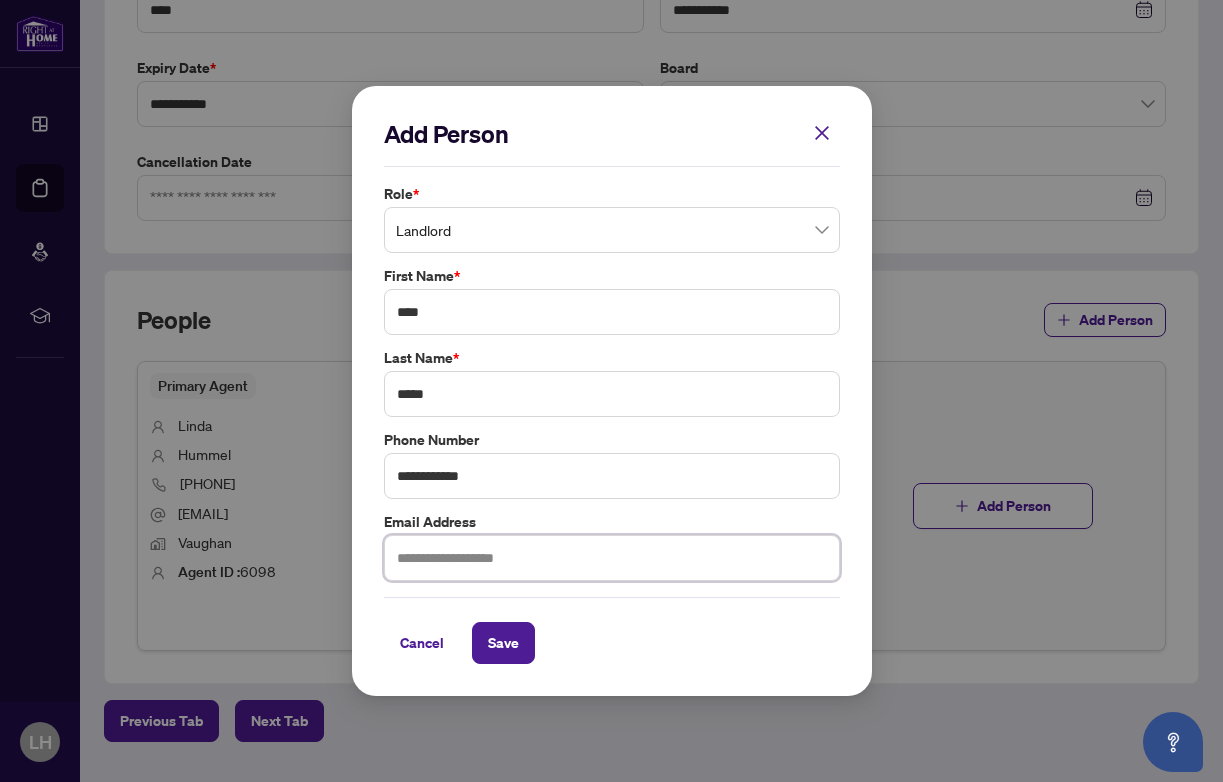 click at bounding box center (612, 558) 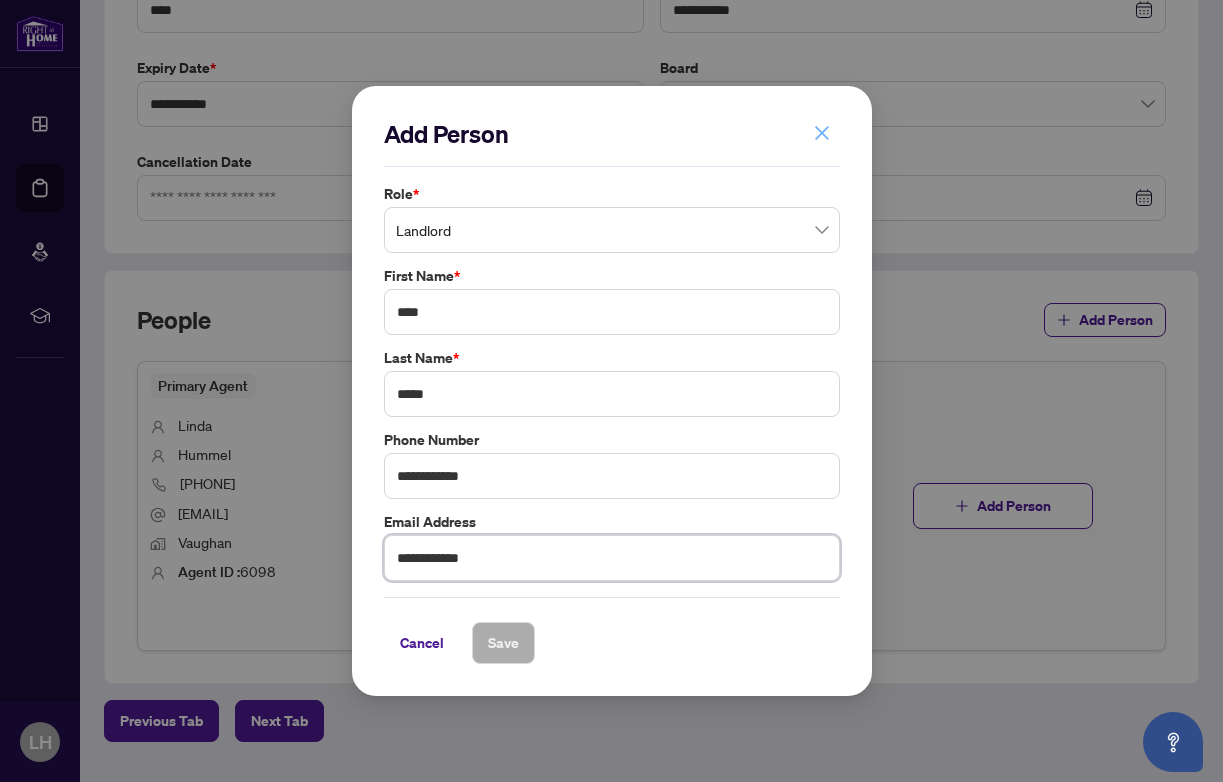 type on "**********" 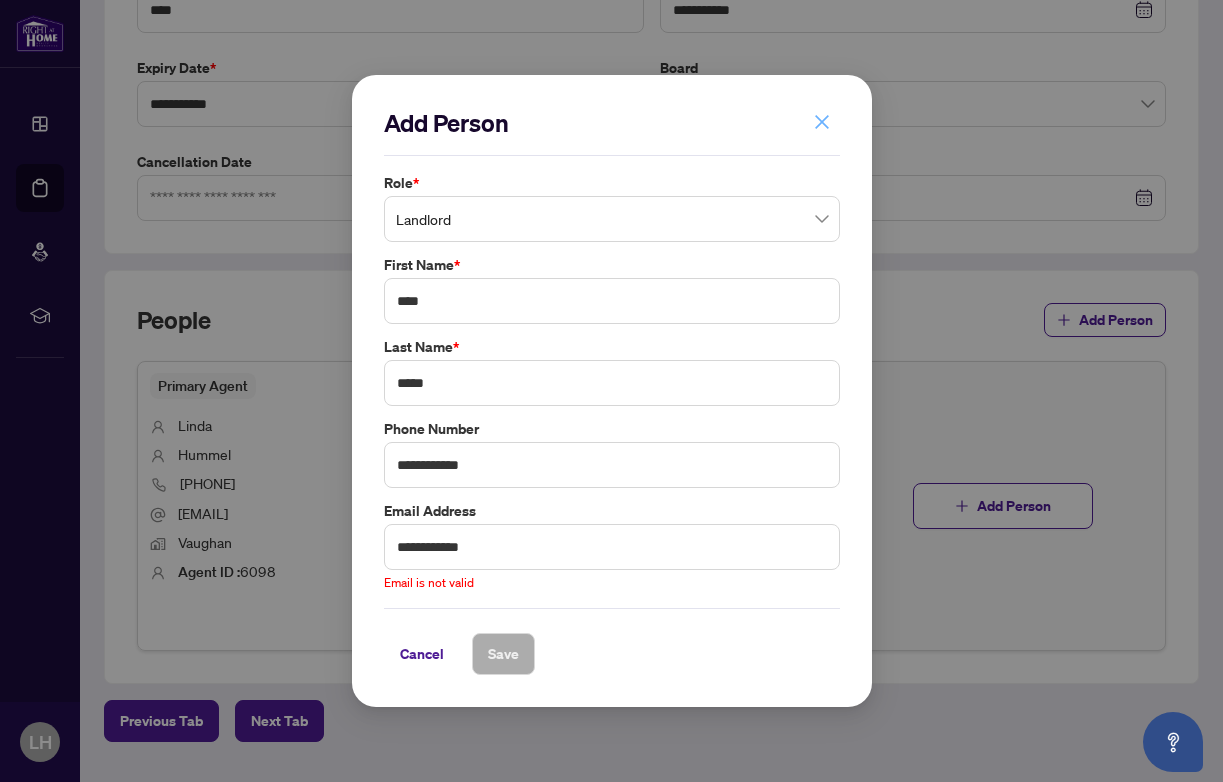 click 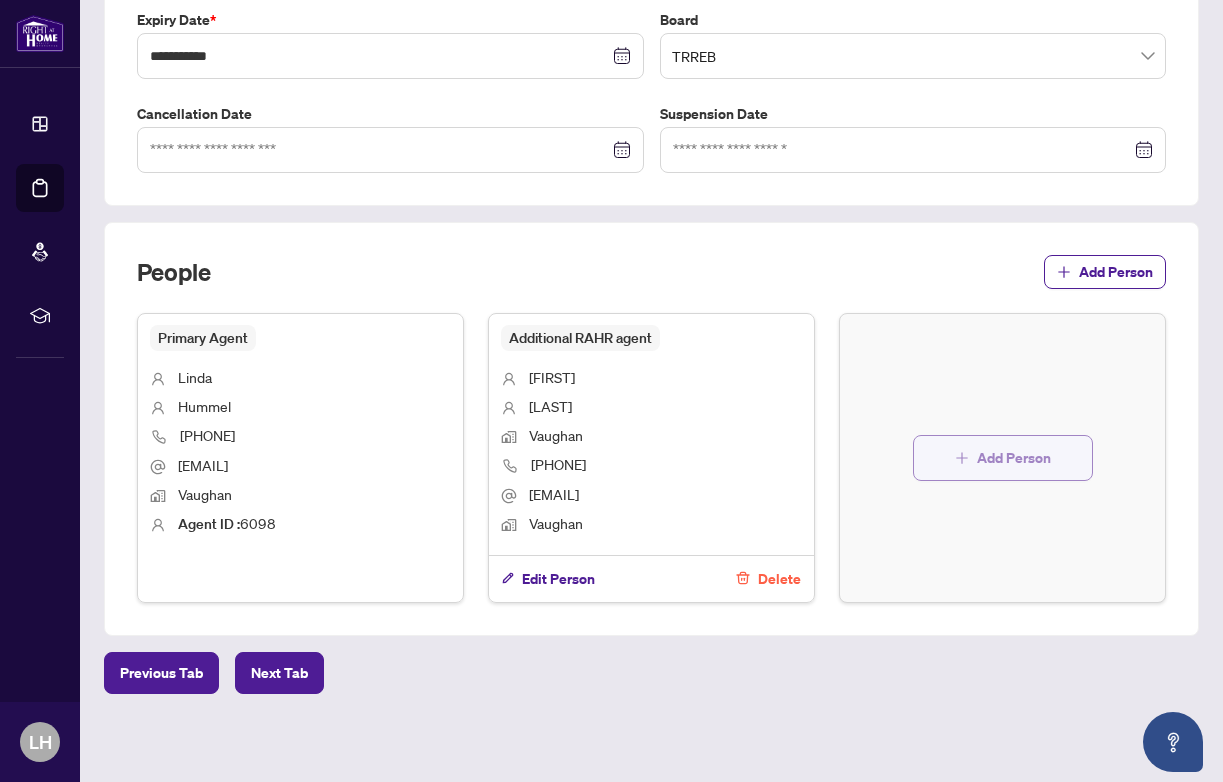 scroll, scrollTop: 541, scrollLeft: 0, axis: vertical 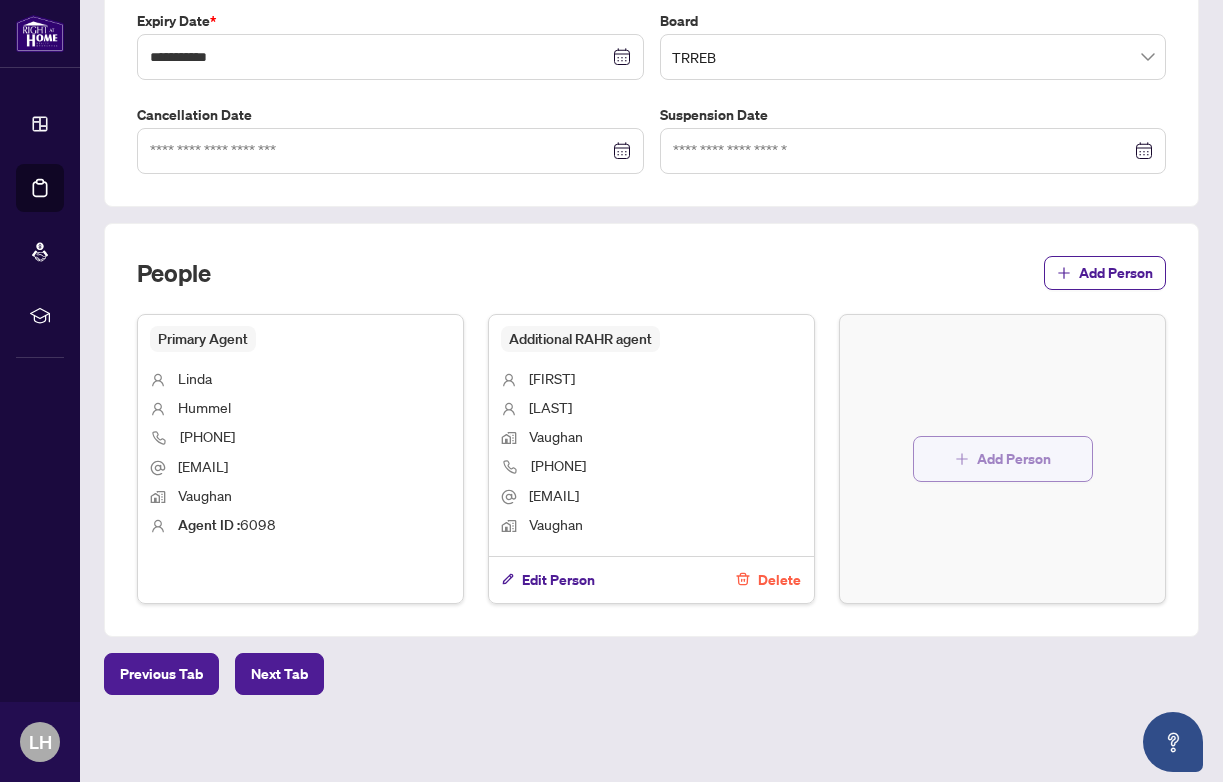 click on "Add Person" at bounding box center [1014, 459] 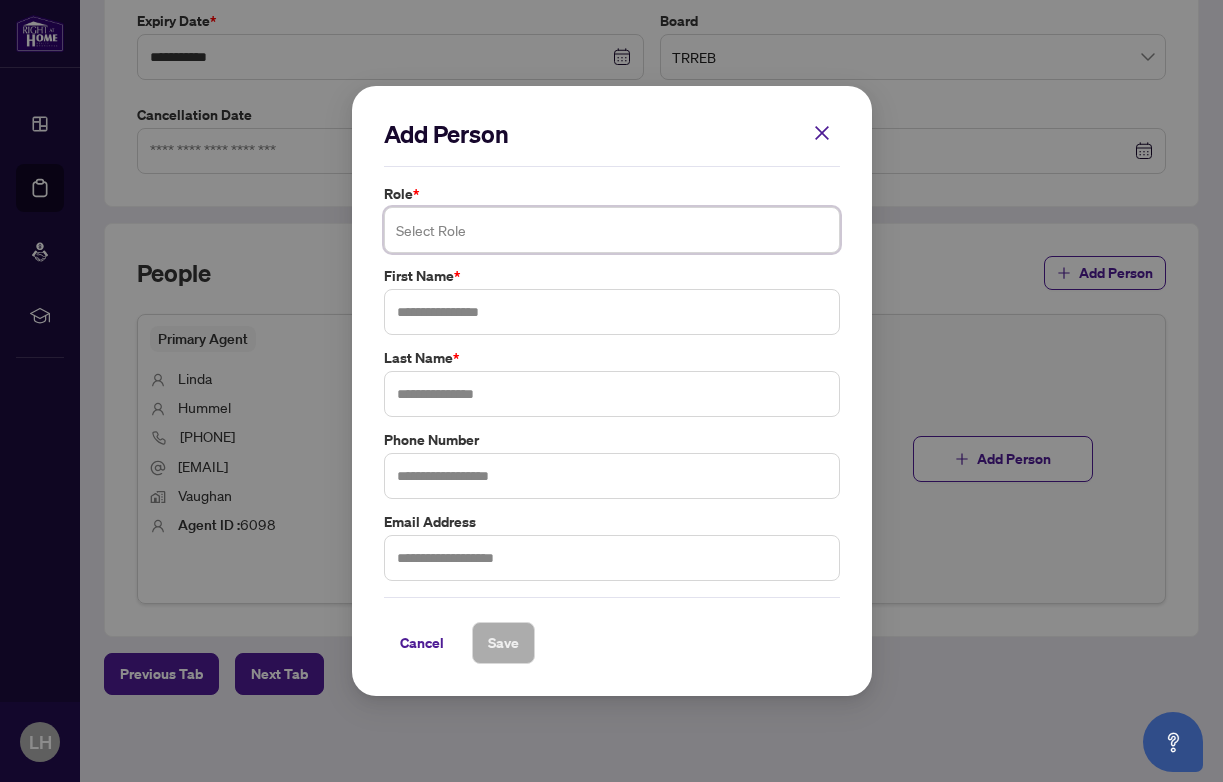 click at bounding box center (612, 230) 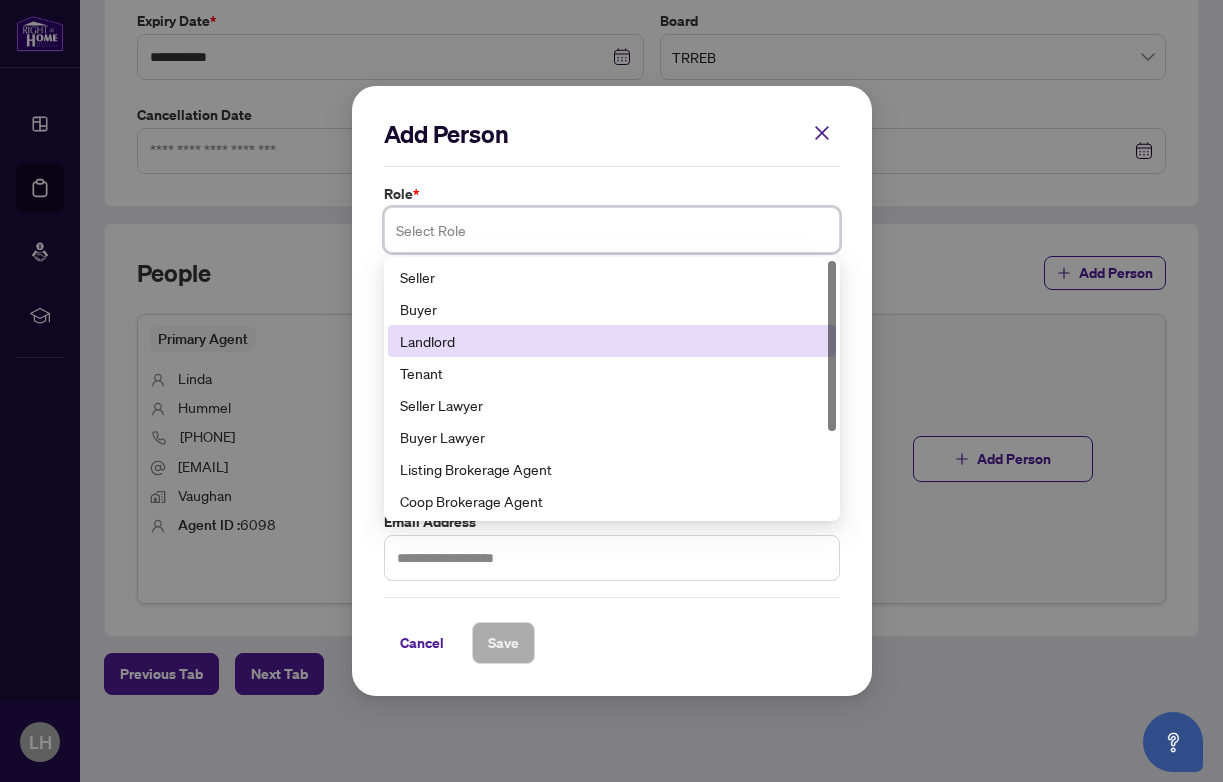 click on "Landlord" at bounding box center (612, 341) 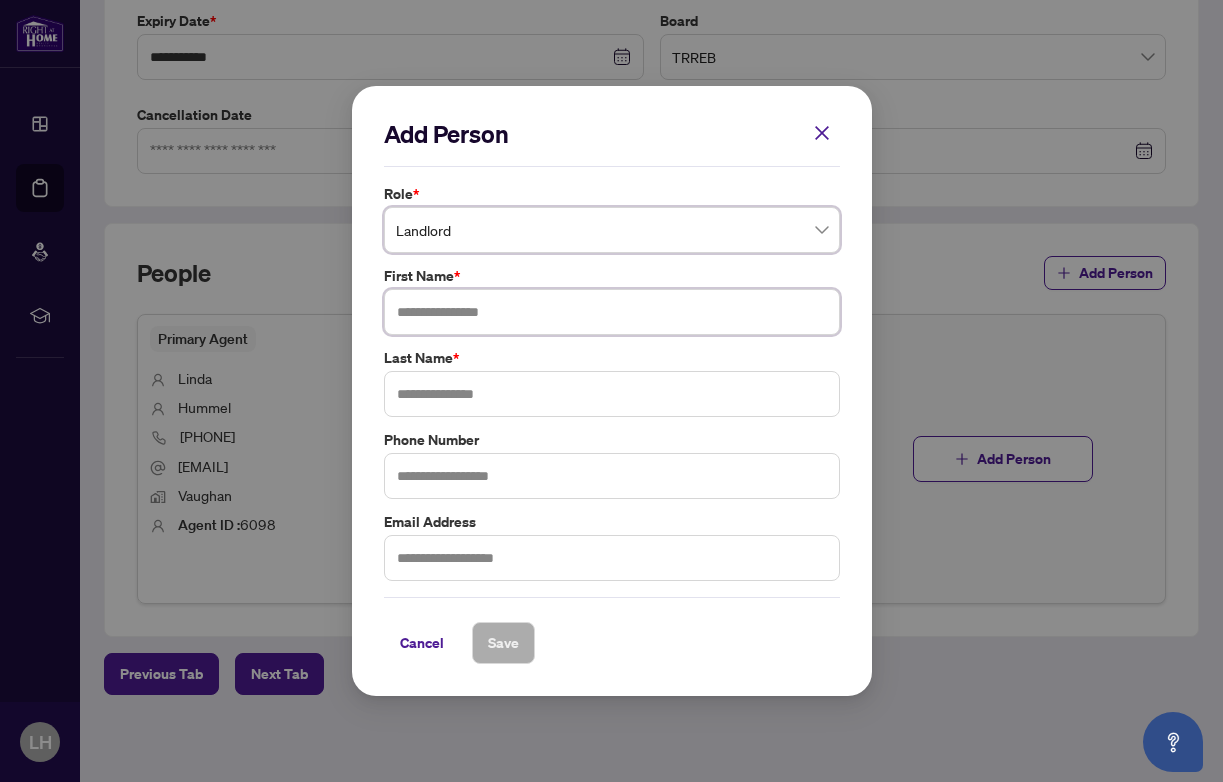 click at bounding box center (612, 312) 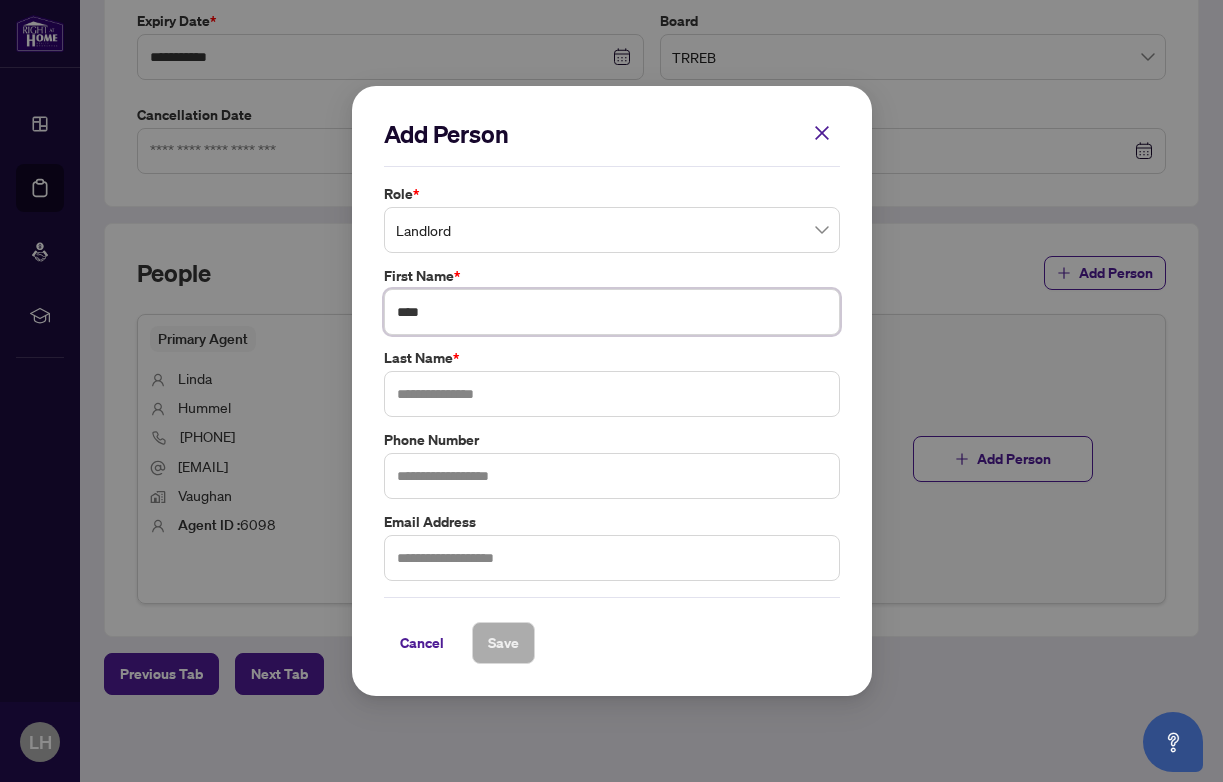 type on "****" 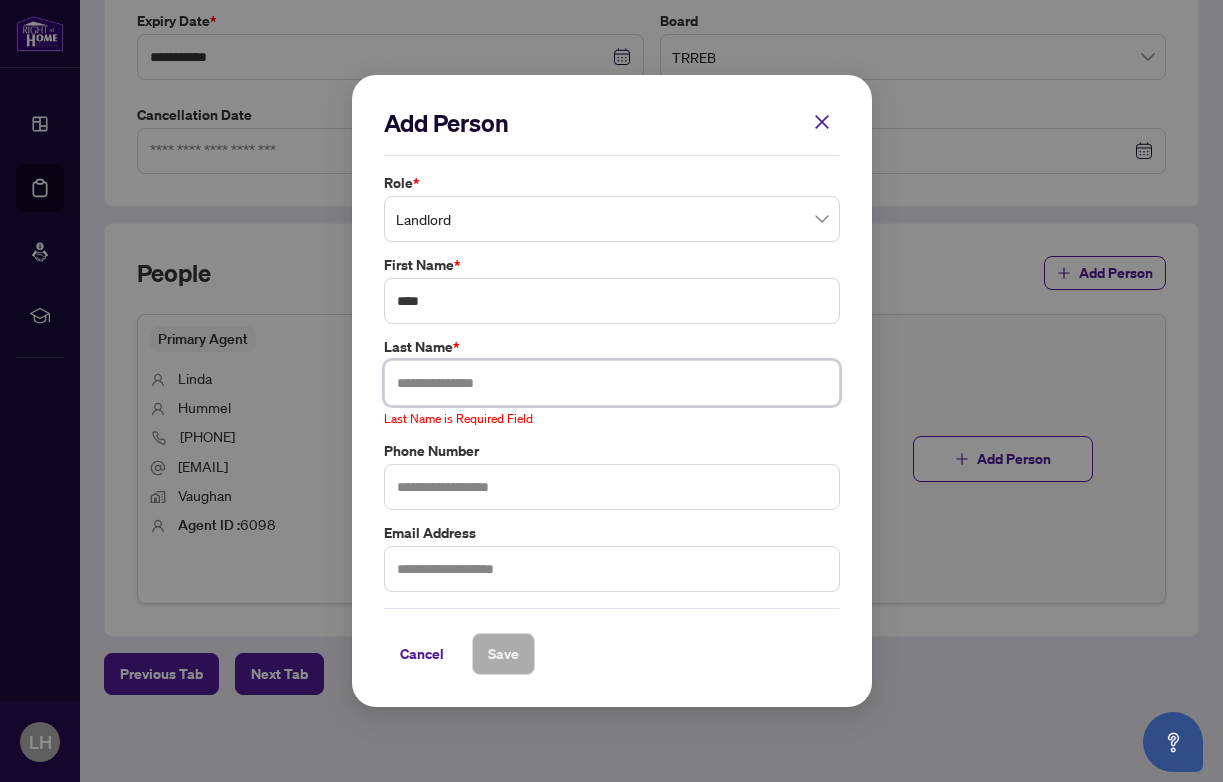 click at bounding box center [612, 383] 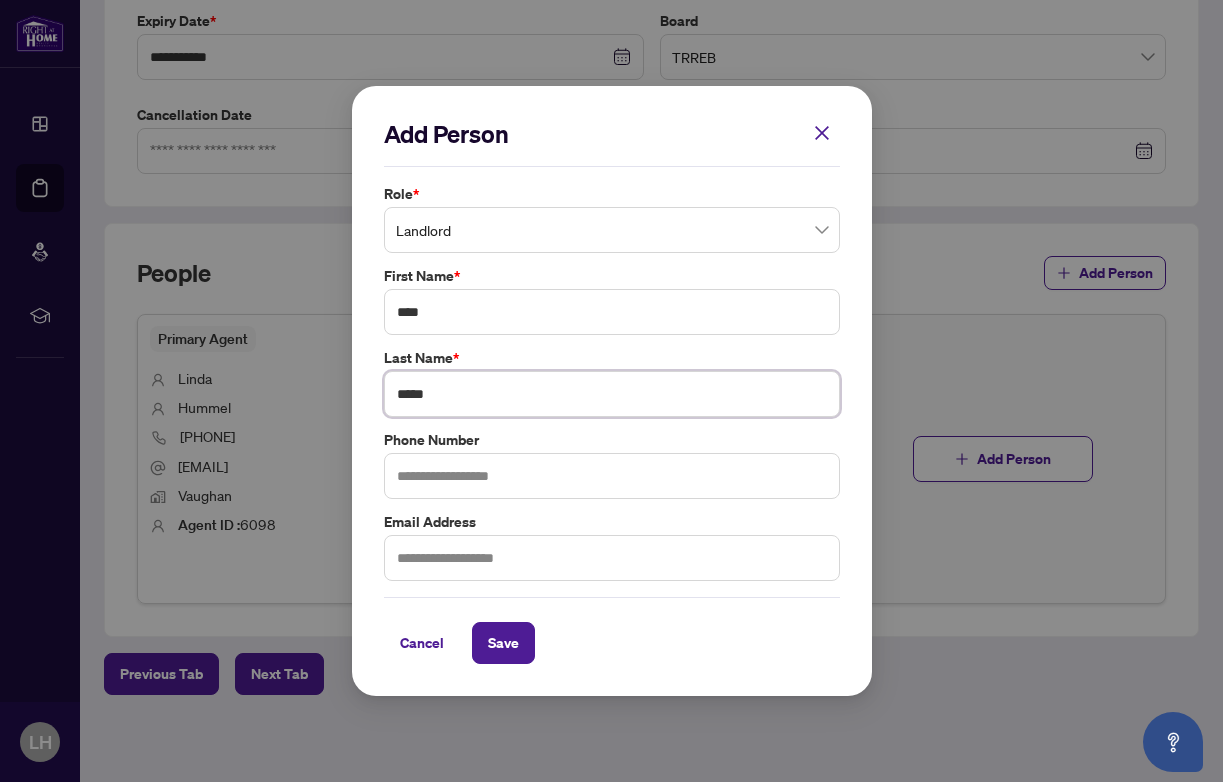 type on "*****" 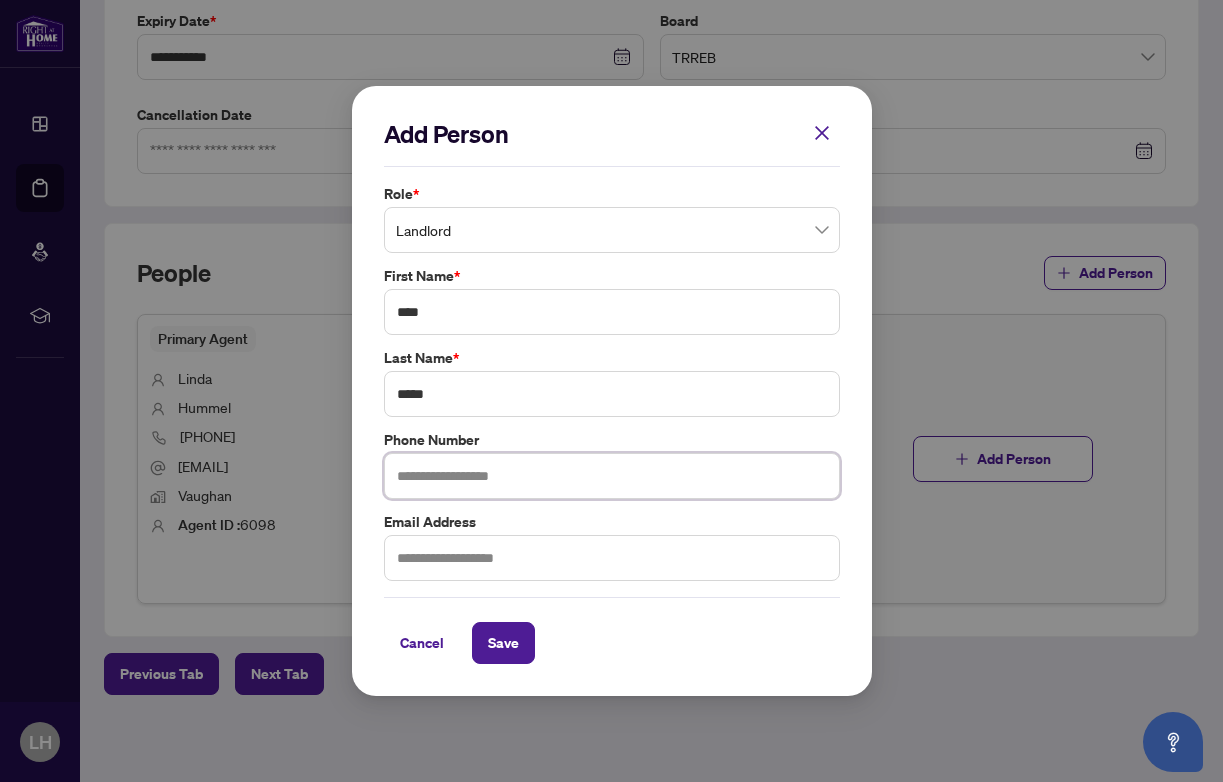 click at bounding box center [612, 476] 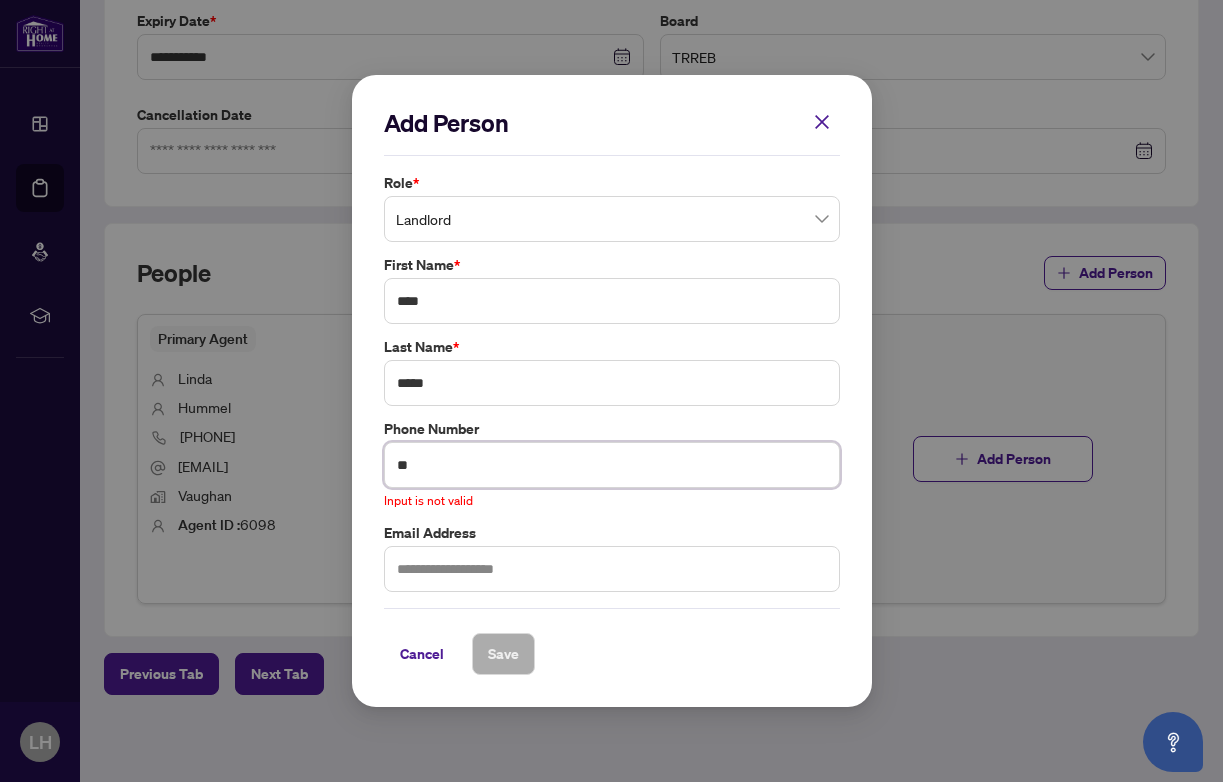 type on "*" 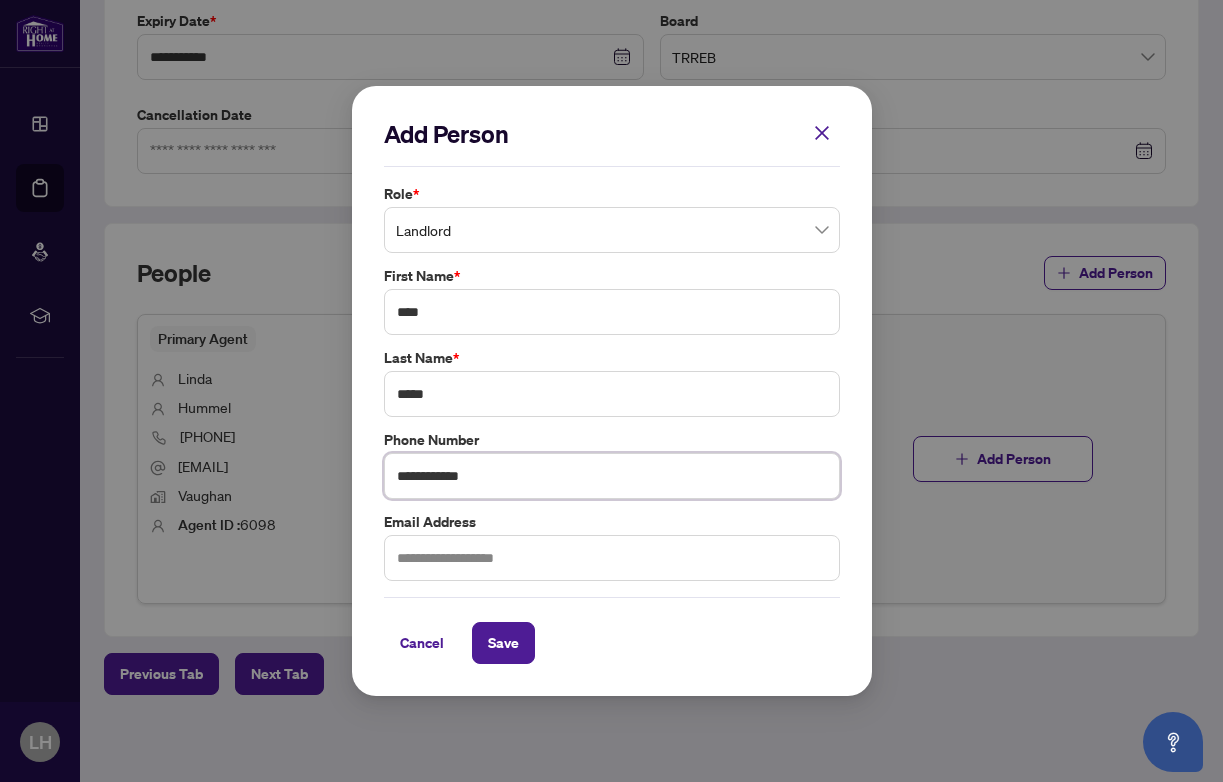 scroll, scrollTop: 0, scrollLeft: 0, axis: both 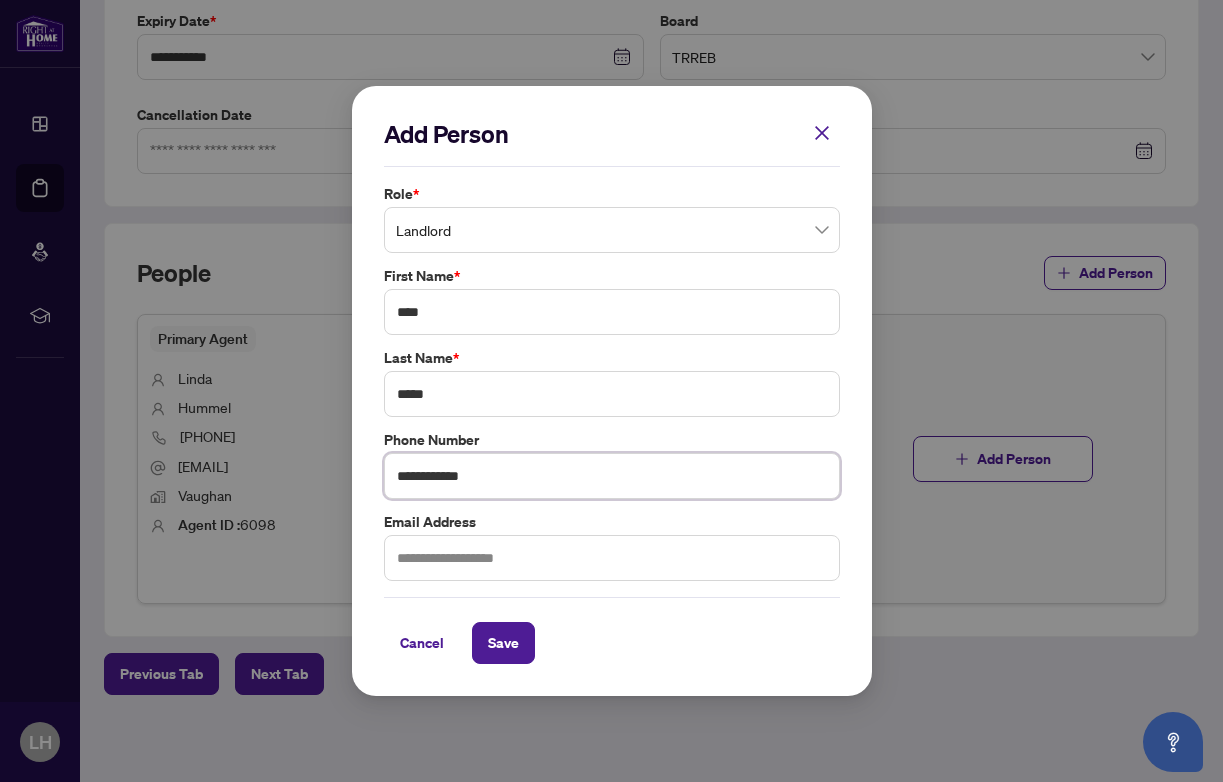 type on "**********" 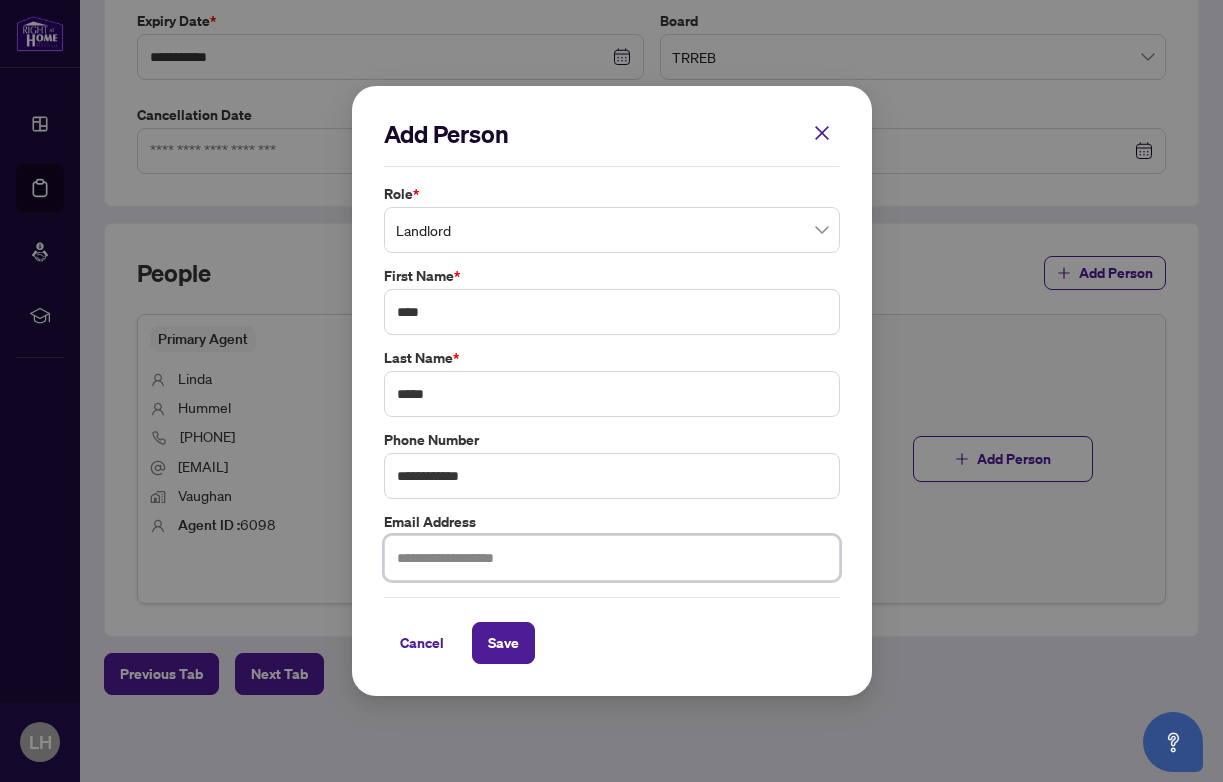 click at bounding box center [612, 558] 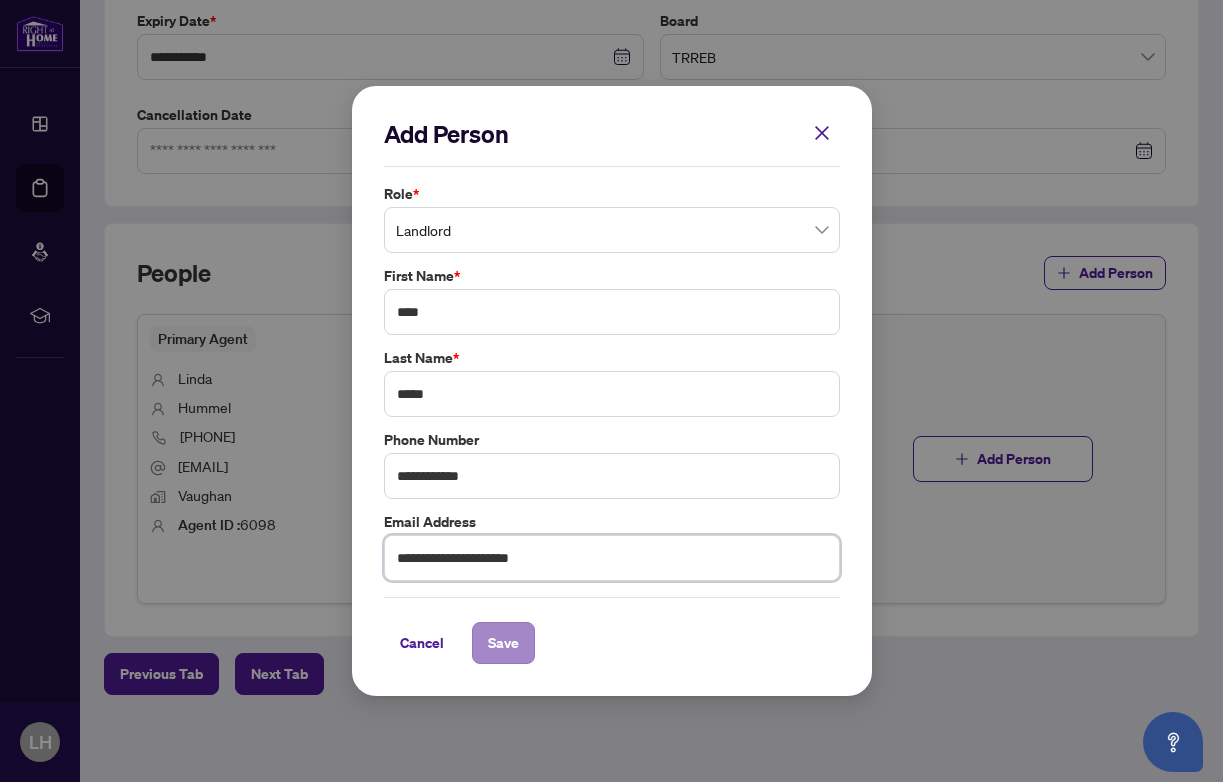 type on "**********" 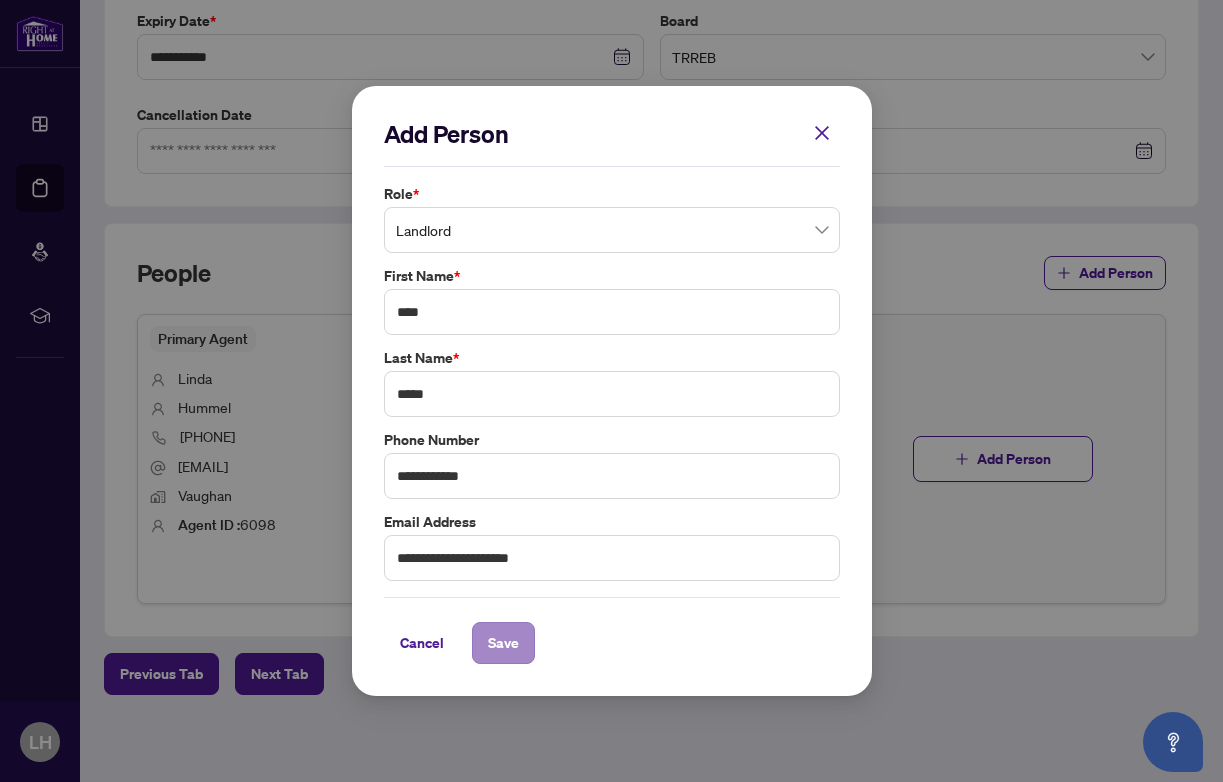 click on "Save" at bounding box center [503, 643] 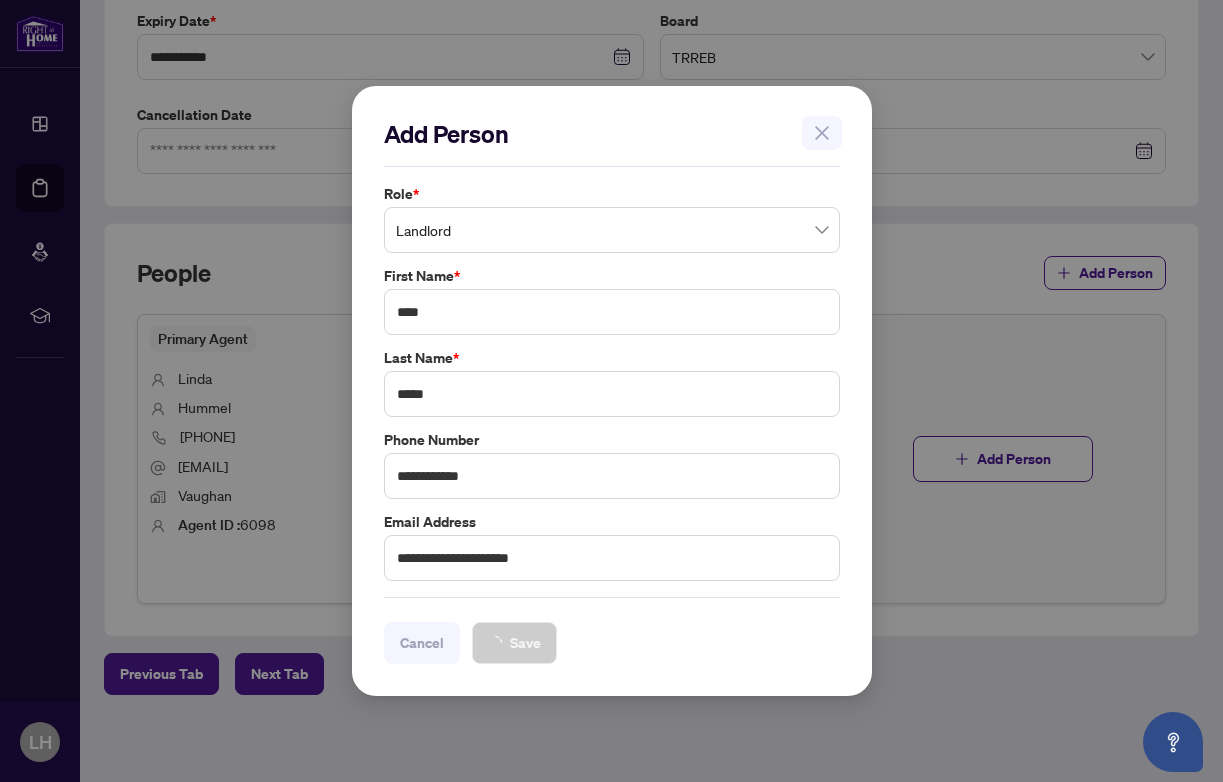 scroll, scrollTop: 527, scrollLeft: 0, axis: vertical 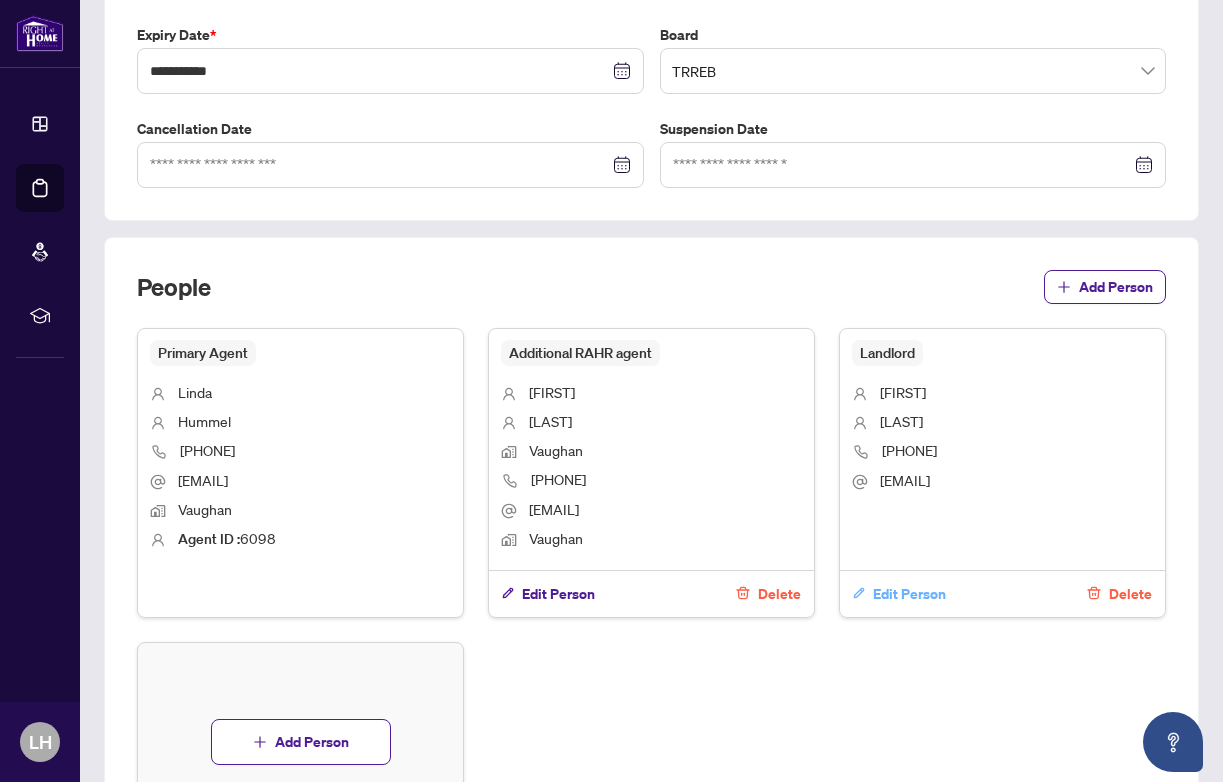 click on "Edit Person" at bounding box center (909, 594) 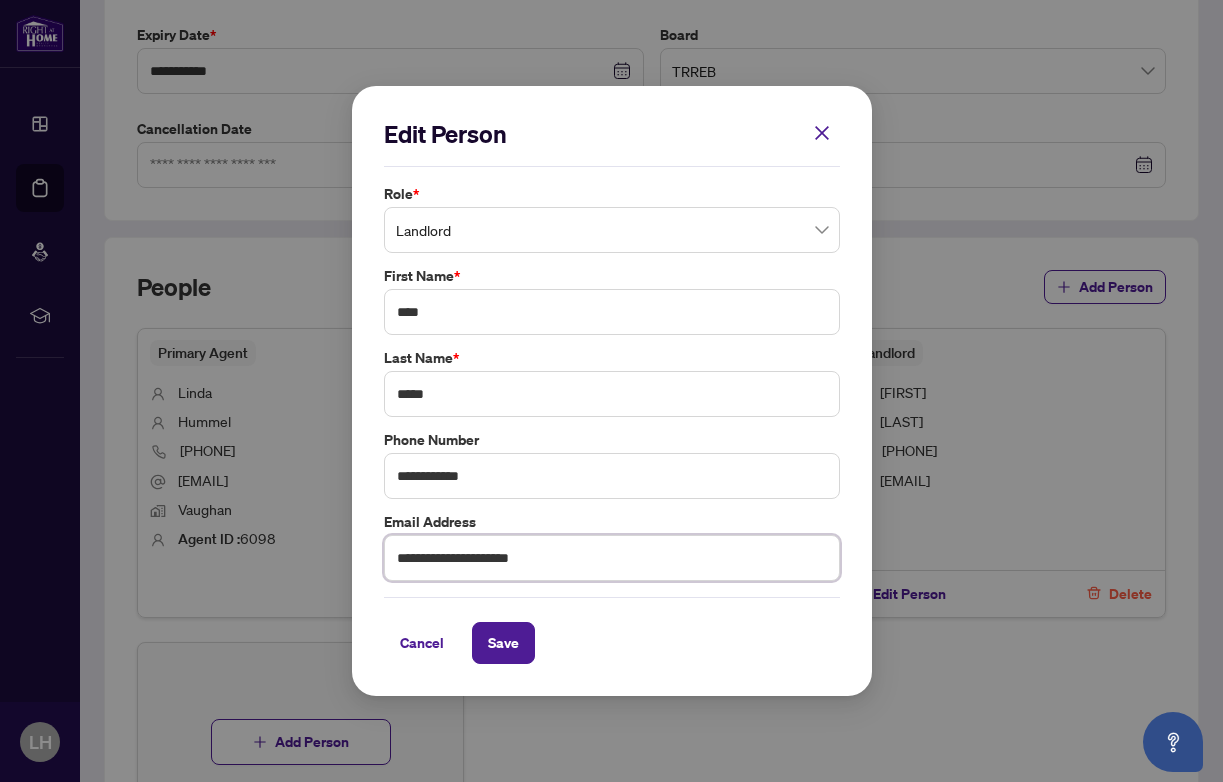 click on "**********" at bounding box center (612, 558) 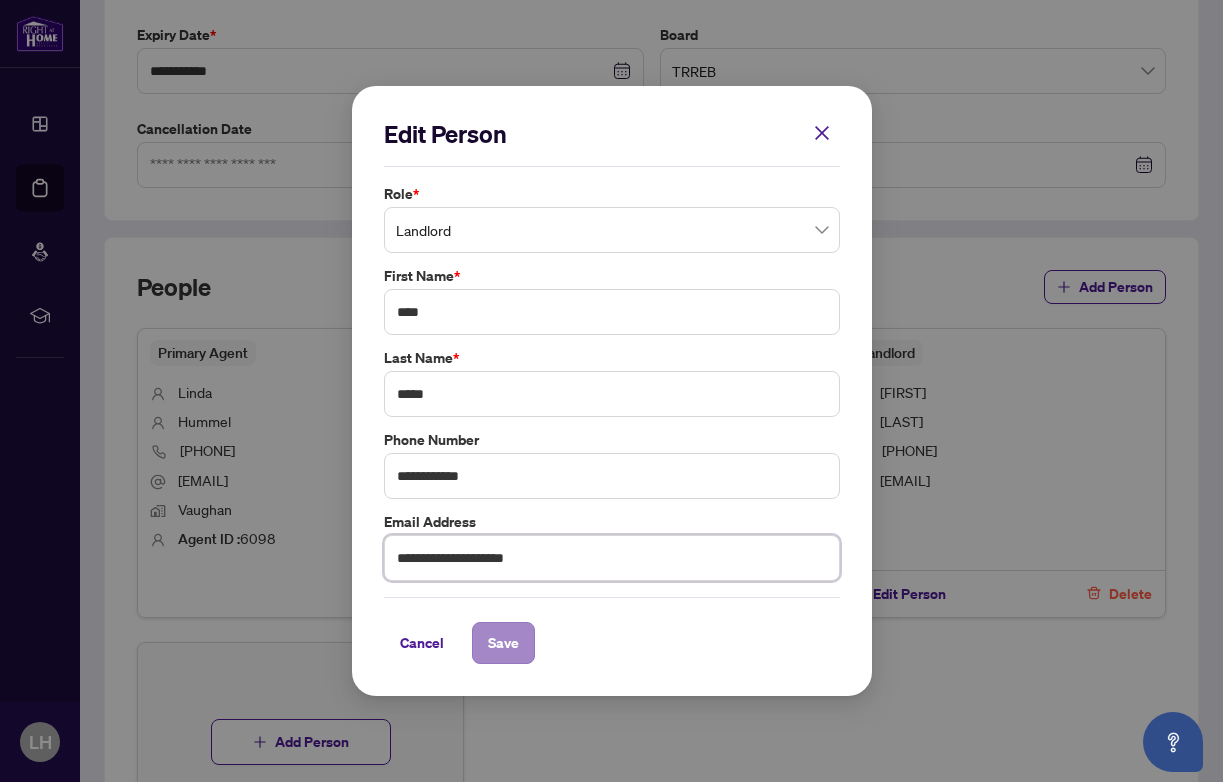type on "**********" 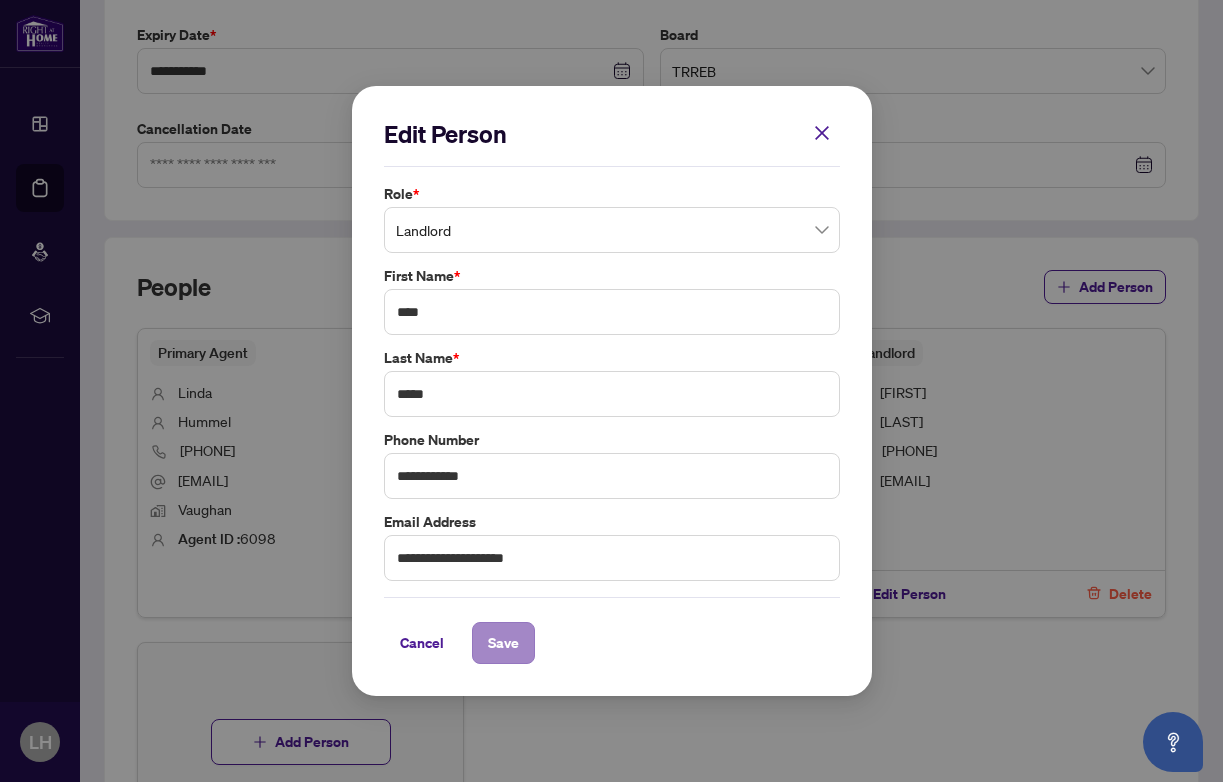 click on "Save" at bounding box center (503, 643) 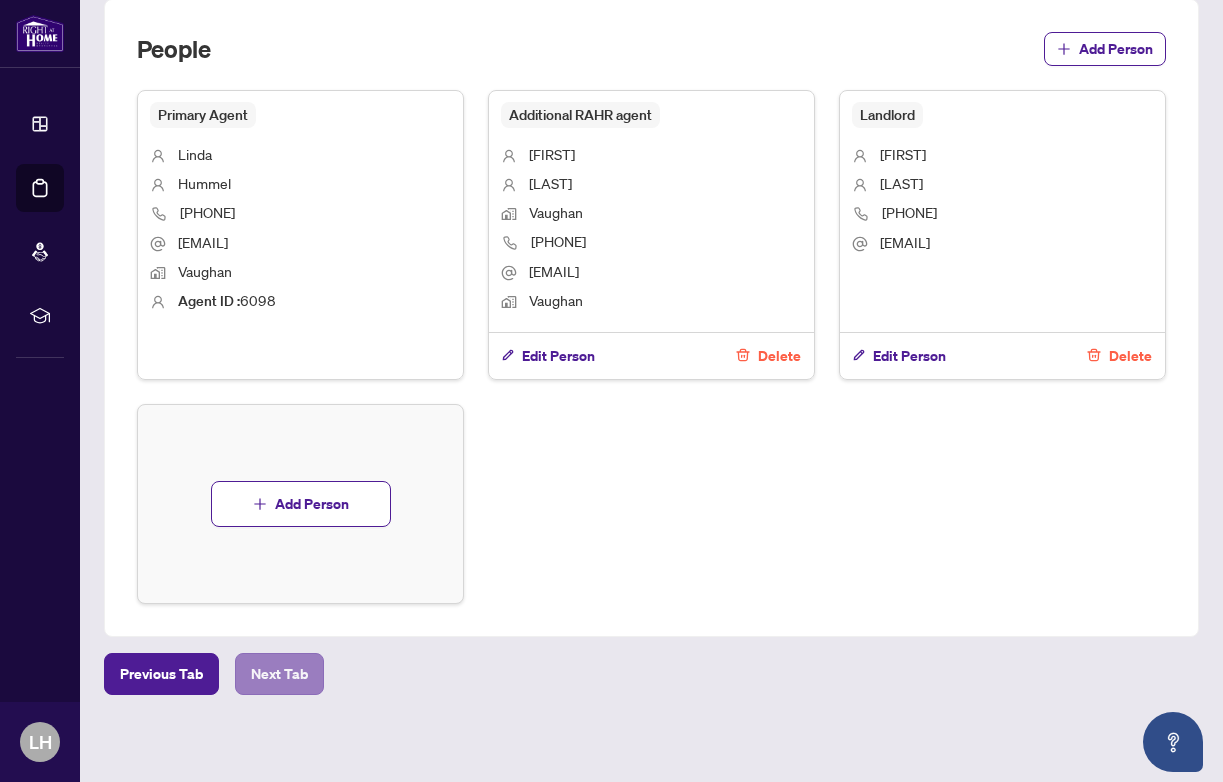 click on "Next Tab" at bounding box center [279, 674] 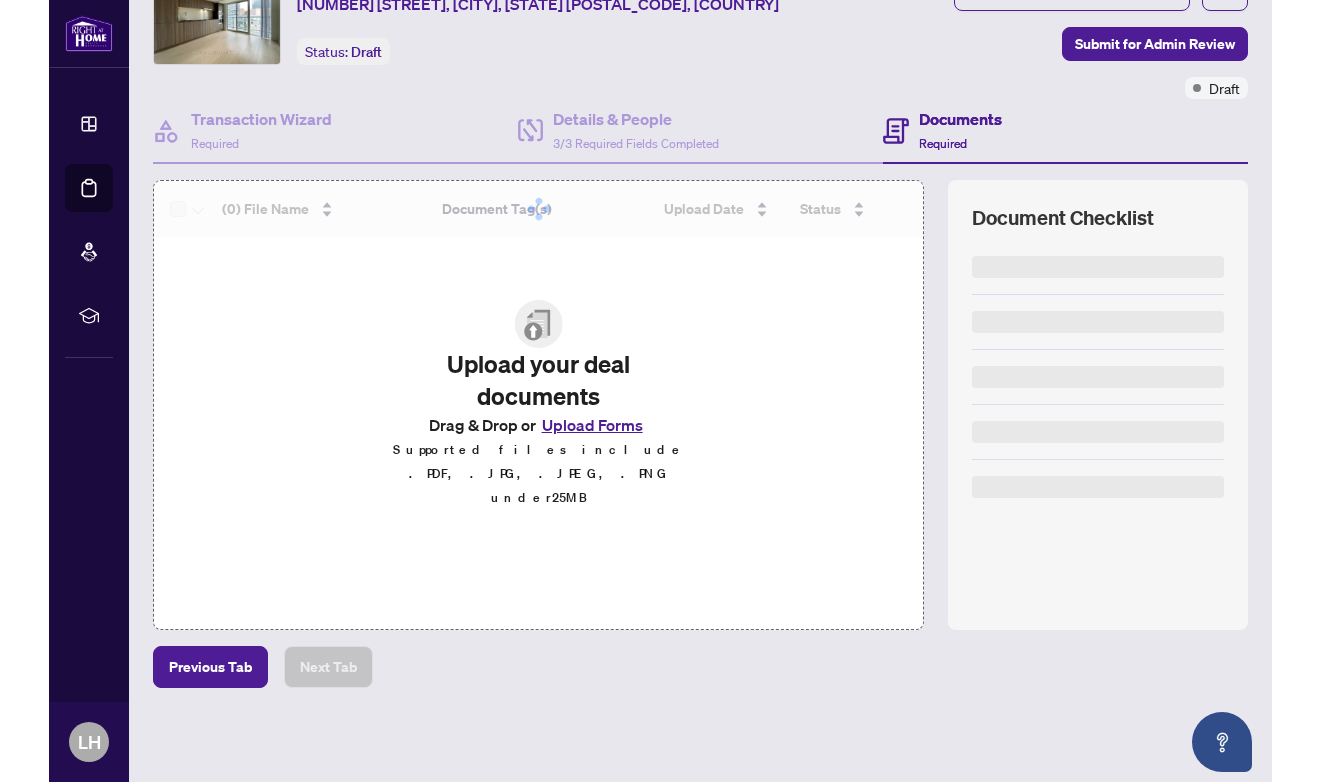 scroll, scrollTop: 93, scrollLeft: 0, axis: vertical 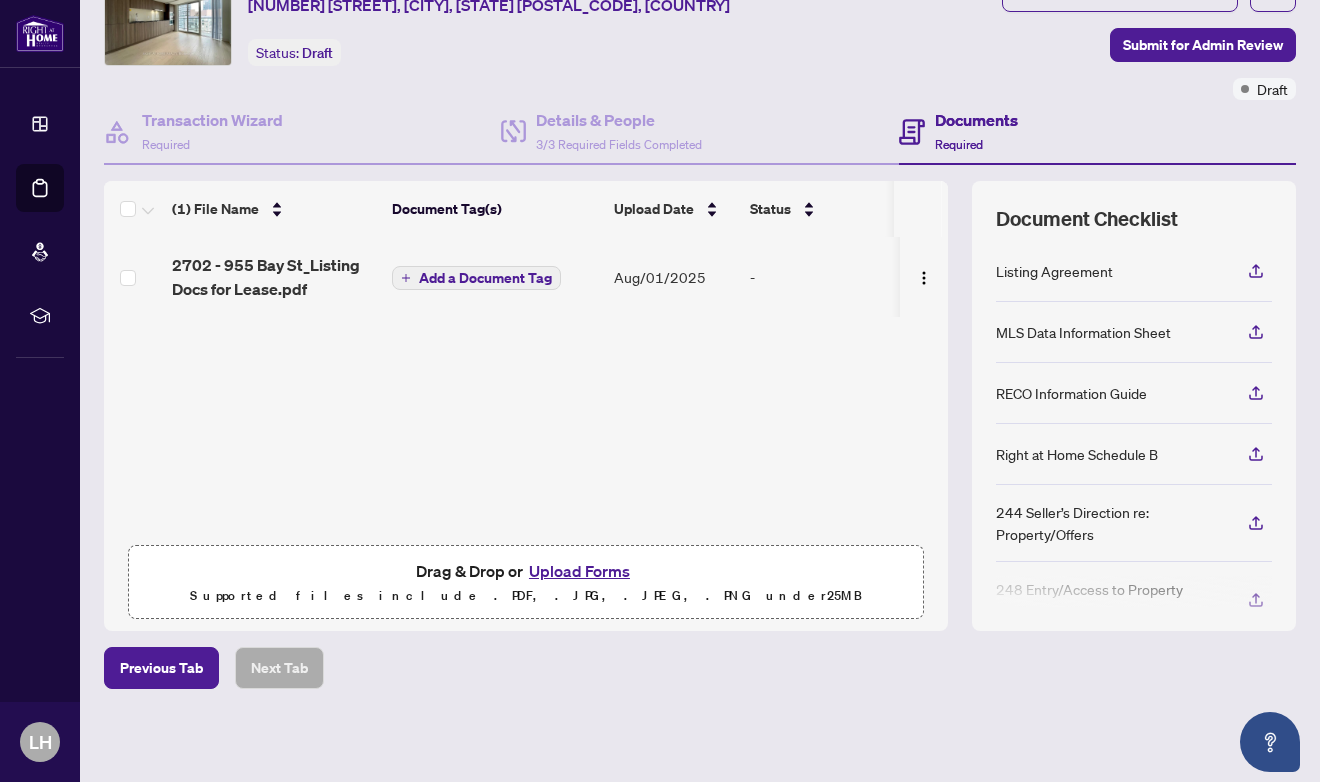click on "Add a Document Tag" at bounding box center (485, 278) 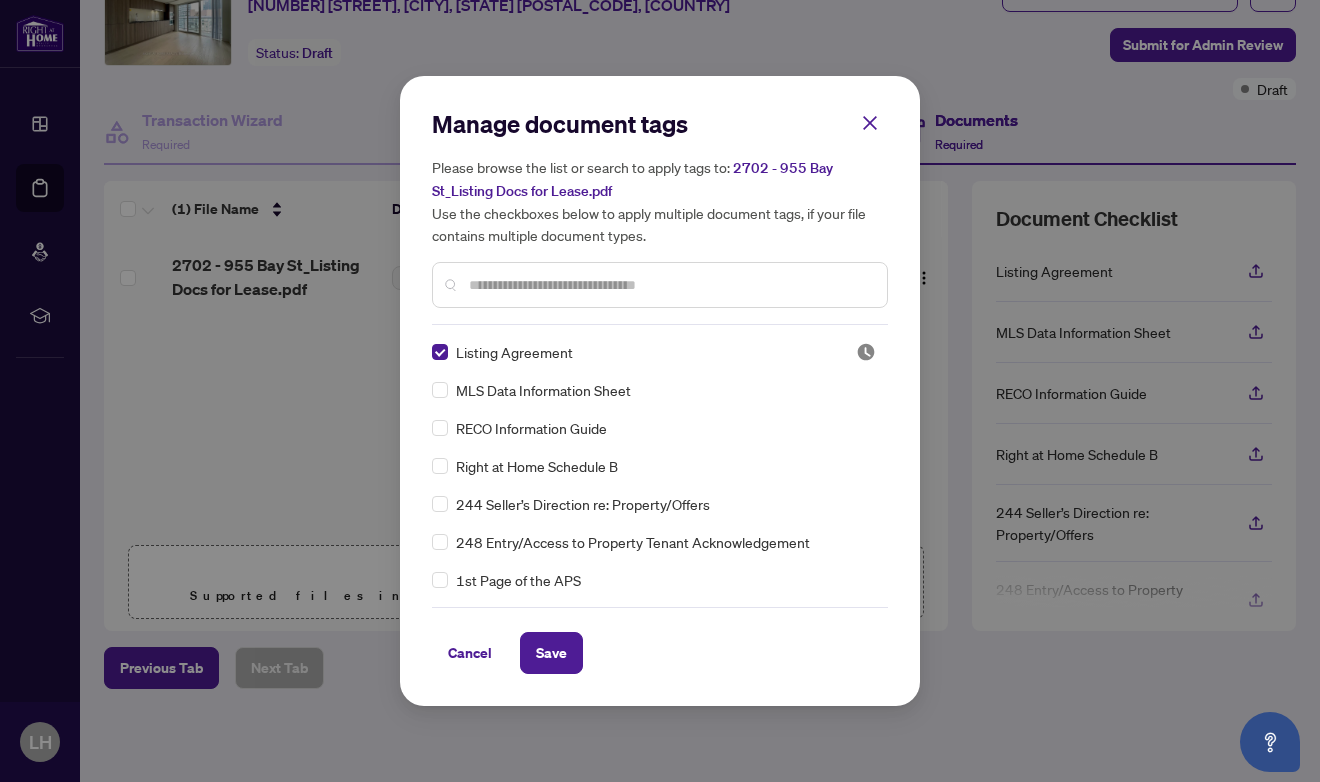 click at bounding box center (670, 285) 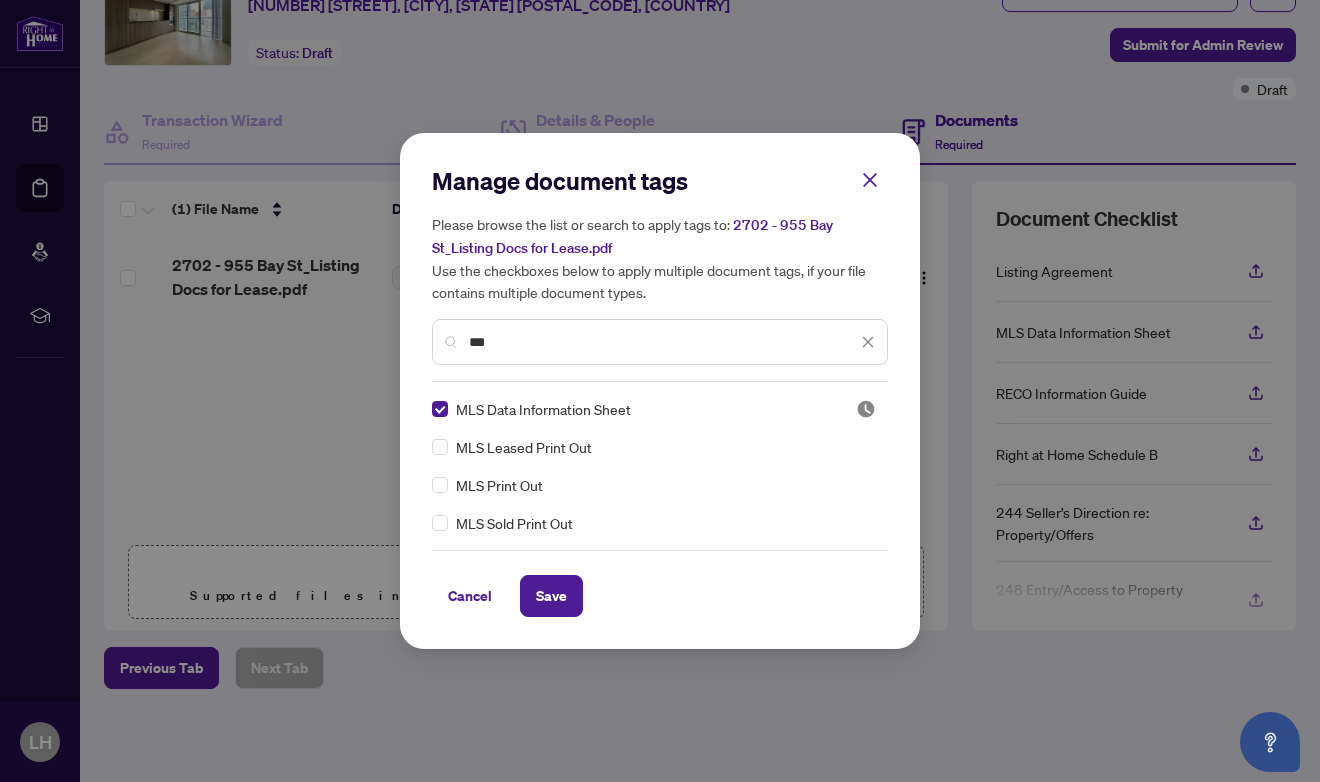 drag, startPoint x: 505, startPoint y: 349, endPoint x: 459, endPoint y: 346, distance: 46.09772 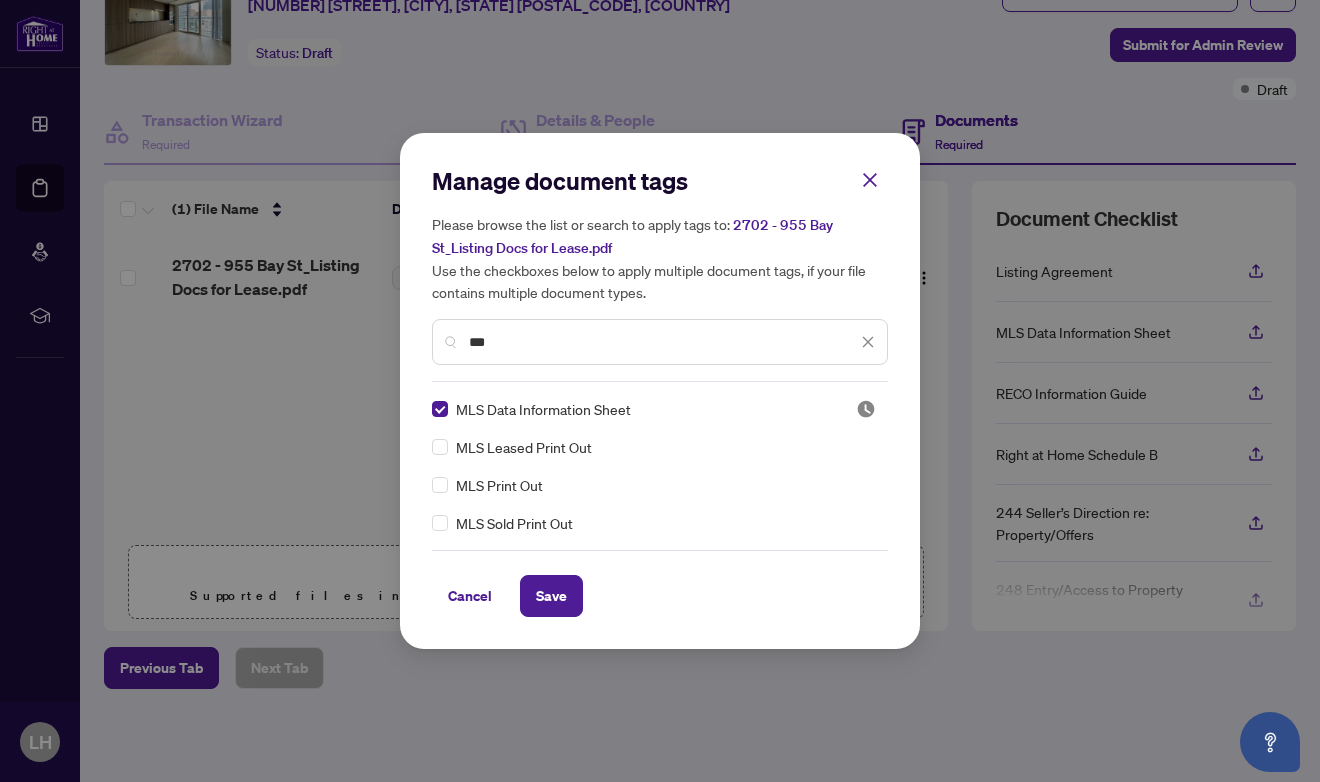 click on "***" at bounding box center [660, 342] 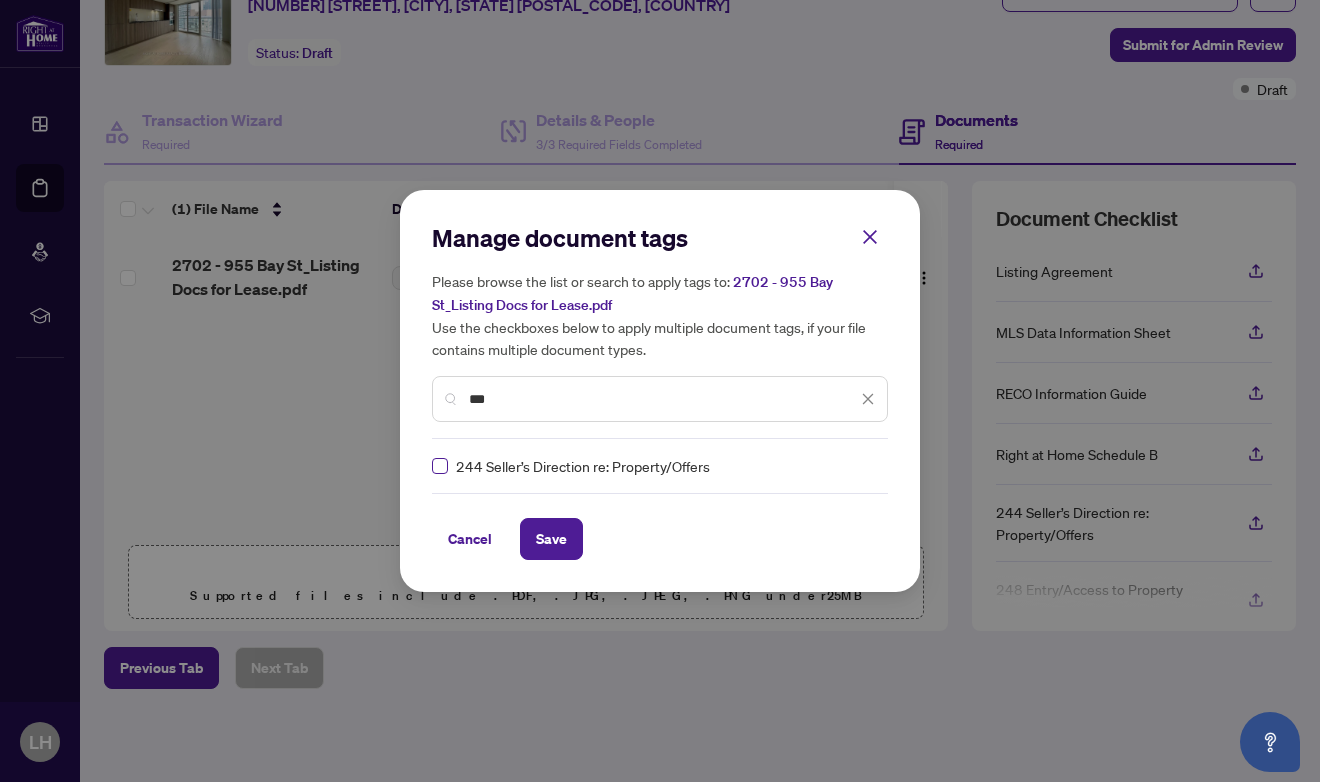 type on "***" 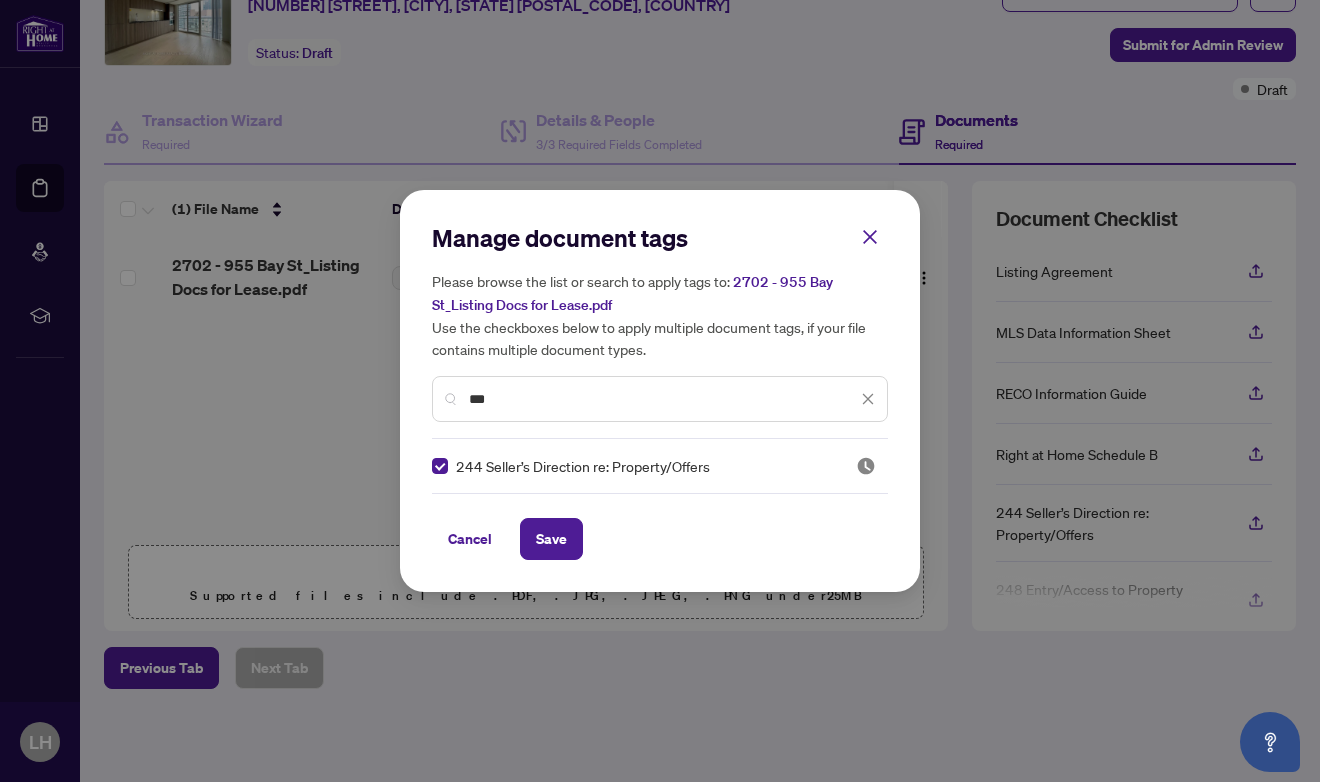 scroll, scrollTop: 0, scrollLeft: 0, axis: both 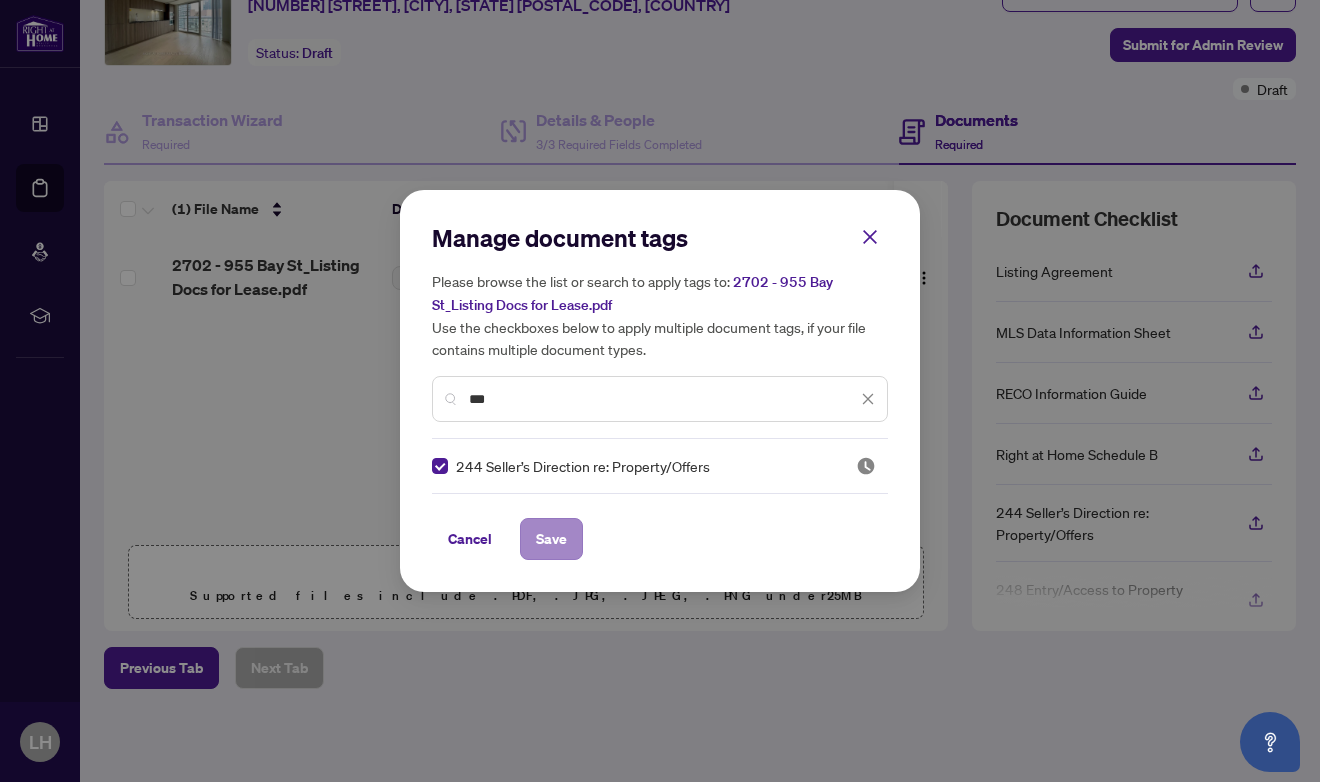 click on "Save" at bounding box center [551, 539] 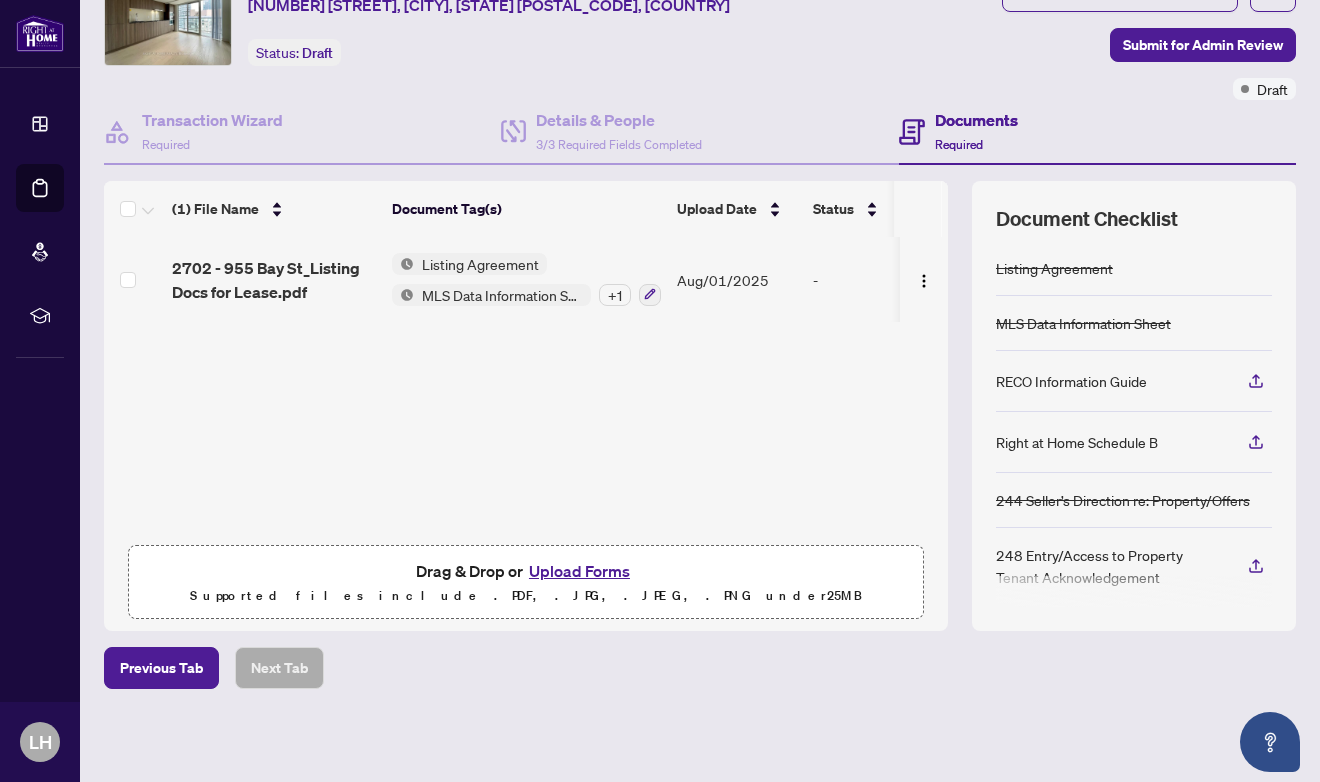 click on "+ 1" at bounding box center (615, 295) 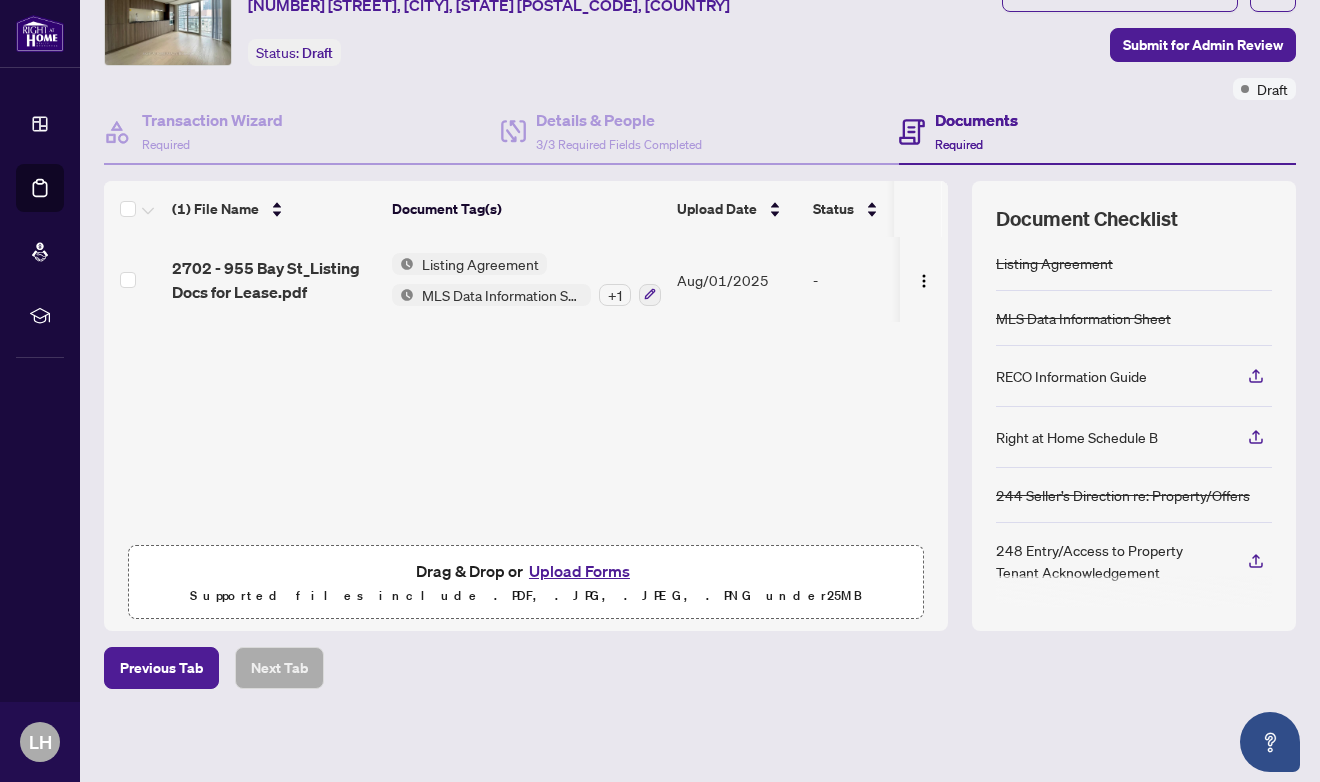 scroll, scrollTop: 5, scrollLeft: 0, axis: vertical 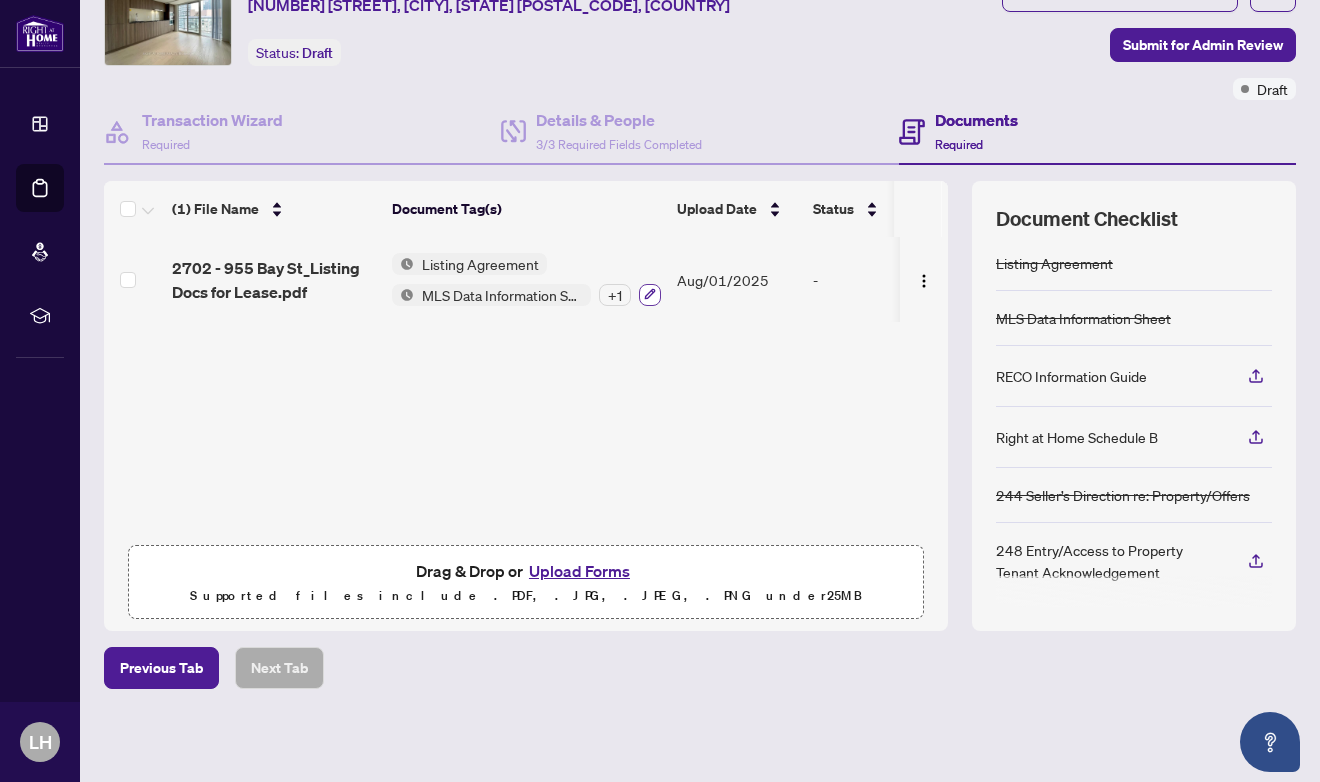 click 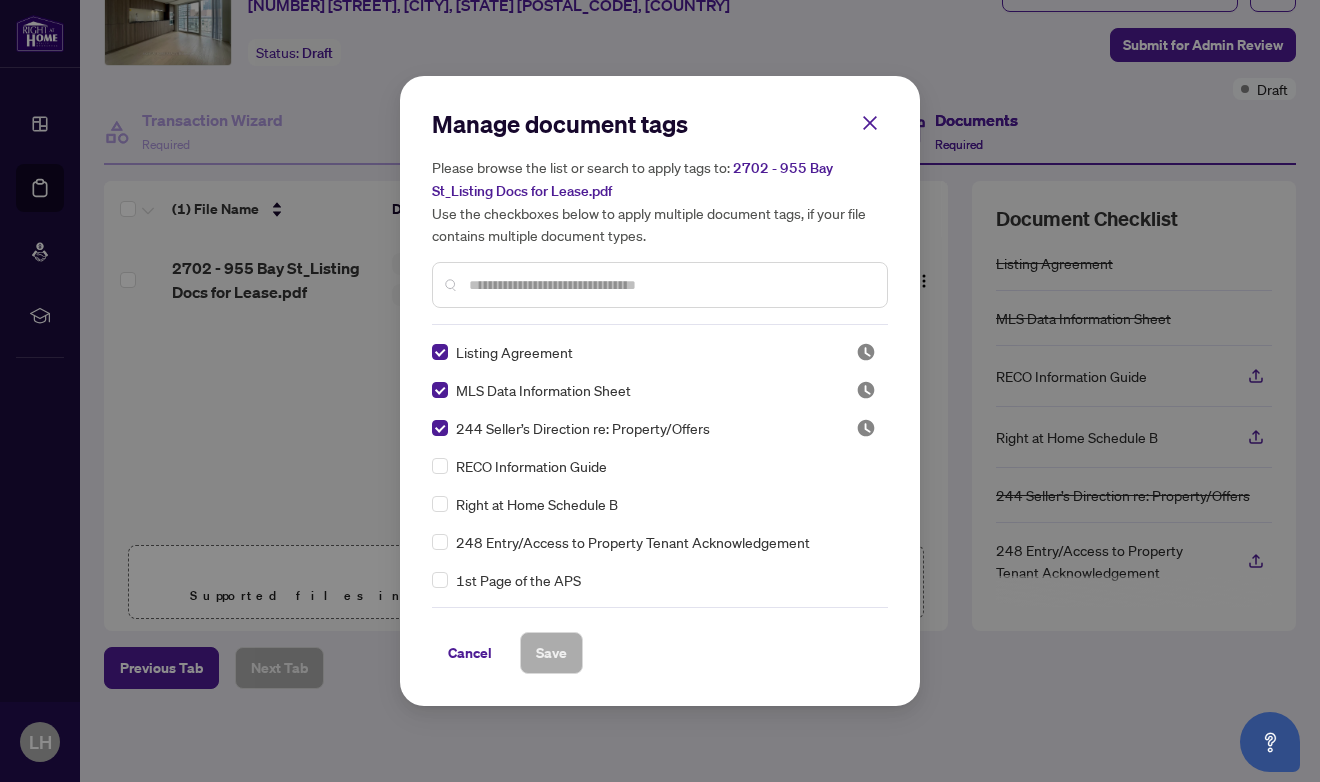 click at bounding box center [670, 285] 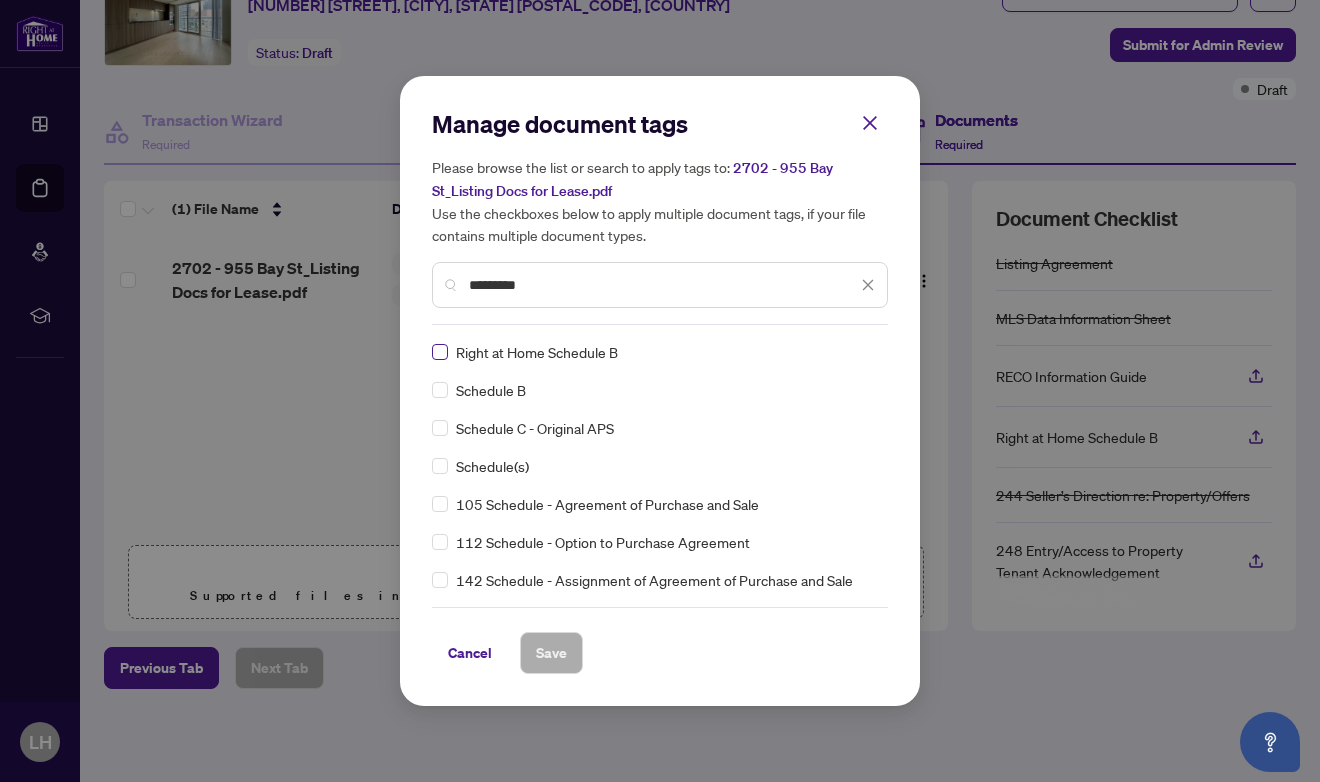 type on "********" 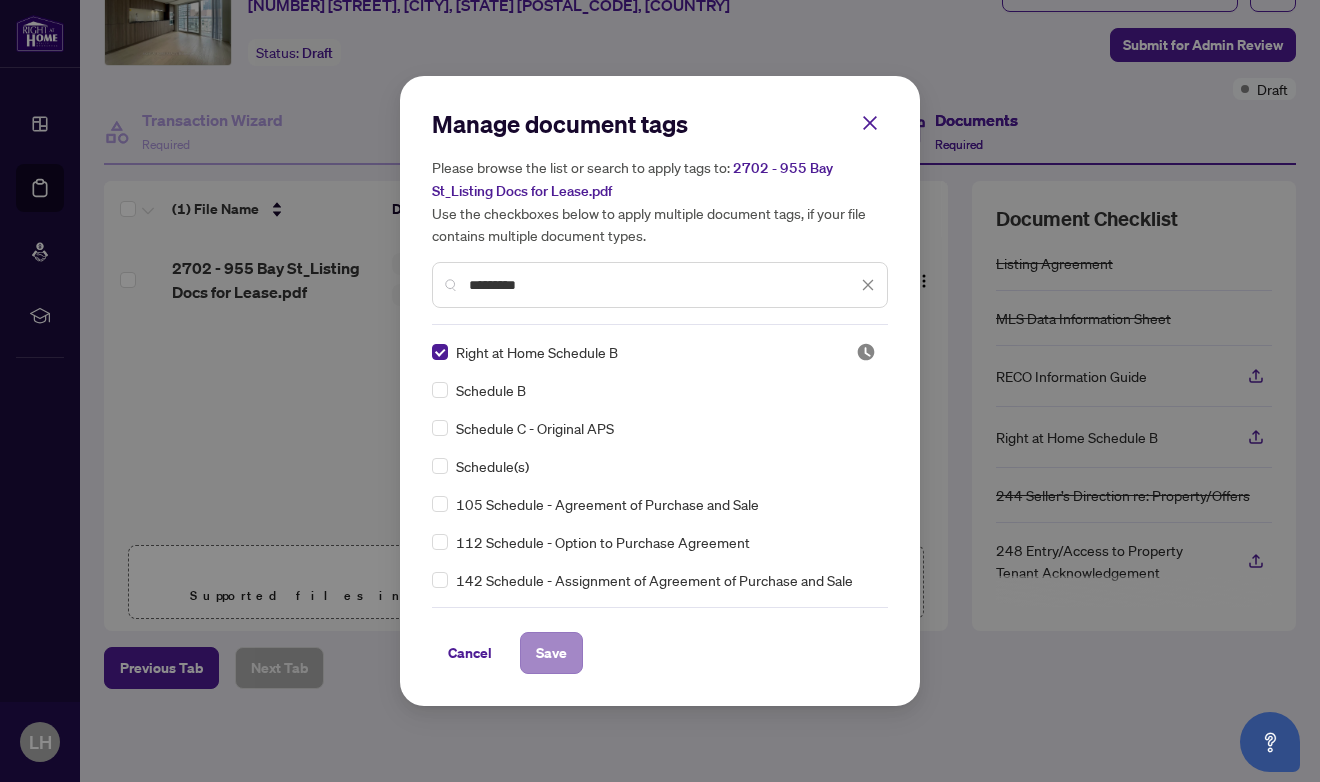 click on "Save" at bounding box center (551, 653) 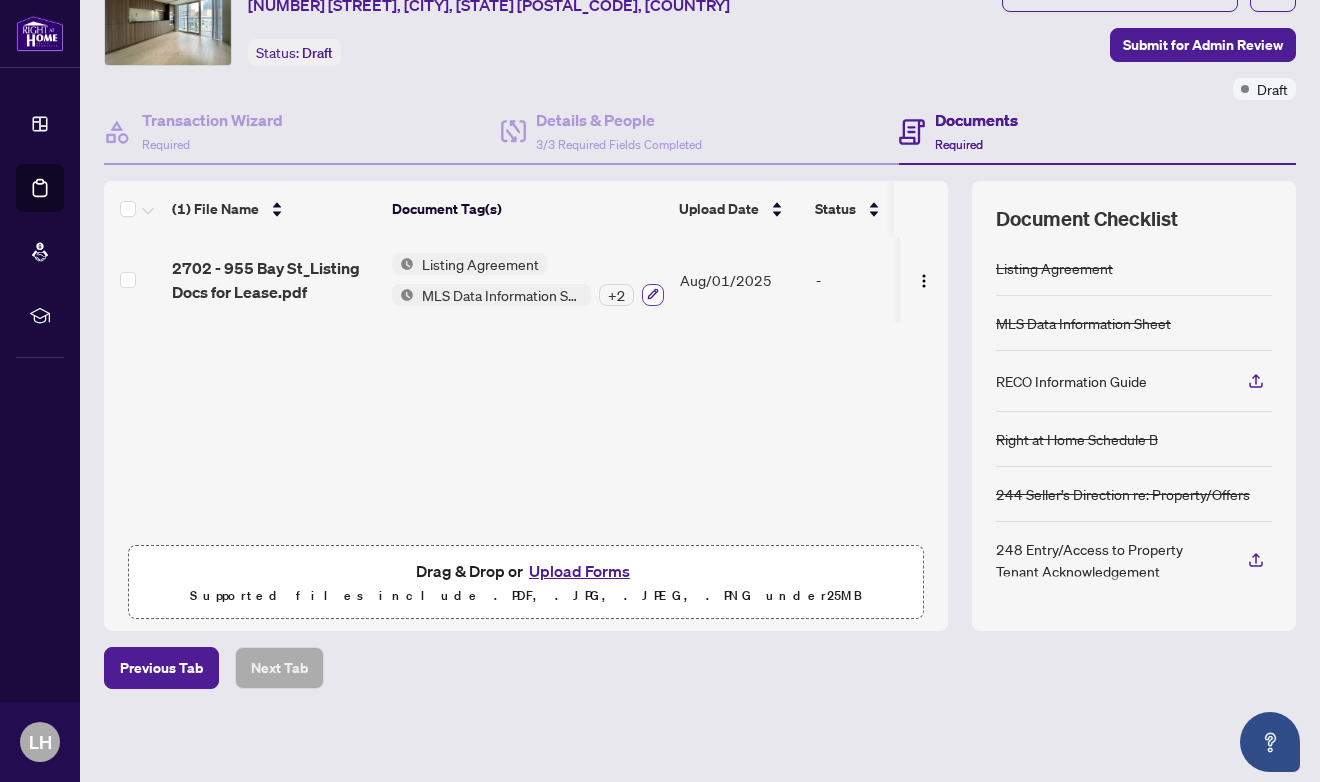 click 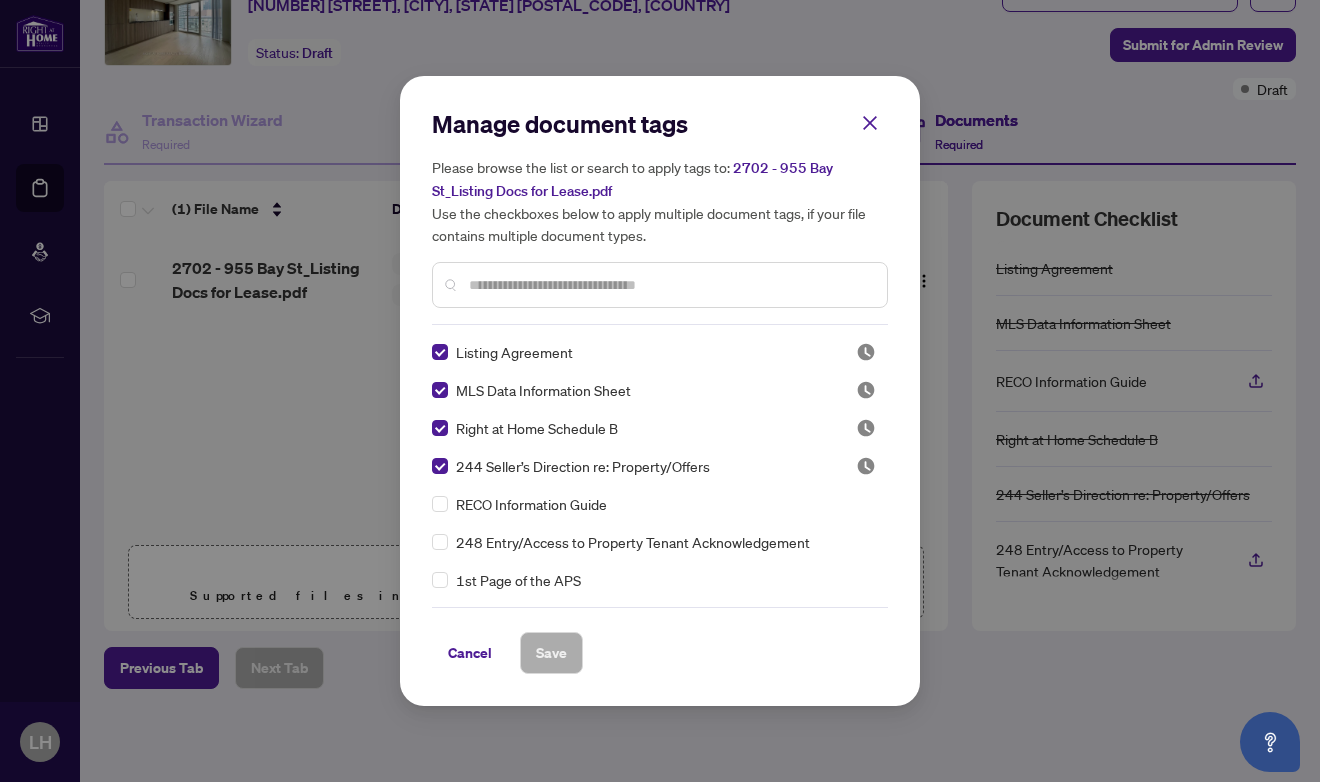 click at bounding box center [670, 285] 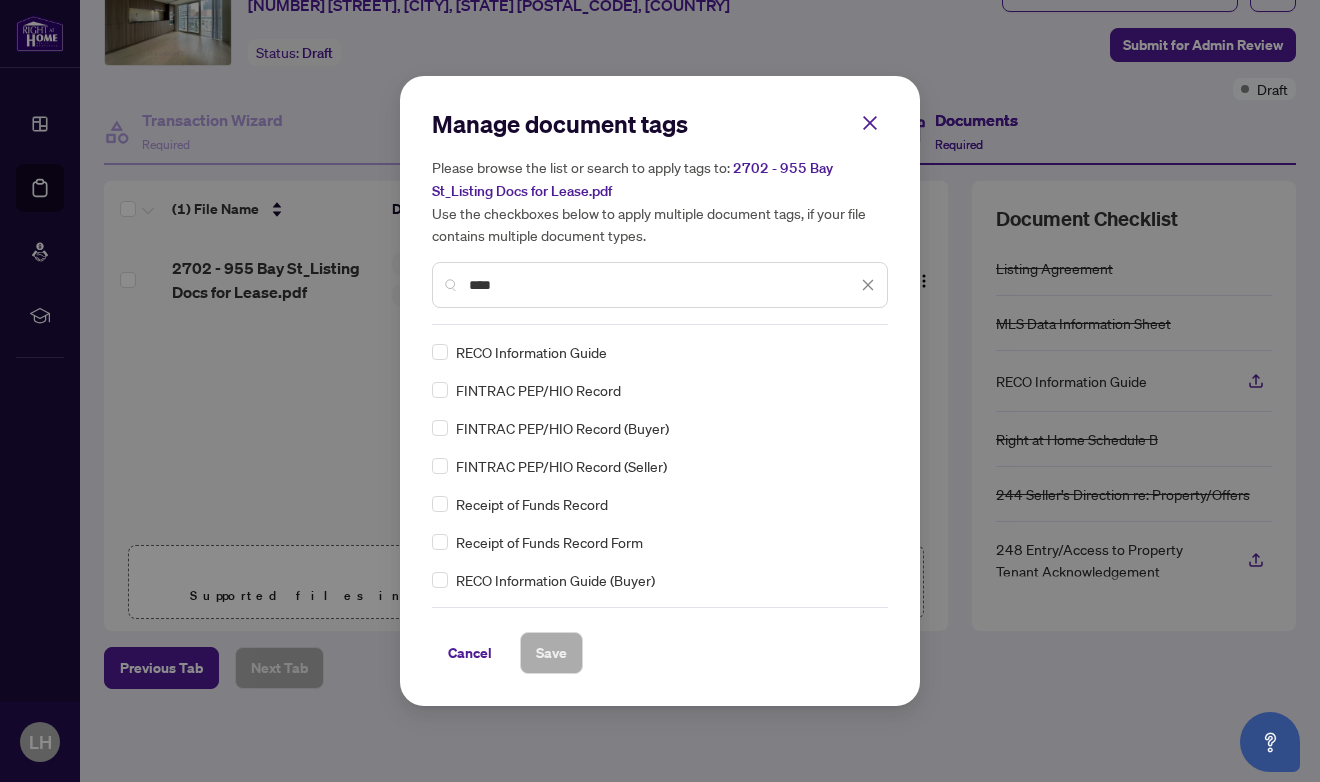 type on "****" 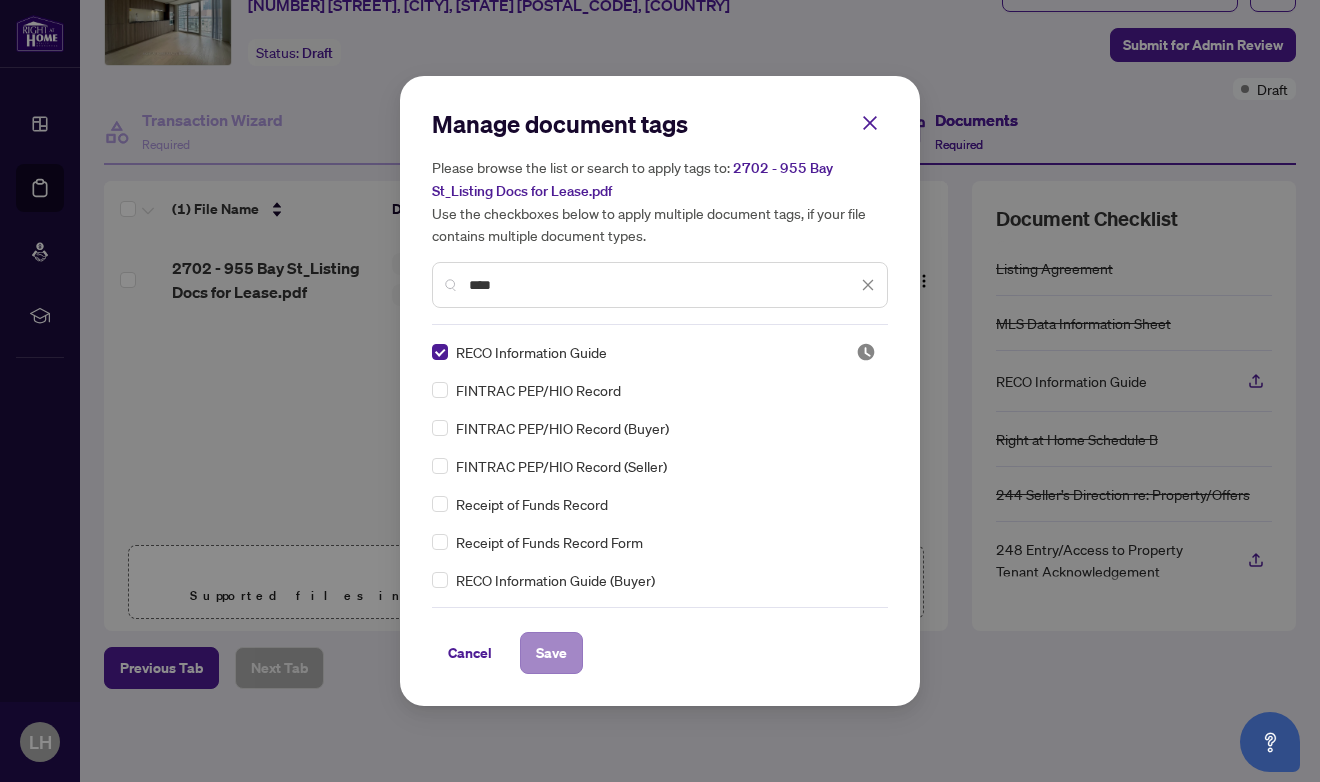 click on "Save" at bounding box center [551, 653] 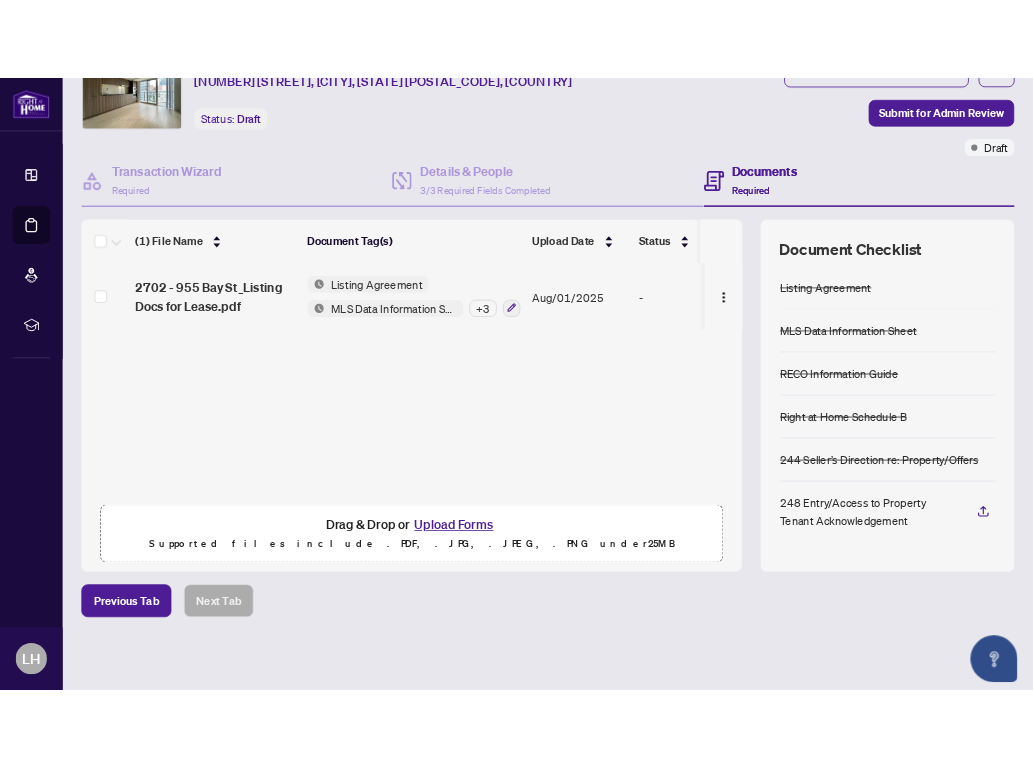scroll, scrollTop: 0, scrollLeft: 0, axis: both 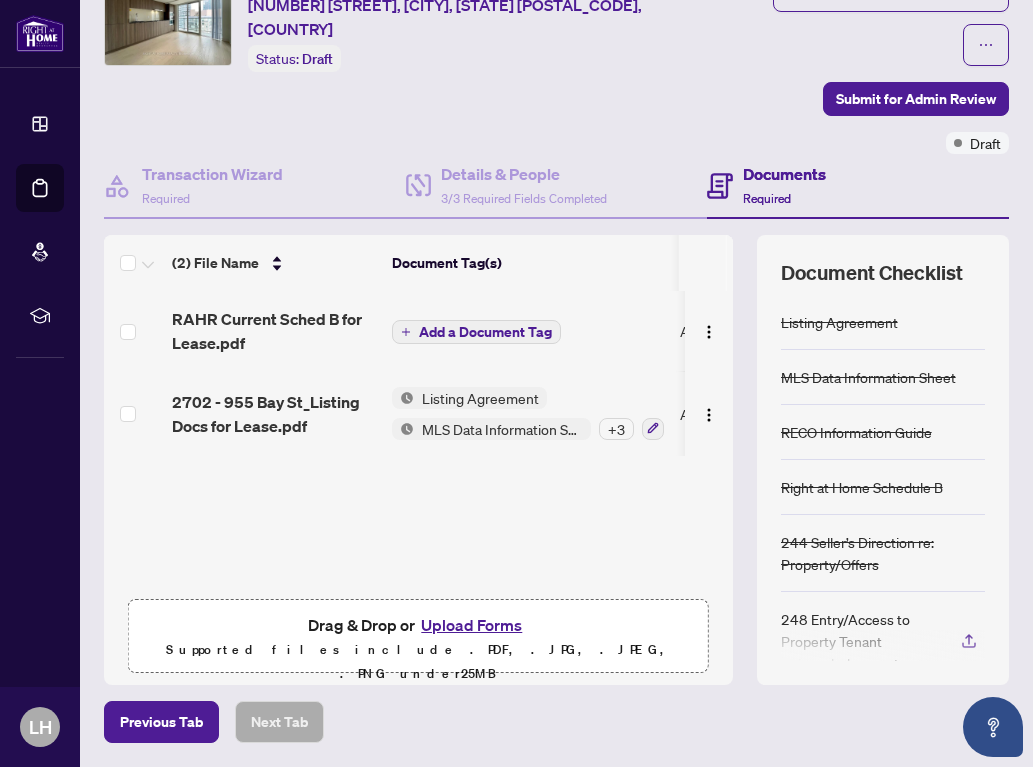 click on "Add a Document Tag" at bounding box center [485, 332] 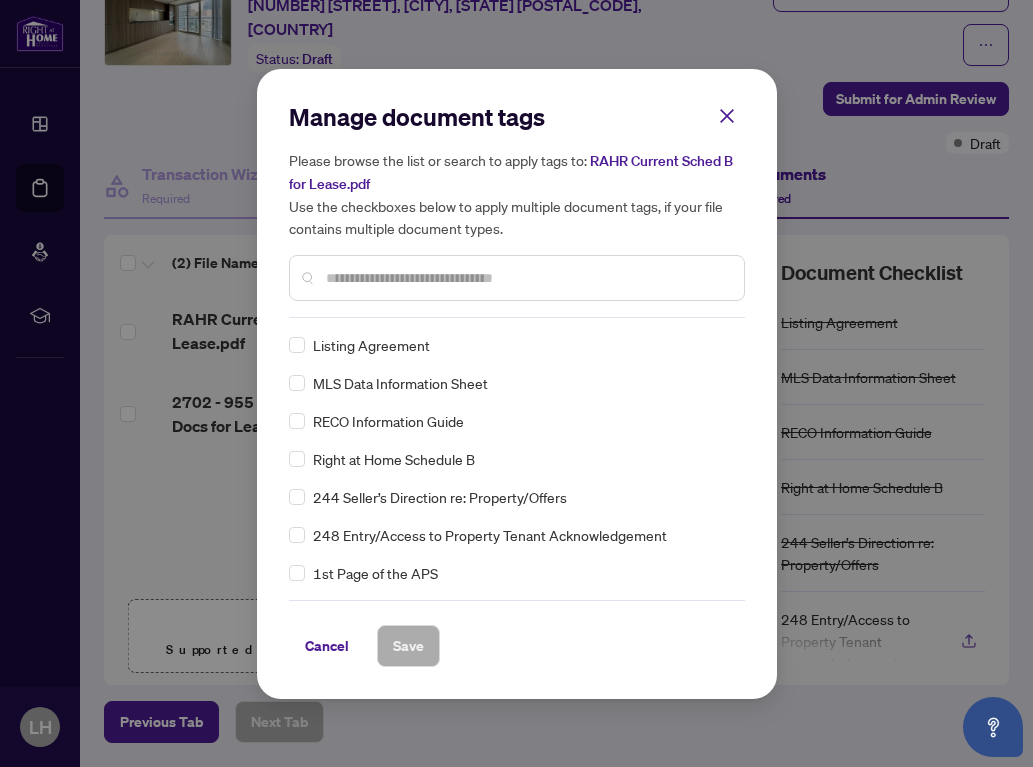 click at bounding box center [527, 278] 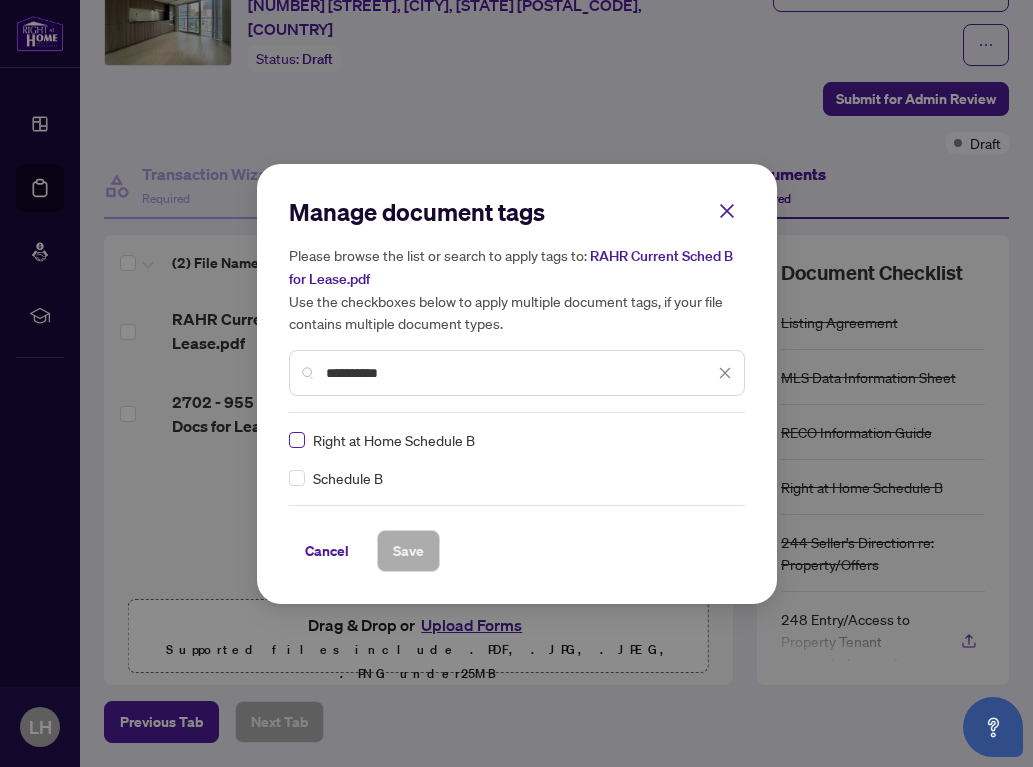 type on "**********" 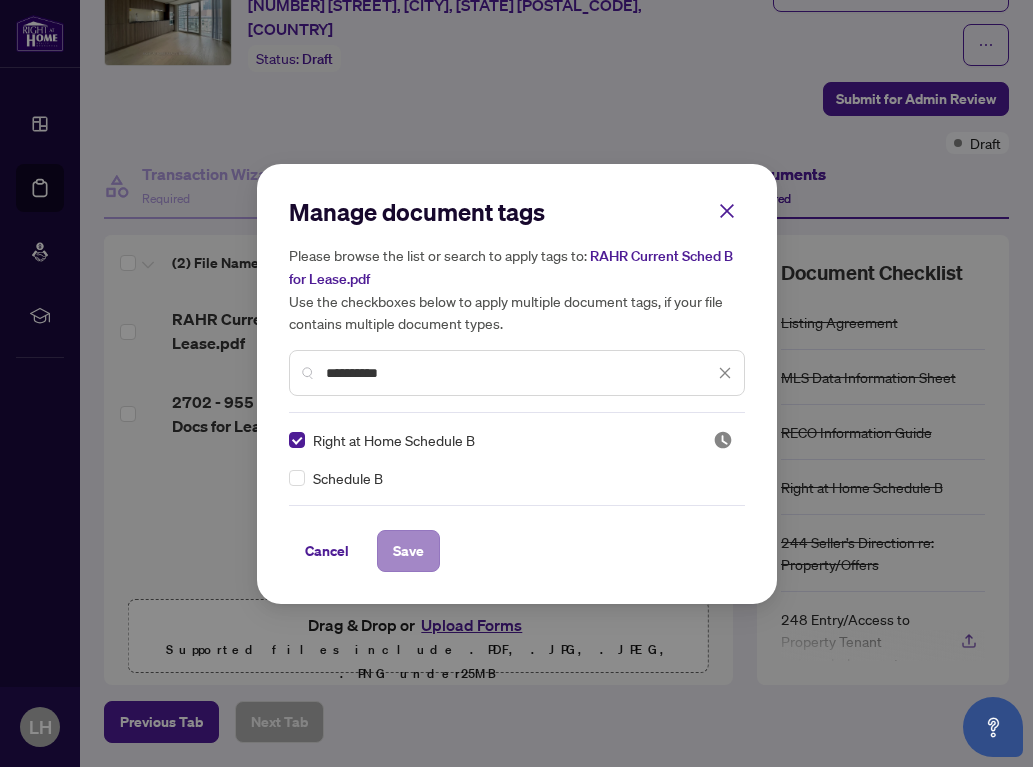 click on "Save" at bounding box center [408, 551] 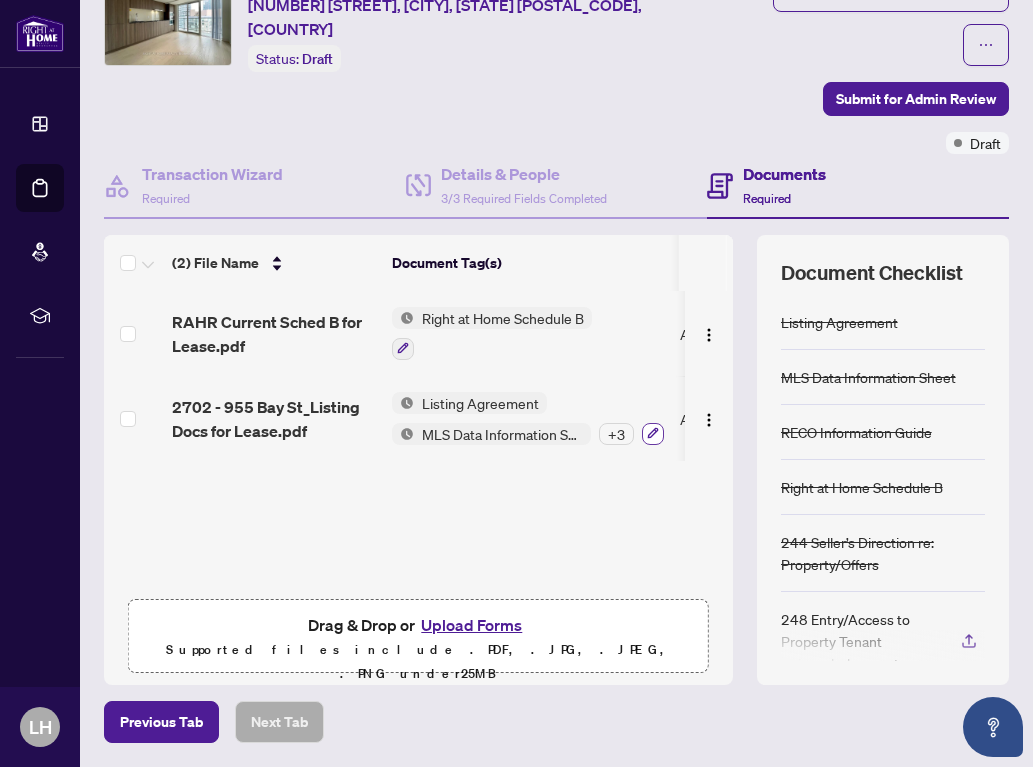 click 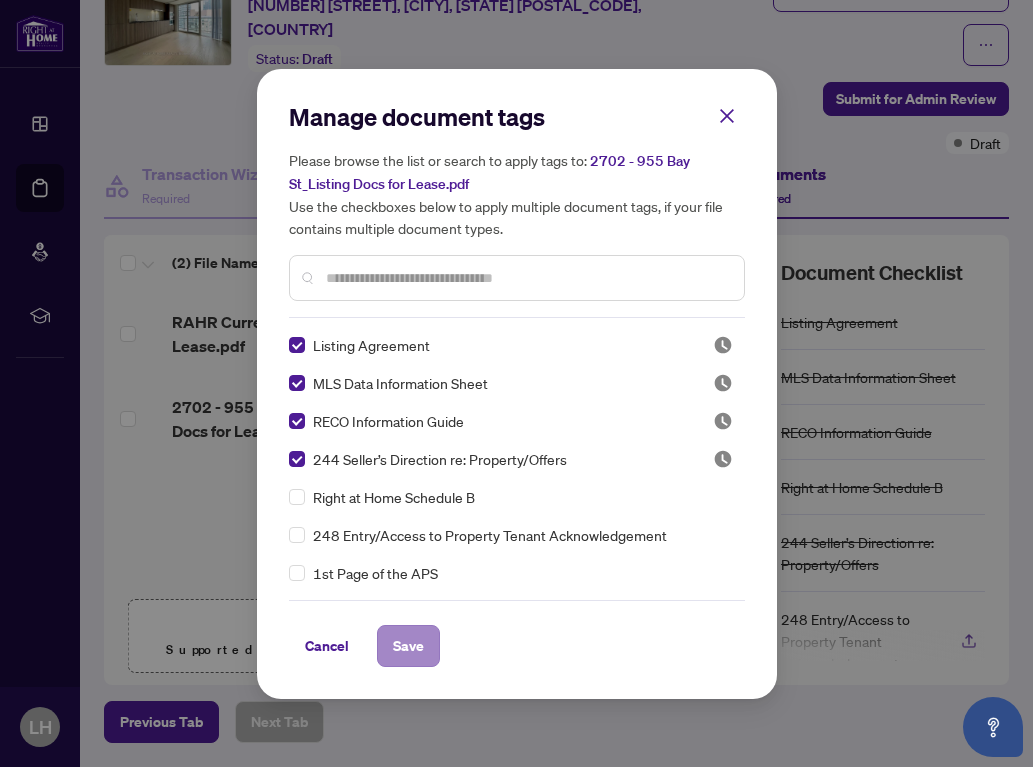 click on "Save" at bounding box center [408, 646] 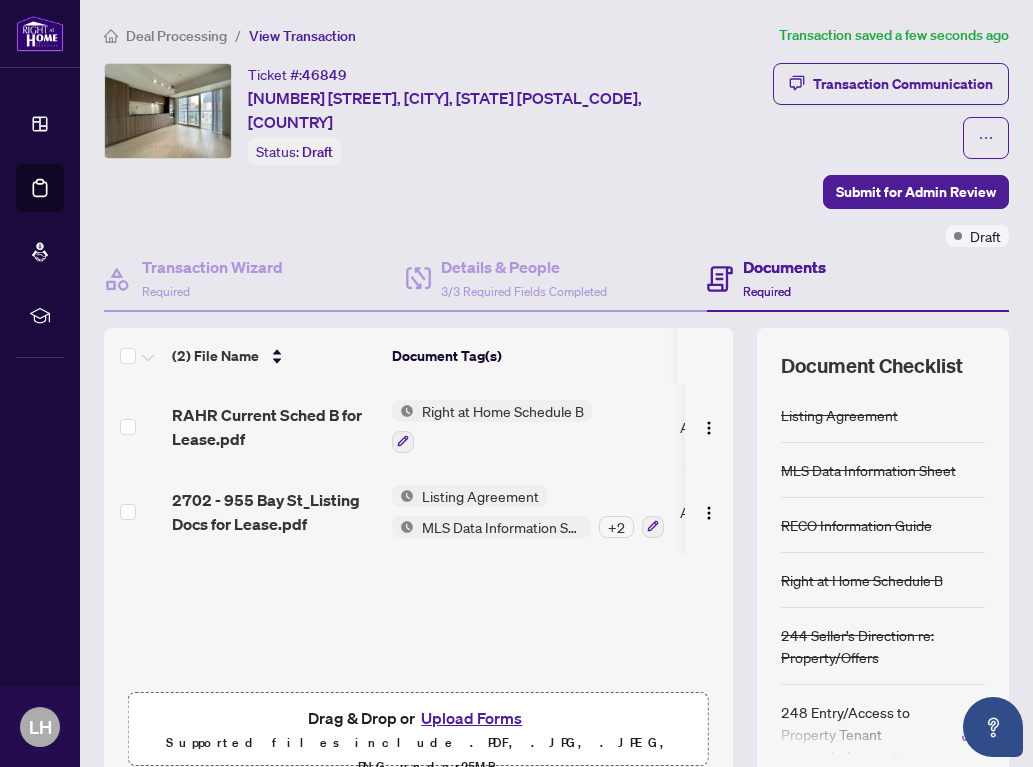 scroll, scrollTop: 0, scrollLeft: 0, axis: both 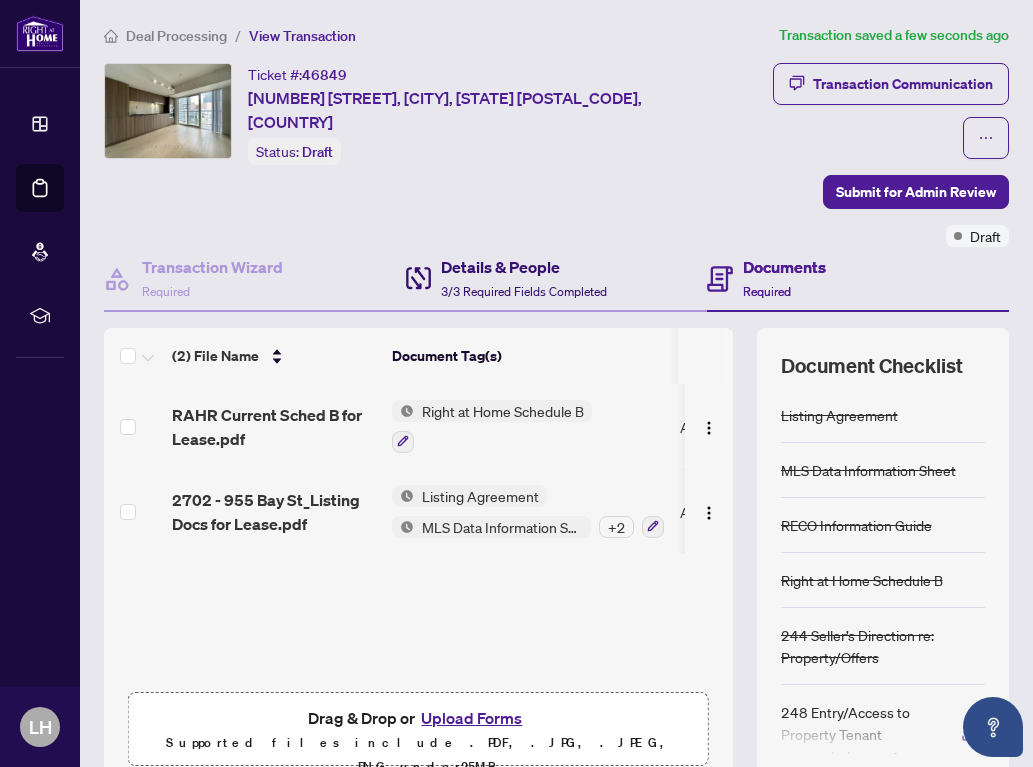 click on "Details & People" at bounding box center [524, 267] 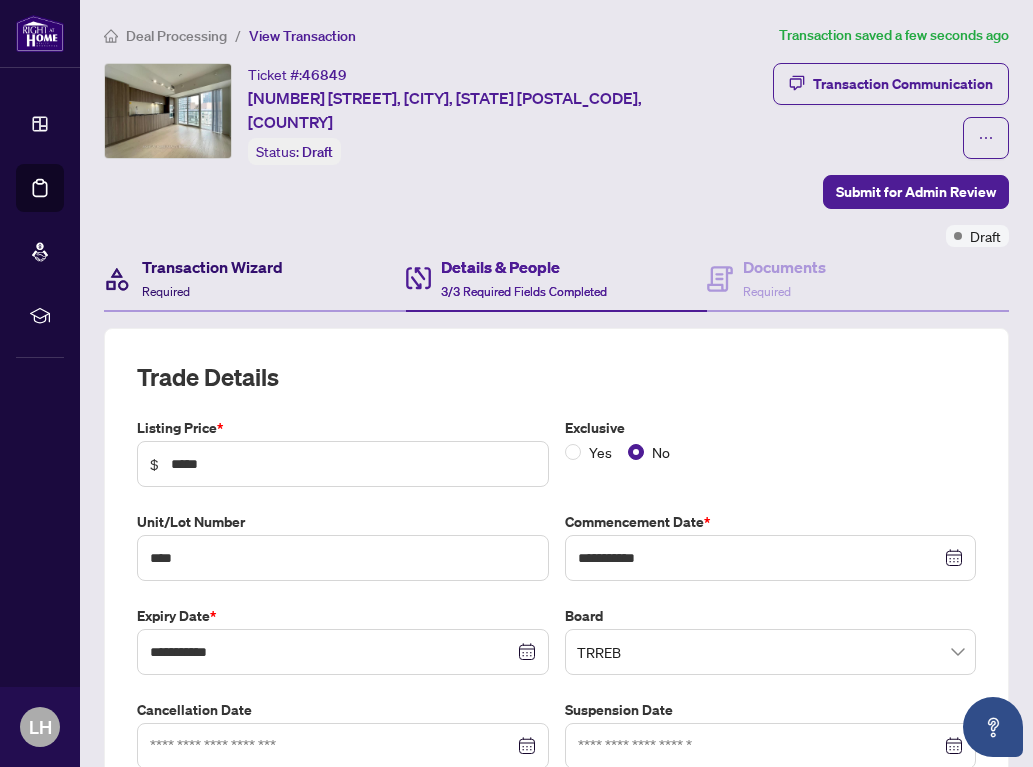 click on "Transaction Wizard" at bounding box center [212, 267] 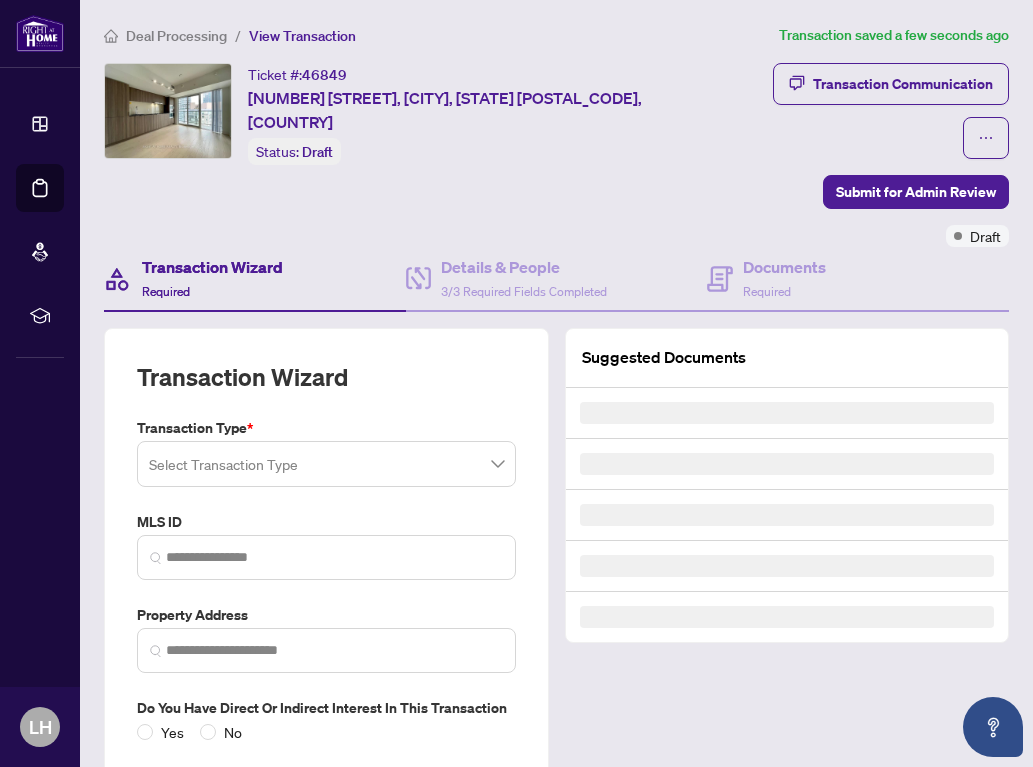 type on "*********" 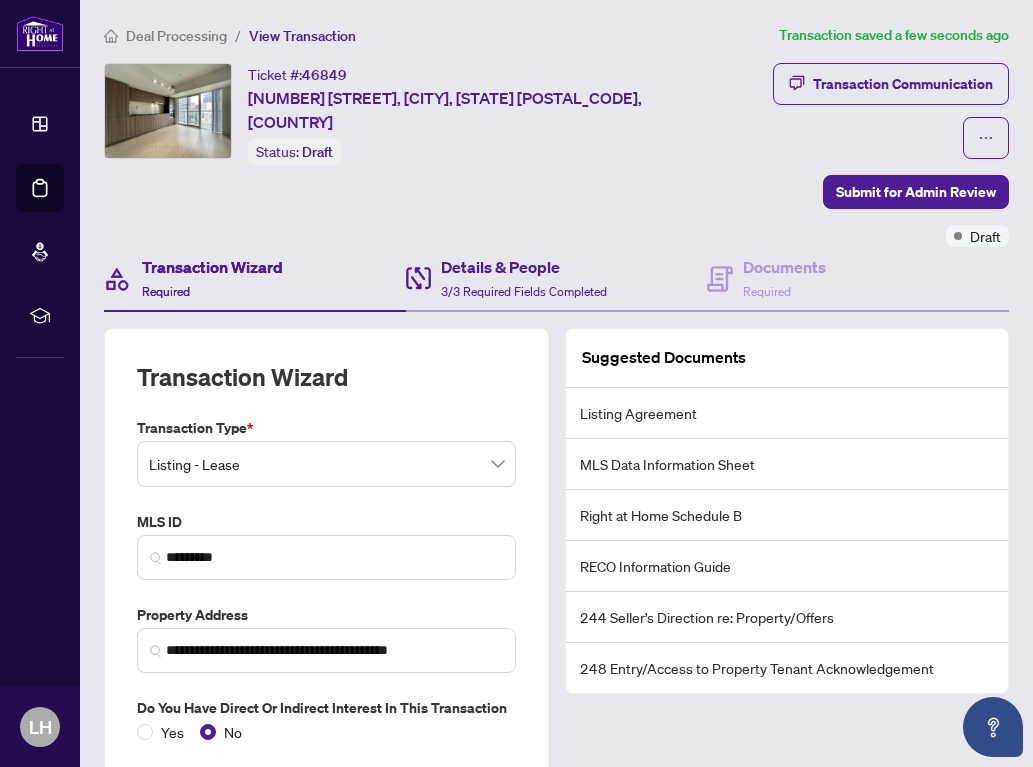 scroll, scrollTop: 0, scrollLeft: 0, axis: both 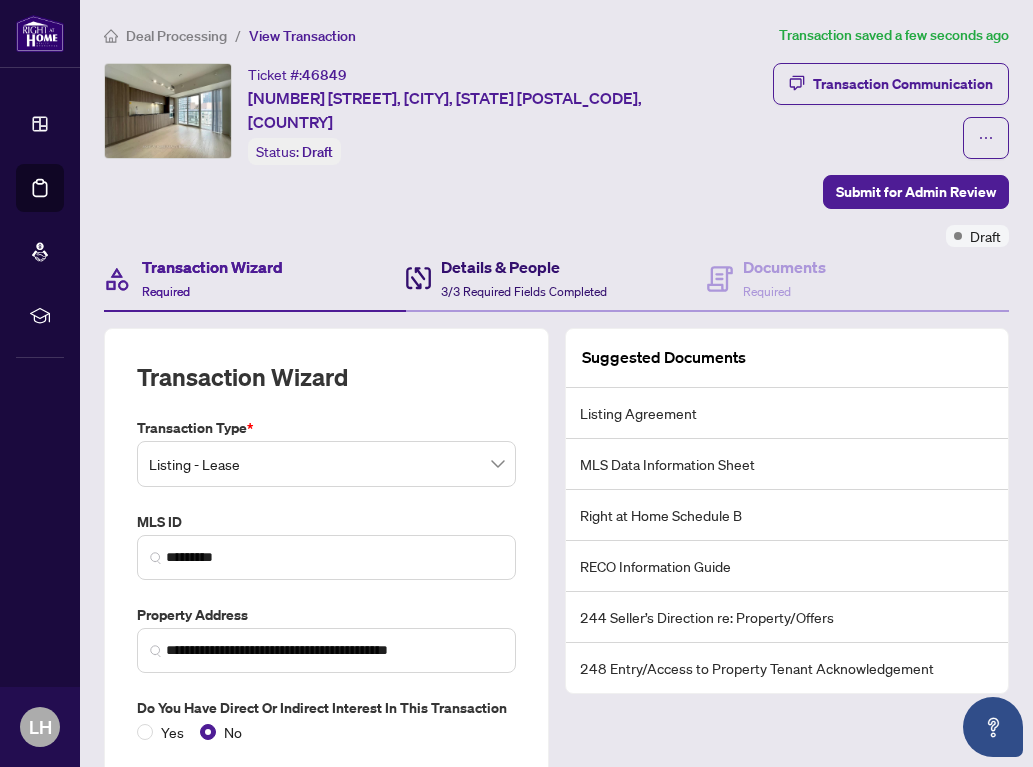 click on "Details & People" at bounding box center (524, 267) 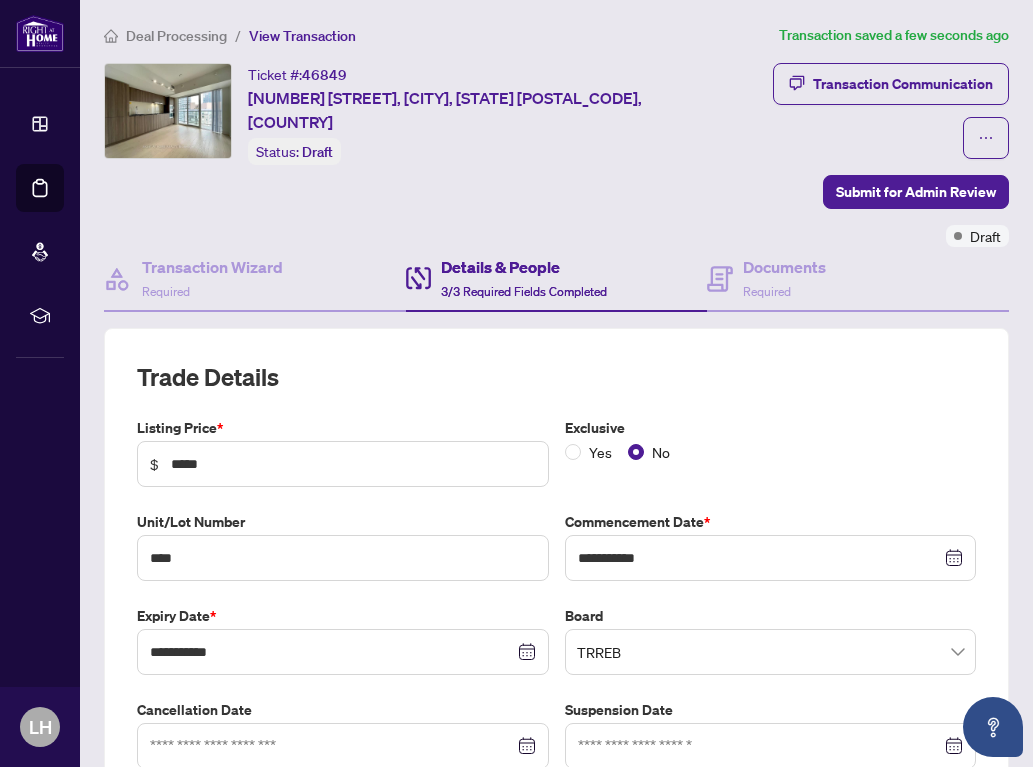 scroll, scrollTop: 0, scrollLeft: 0, axis: both 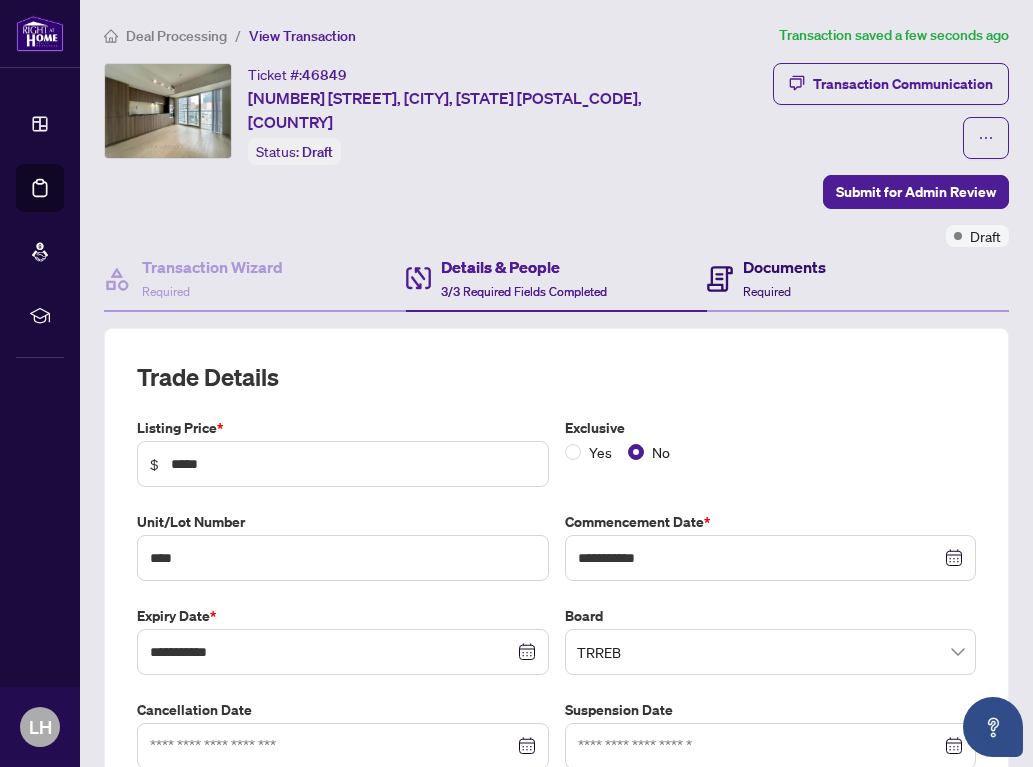 click on "Documents" at bounding box center [784, 267] 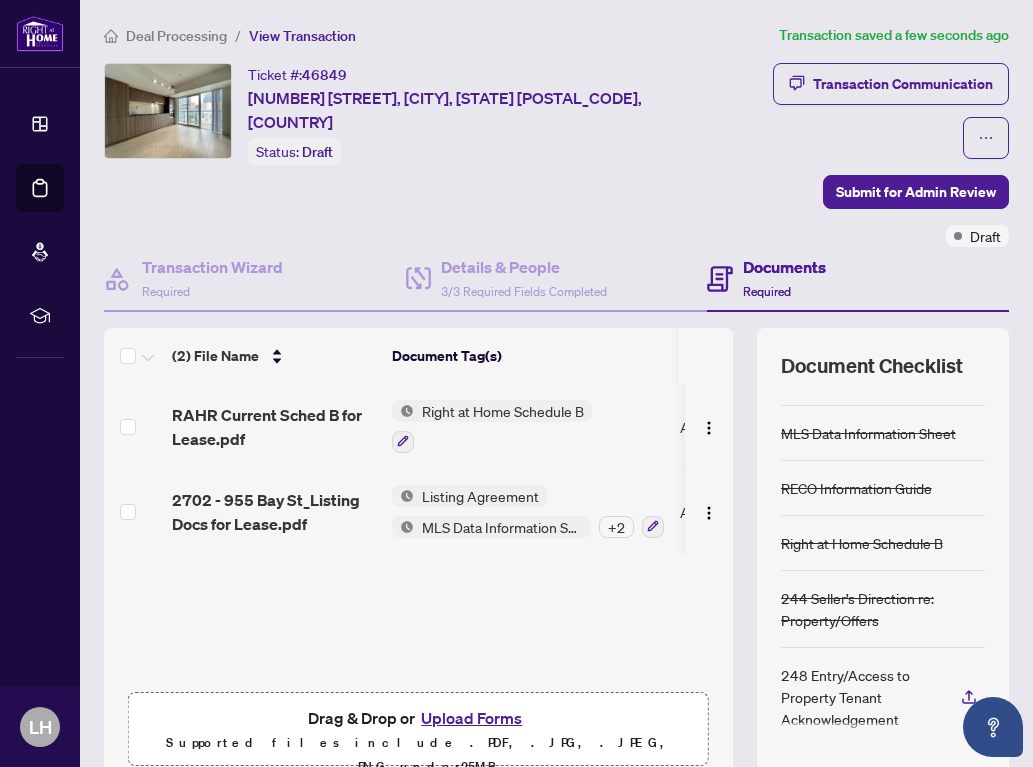 scroll, scrollTop: 37, scrollLeft: 0, axis: vertical 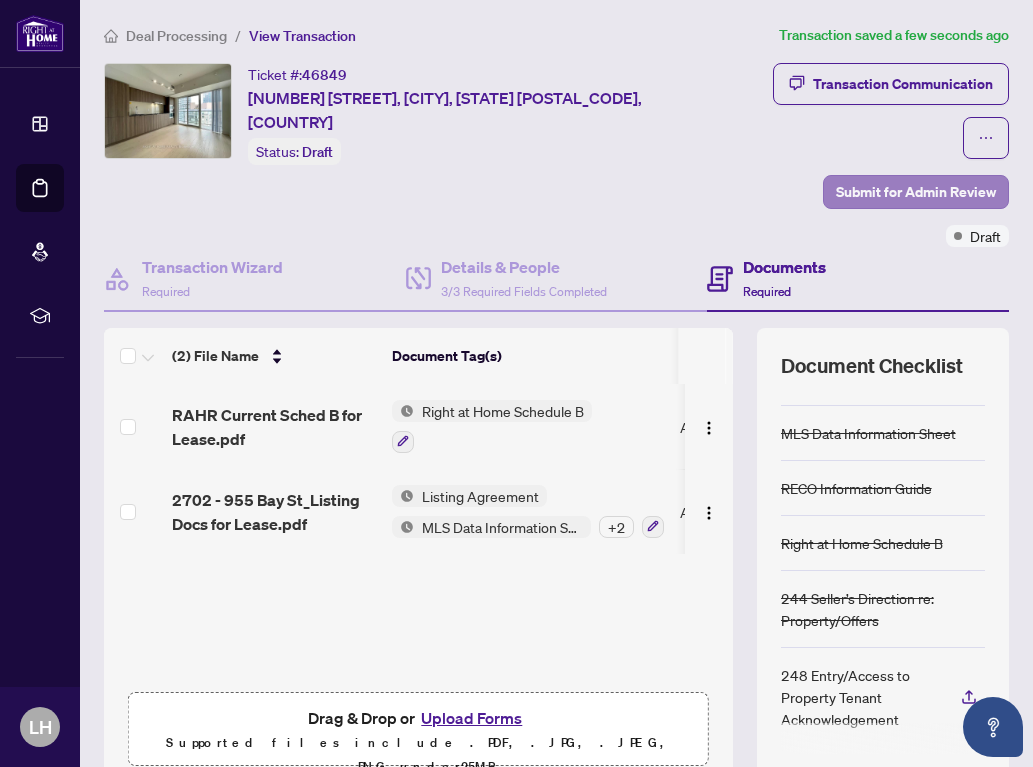 click on "Submit for Admin Review" at bounding box center (916, 192) 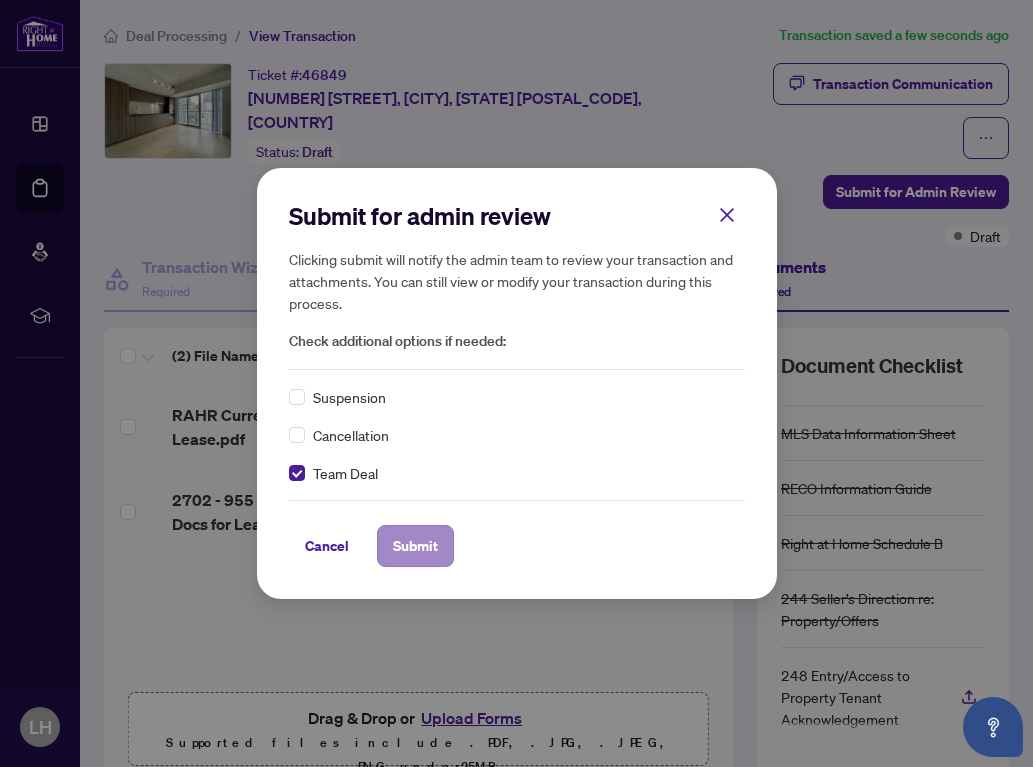 click on "Submit" at bounding box center [415, 546] 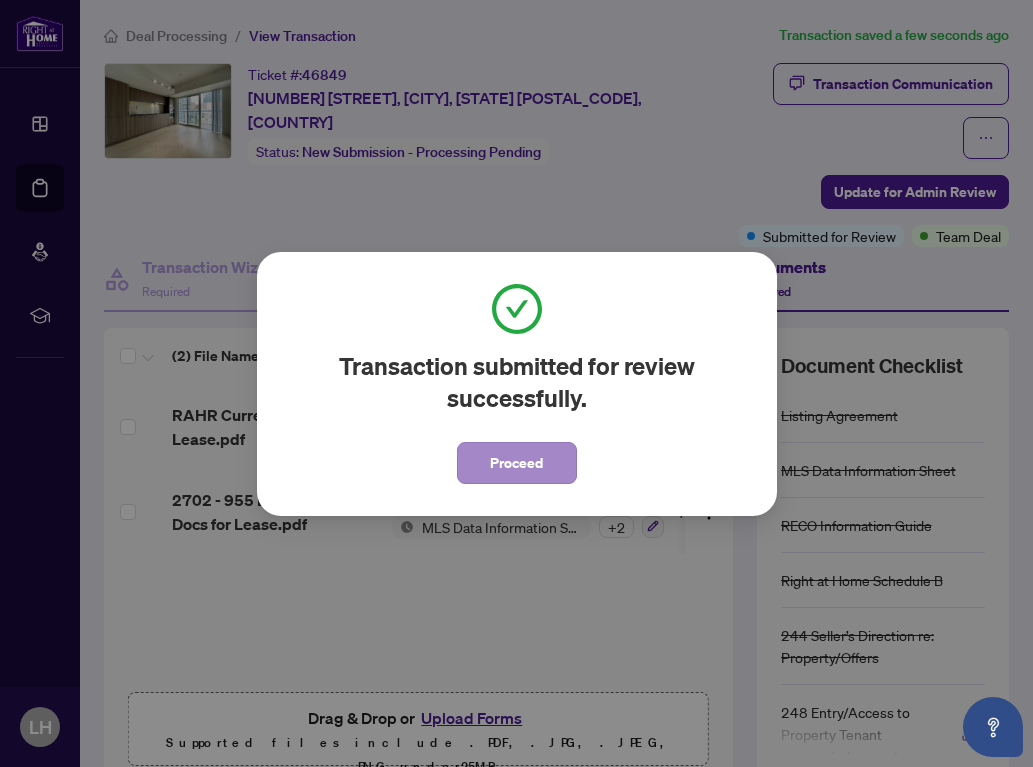 click on "Proceed" at bounding box center [516, 463] 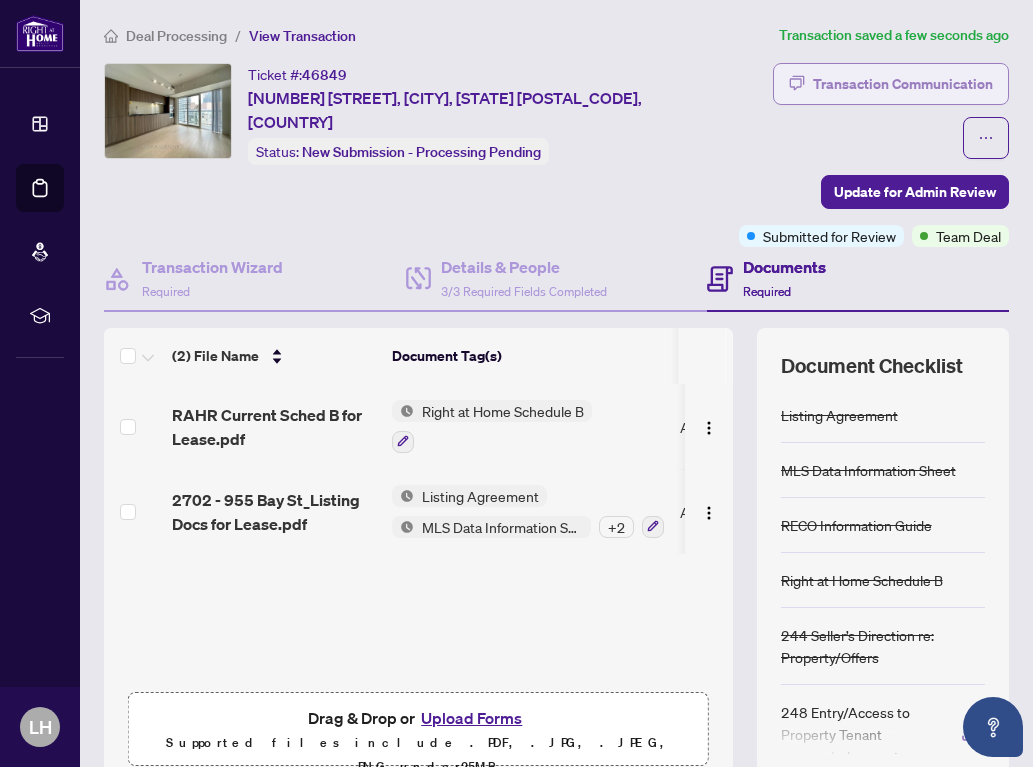 scroll, scrollTop: 0, scrollLeft: 0, axis: both 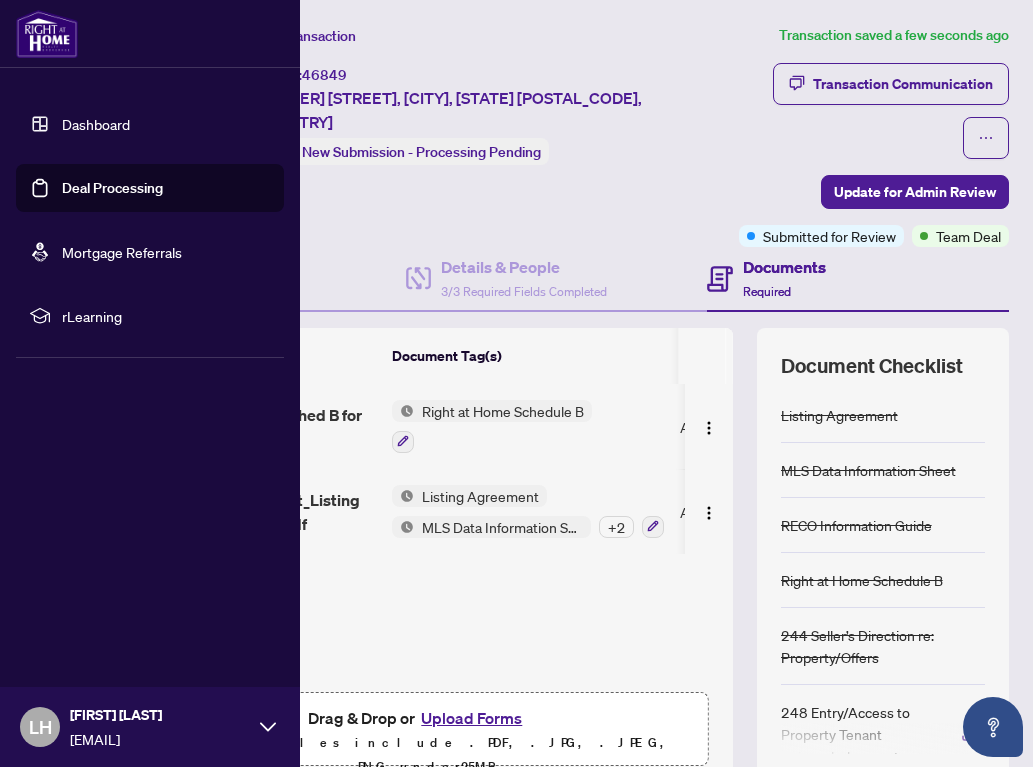 click on "Deal Processing" at bounding box center (112, 188) 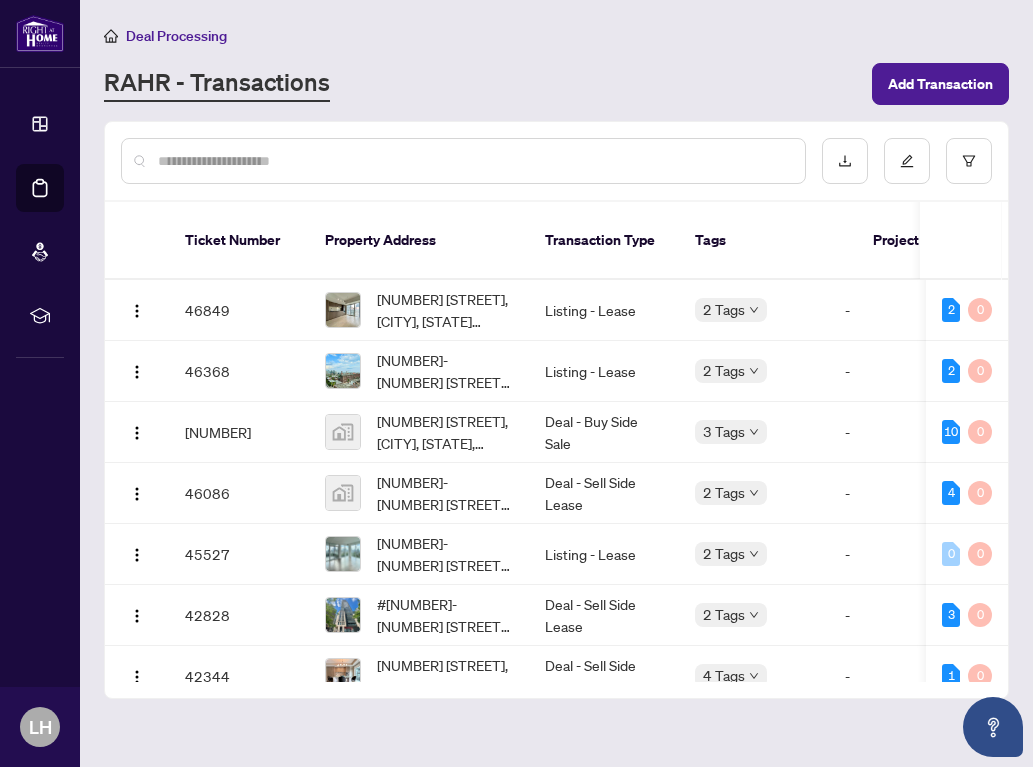 scroll, scrollTop: 0, scrollLeft: 0, axis: both 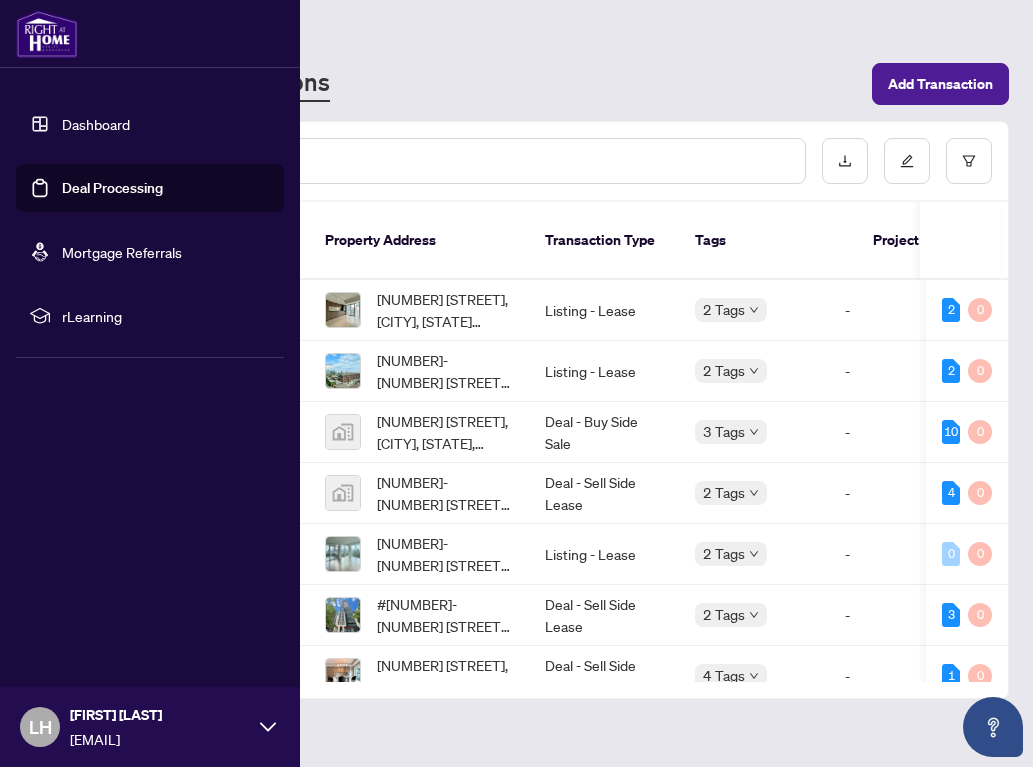 click at bounding box center [47, 34] 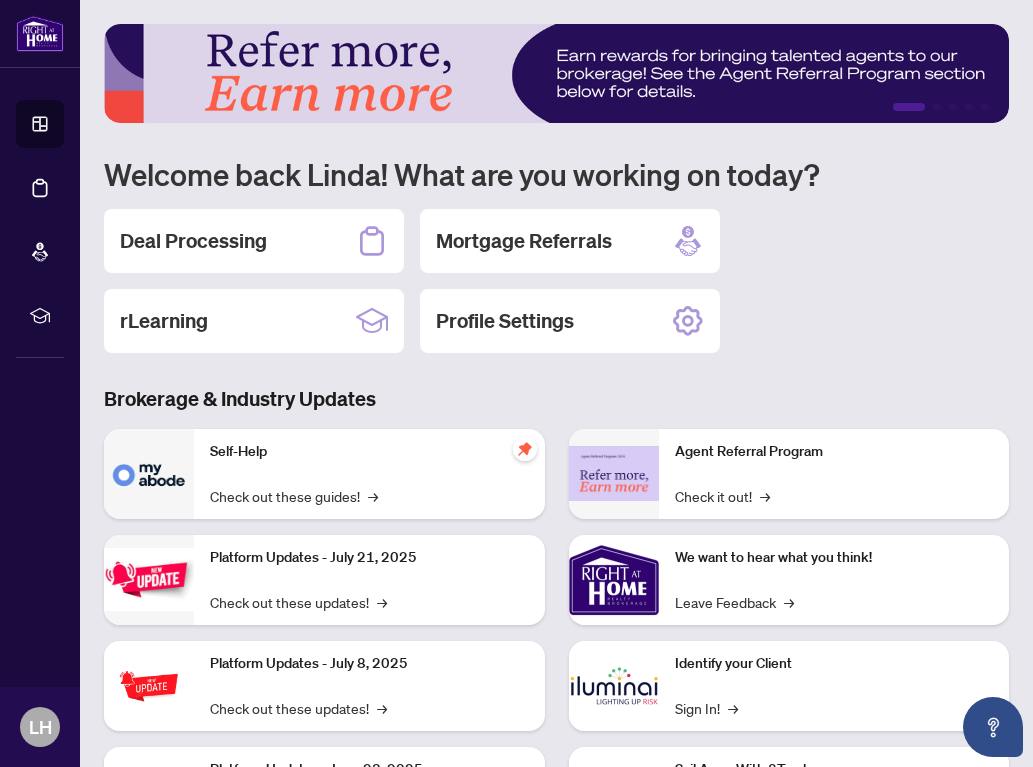 scroll, scrollTop: 0, scrollLeft: 0, axis: both 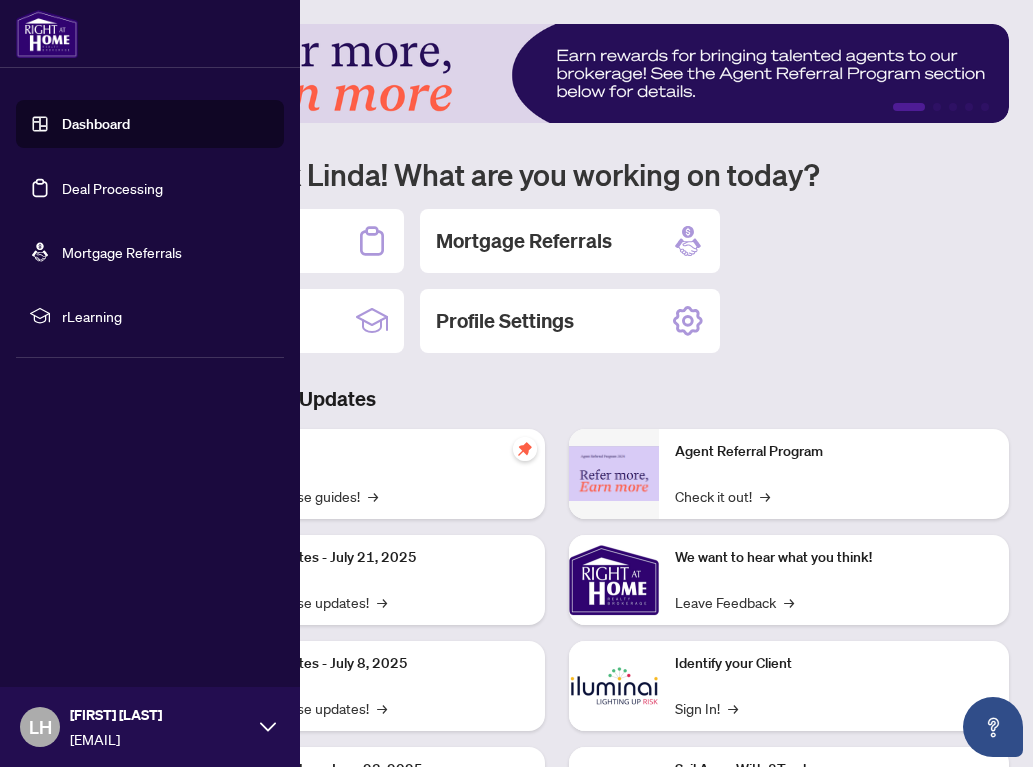 click 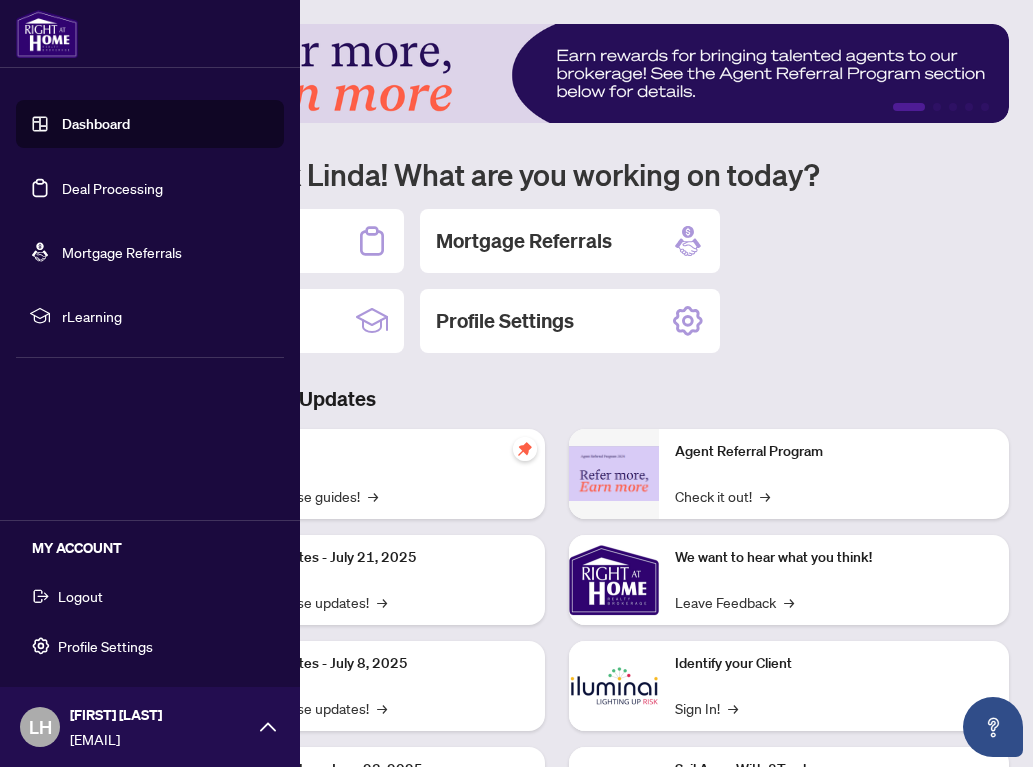 click on "Logout" at bounding box center [80, 596] 